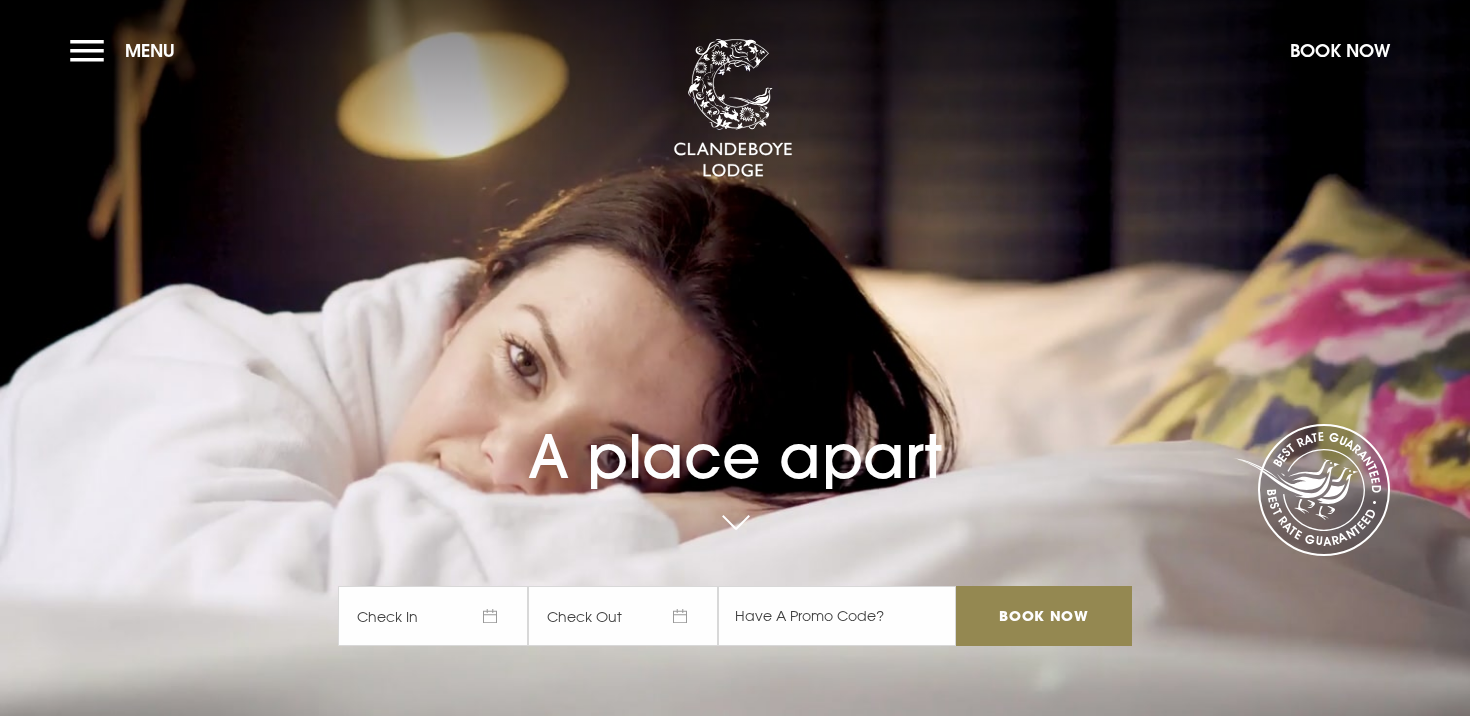 scroll, scrollTop: 0, scrollLeft: 0, axis: both 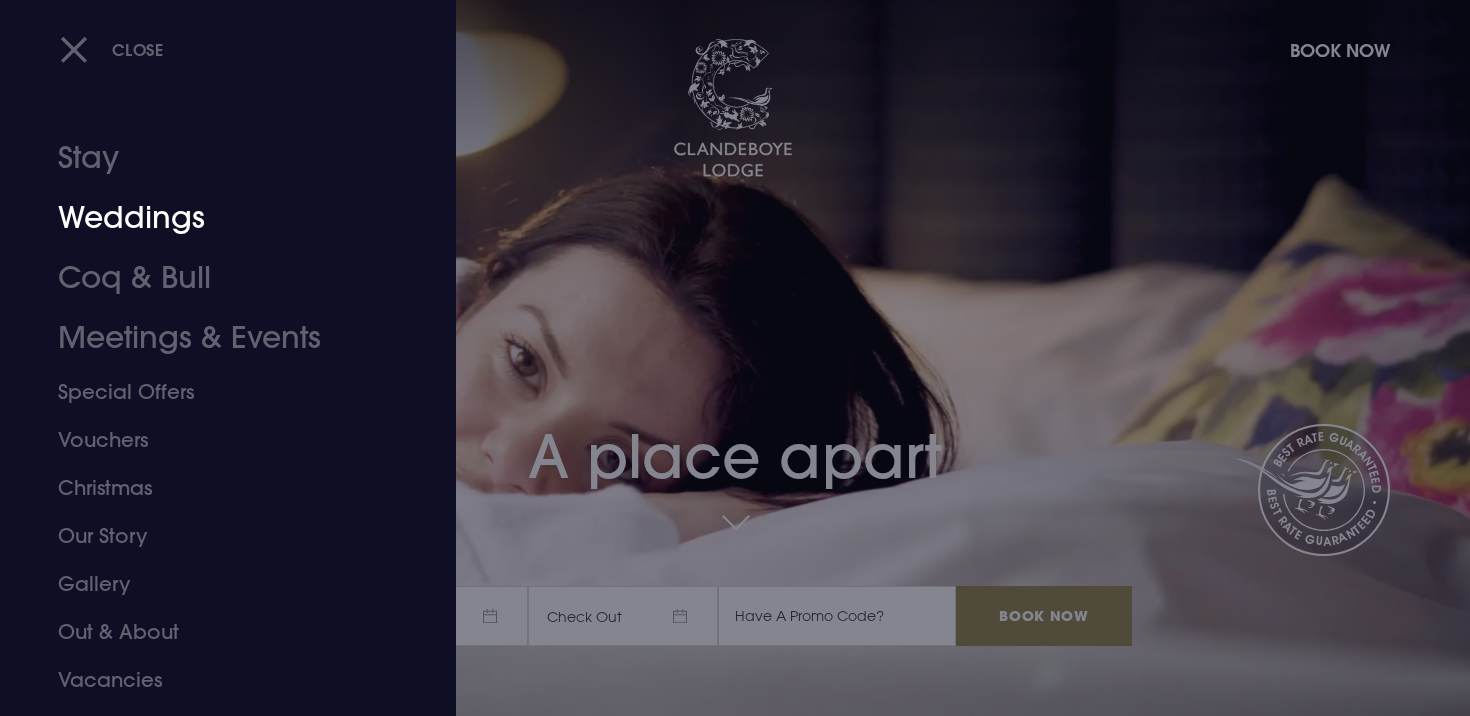 click on "Weddings" at bounding box center (216, 218) 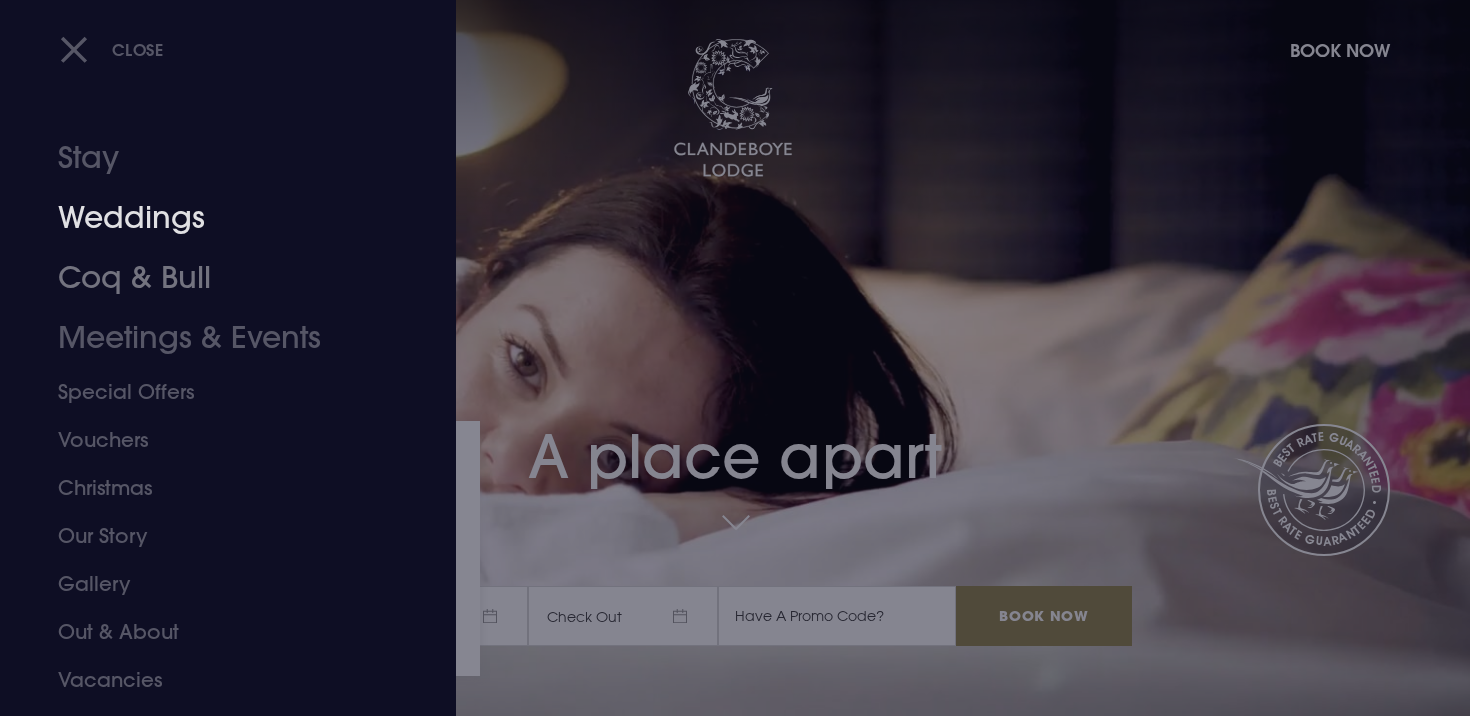 scroll, scrollTop: 0, scrollLeft: 0, axis: both 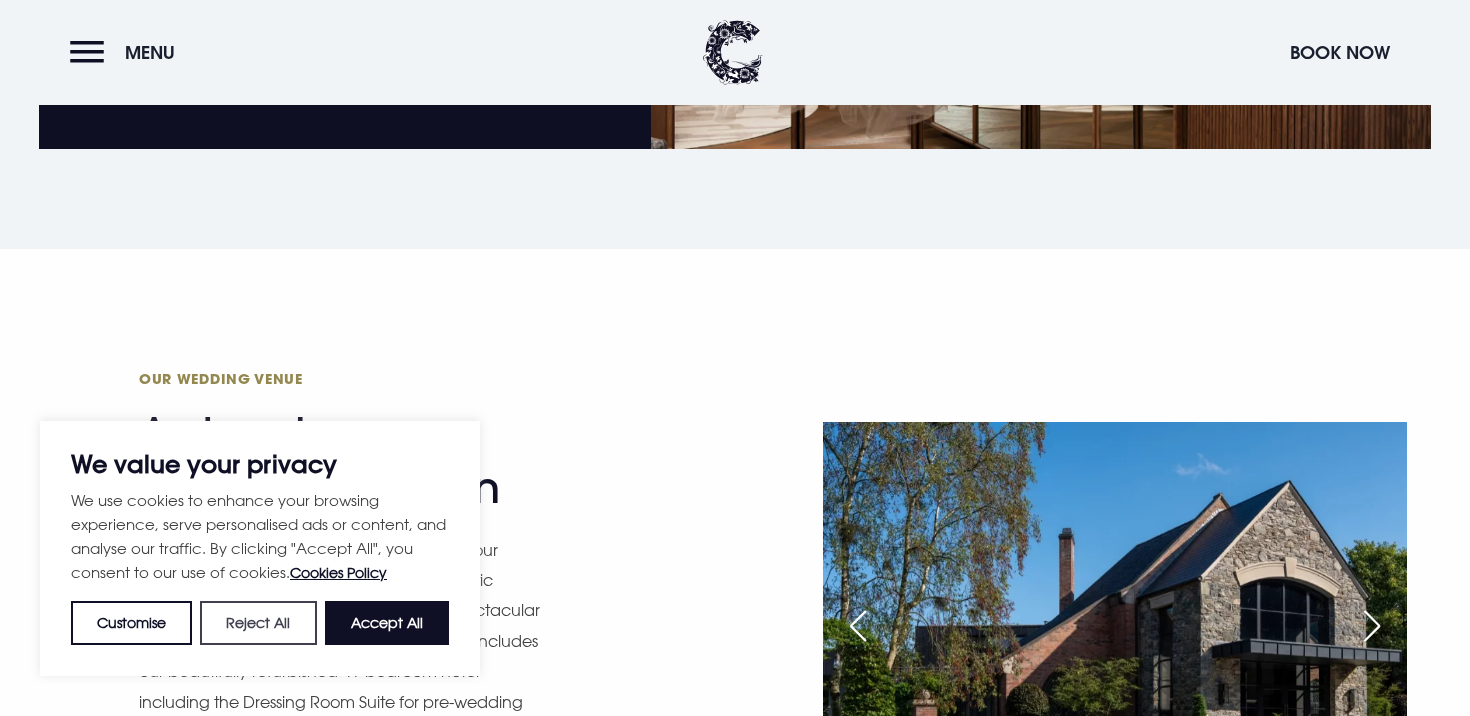 click on "Reject All" at bounding box center (258, 623) 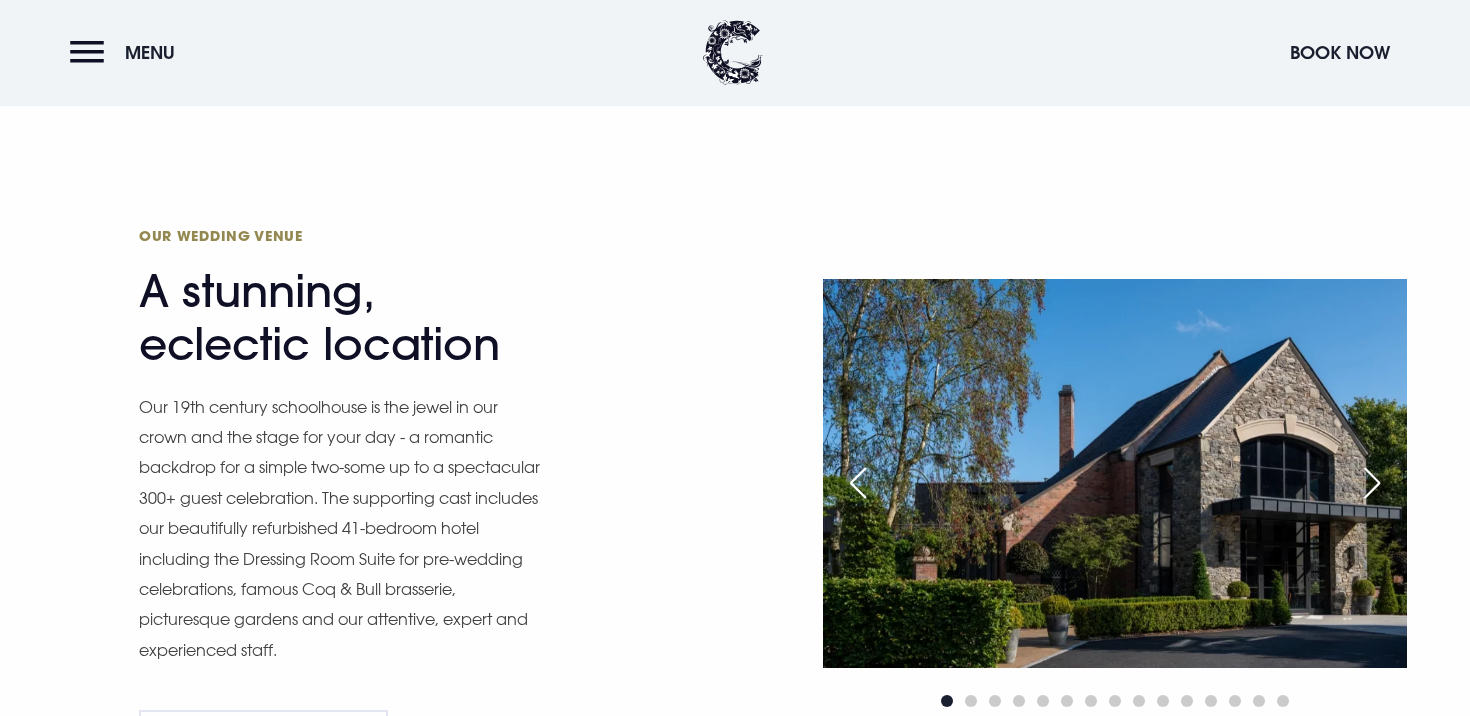 scroll, scrollTop: 1688, scrollLeft: 0, axis: vertical 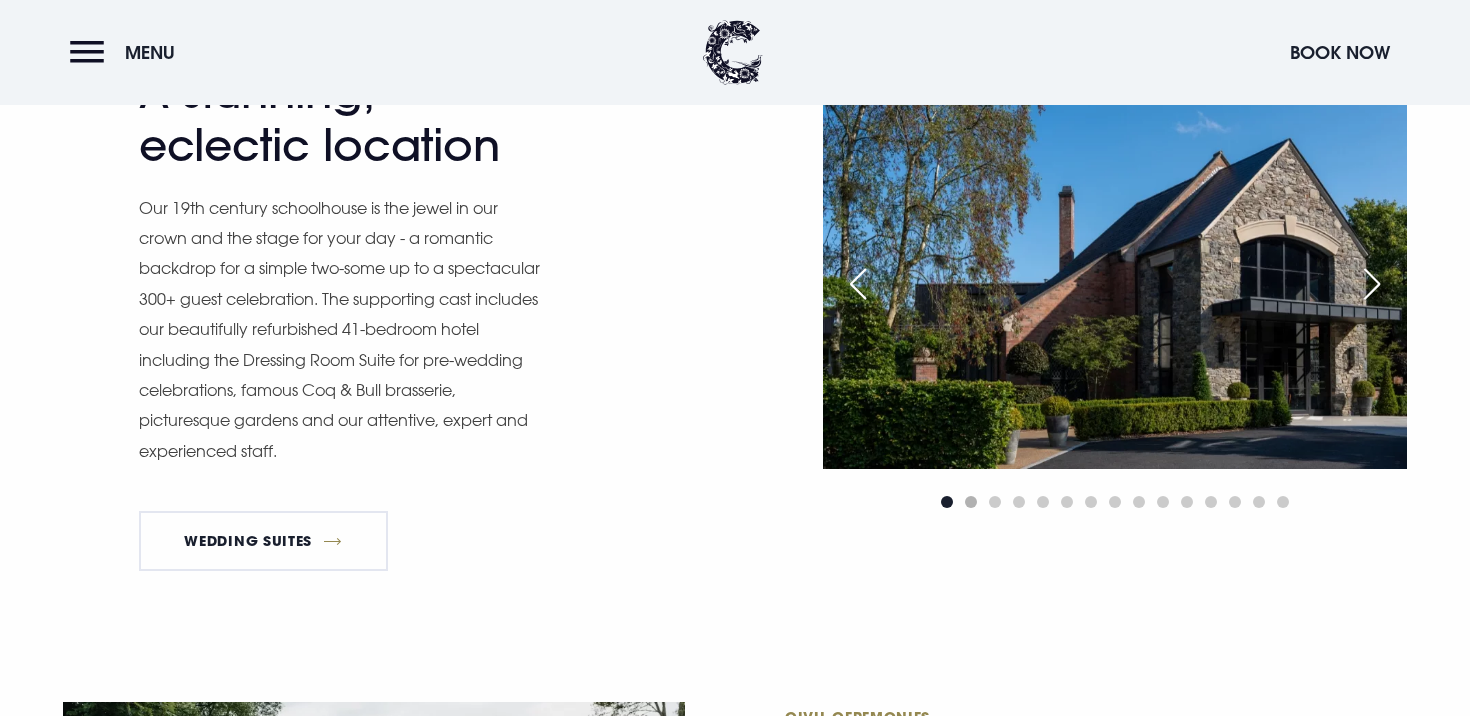 click at bounding box center [971, 502] 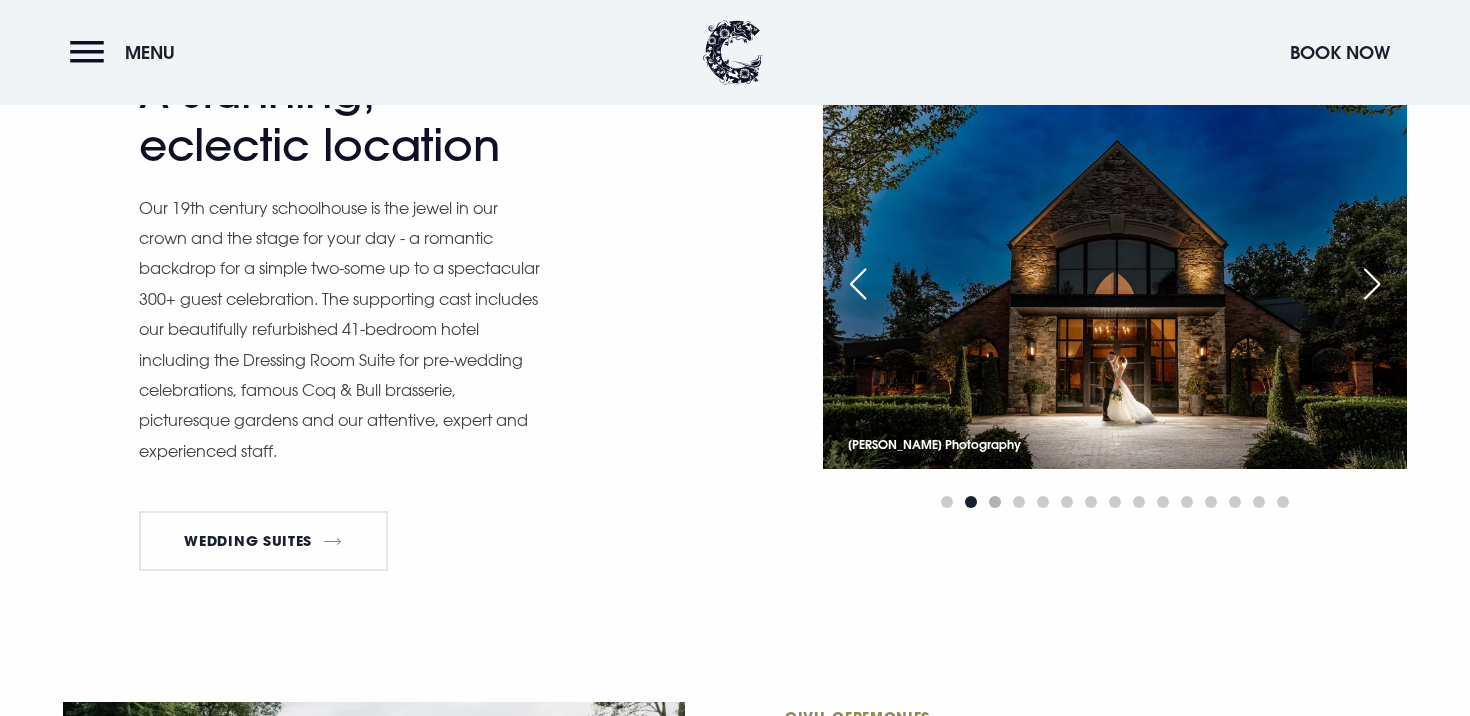 click at bounding box center [995, 502] 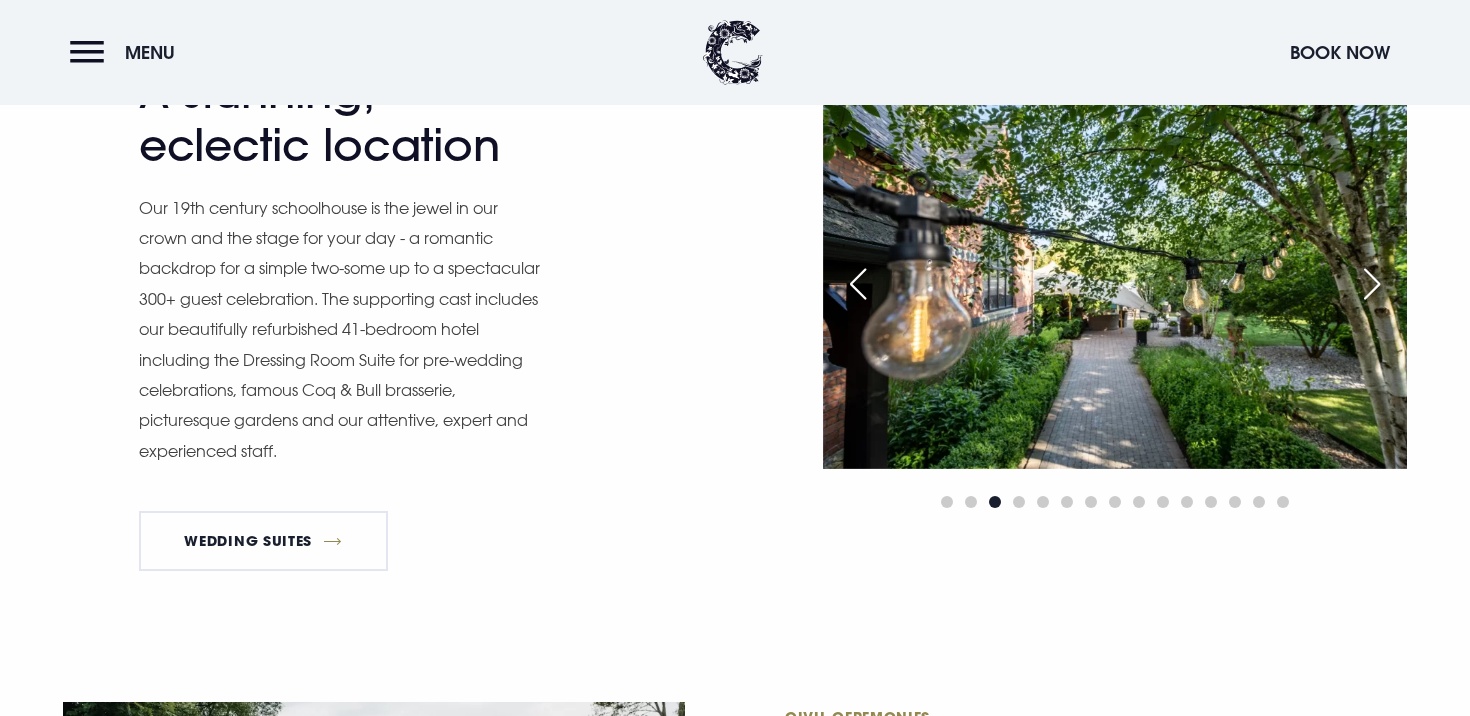 click at bounding box center [1372, 284] 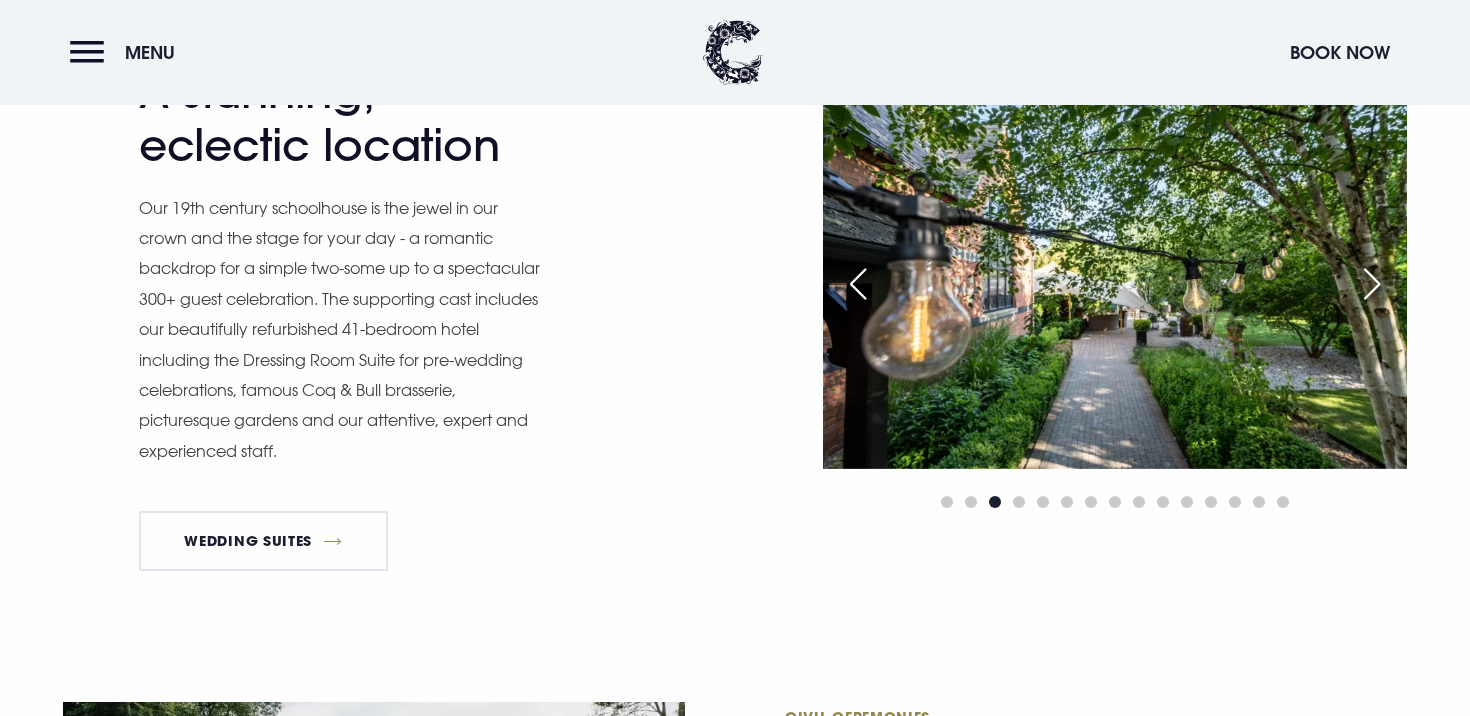 click at bounding box center (1372, 284) 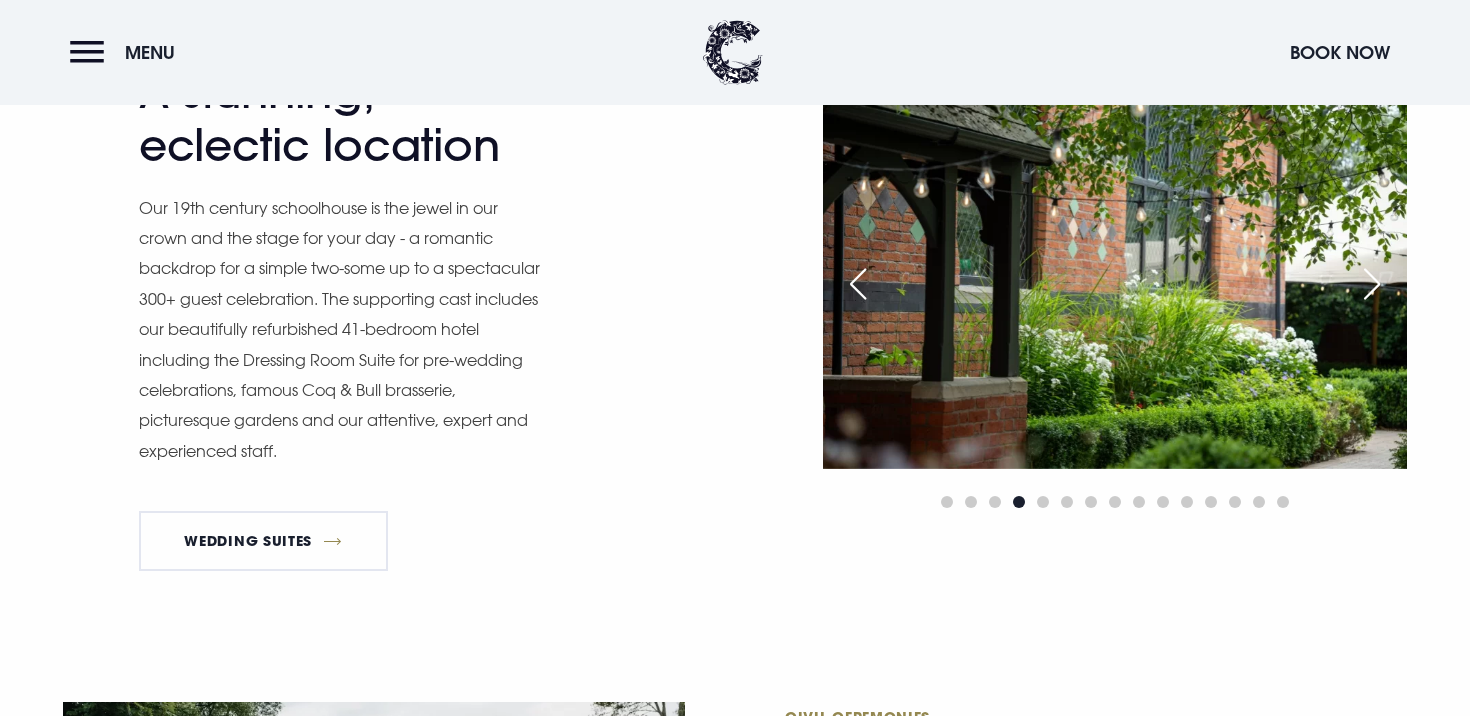 click at bounding box center [1372, 284] 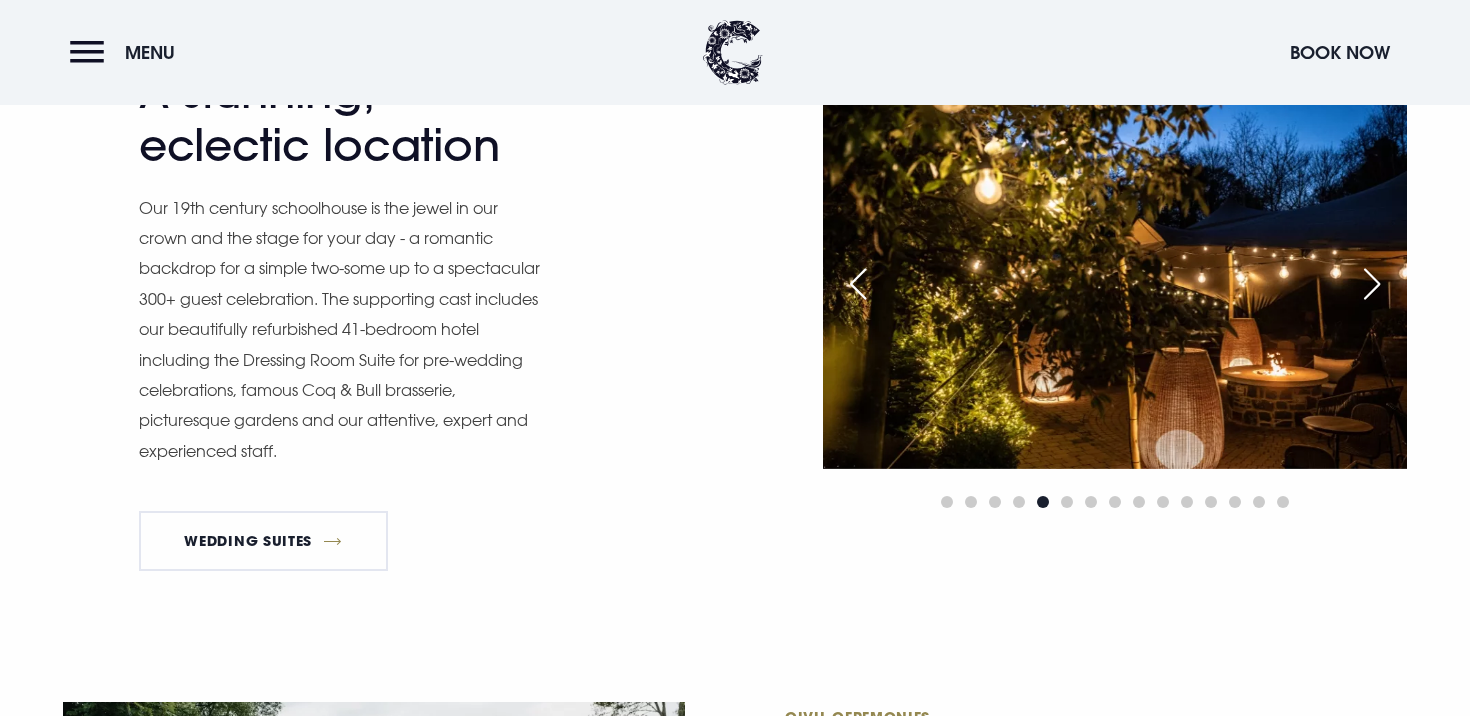 click at bounding box center (1372, 284) 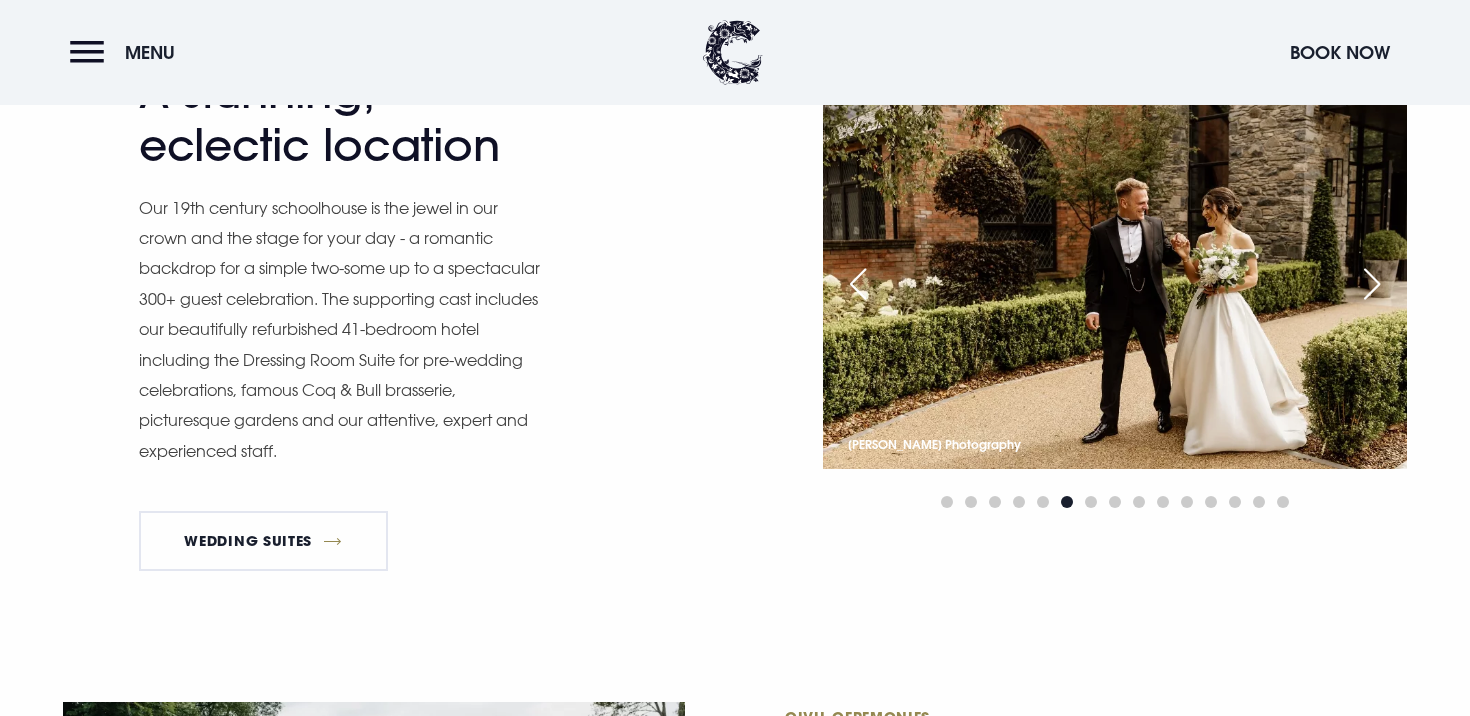 click at bounding box center [1372, 284] 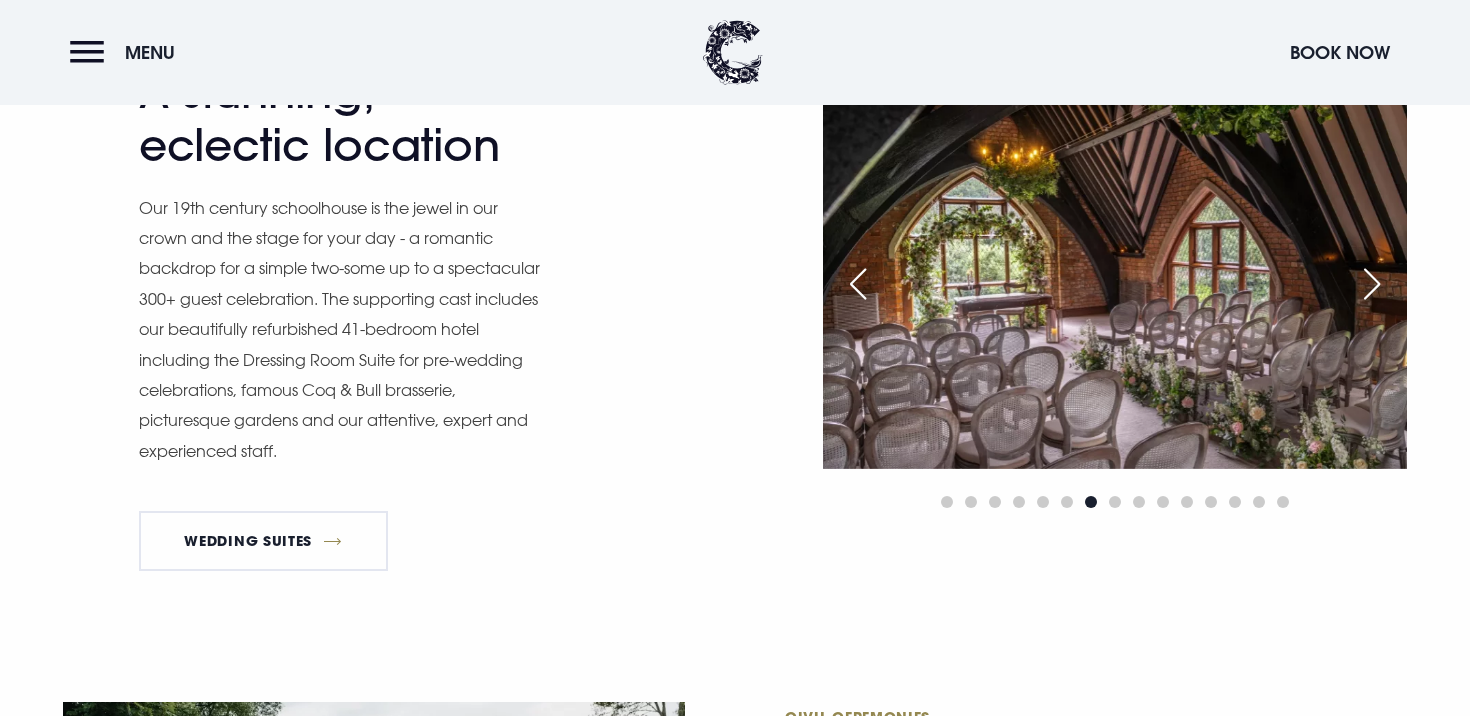 click at bounding box center (1372, 284) 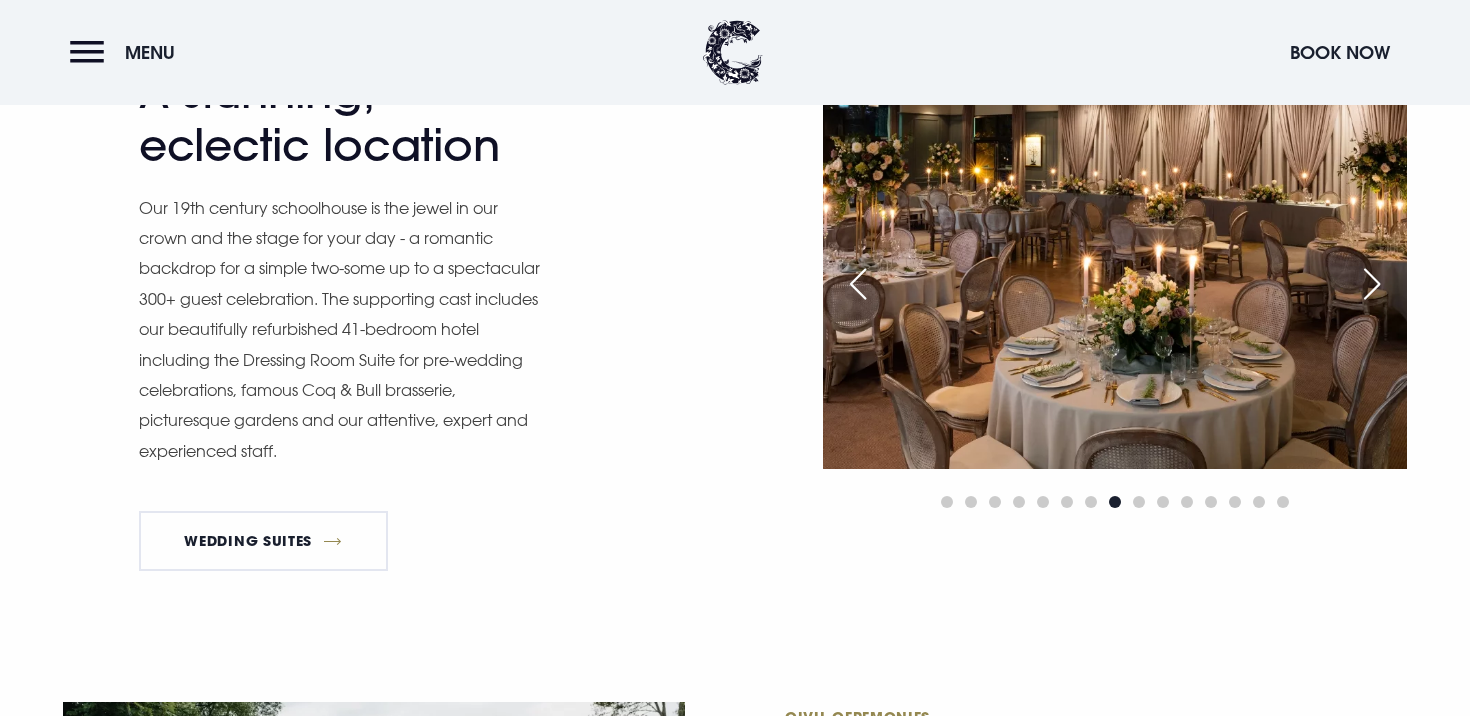 click at bounding box center (1372, 284) 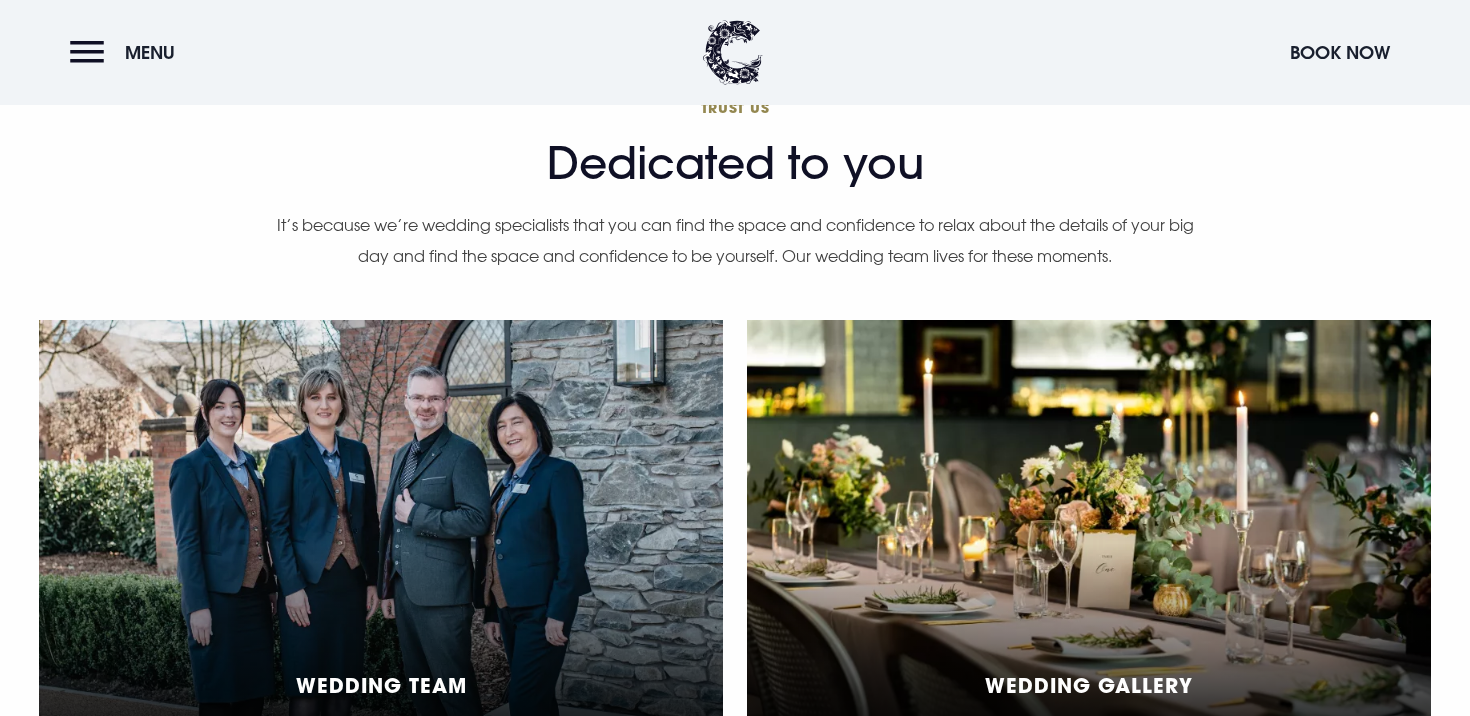 scroll, scrollTop: 4675, scrollLeft: 0, axis: vertical 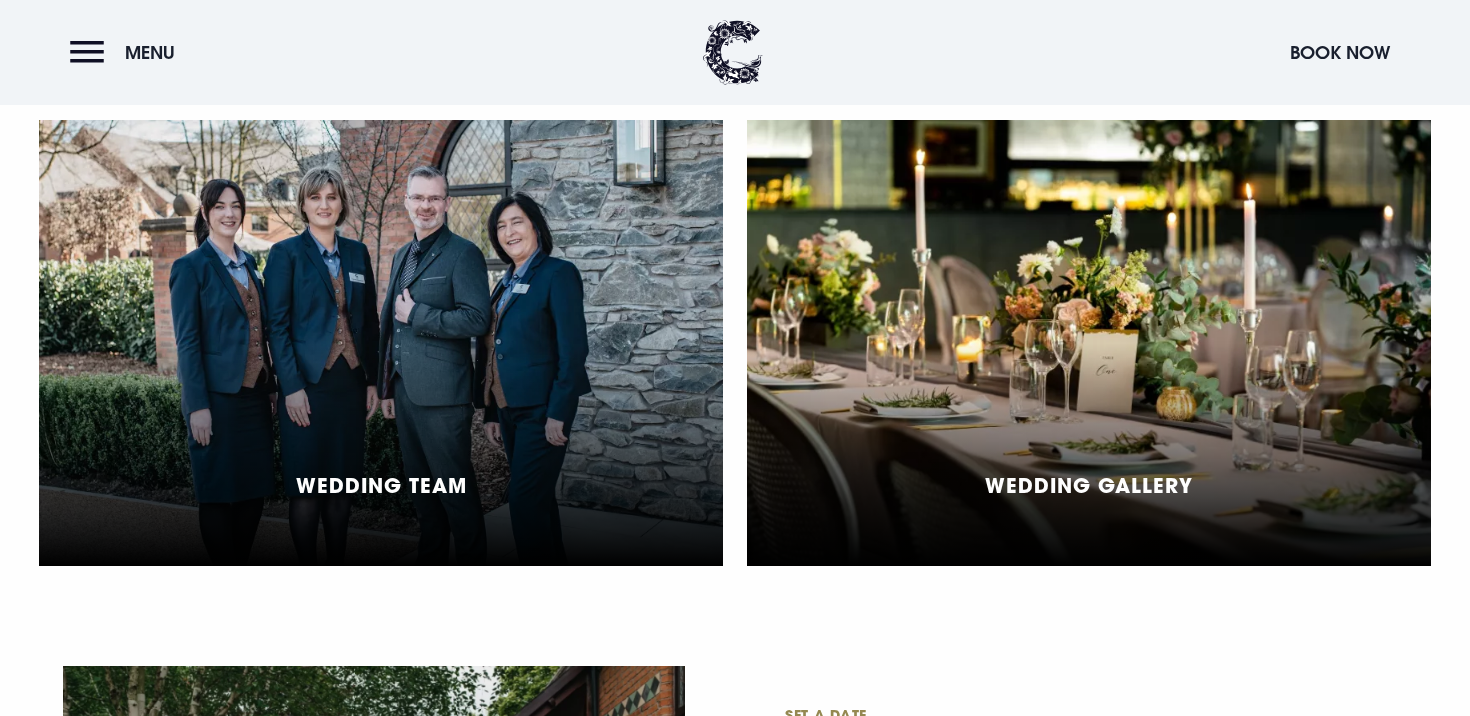 click on "Wedding Gallery" at bounding box center (1089, 343) 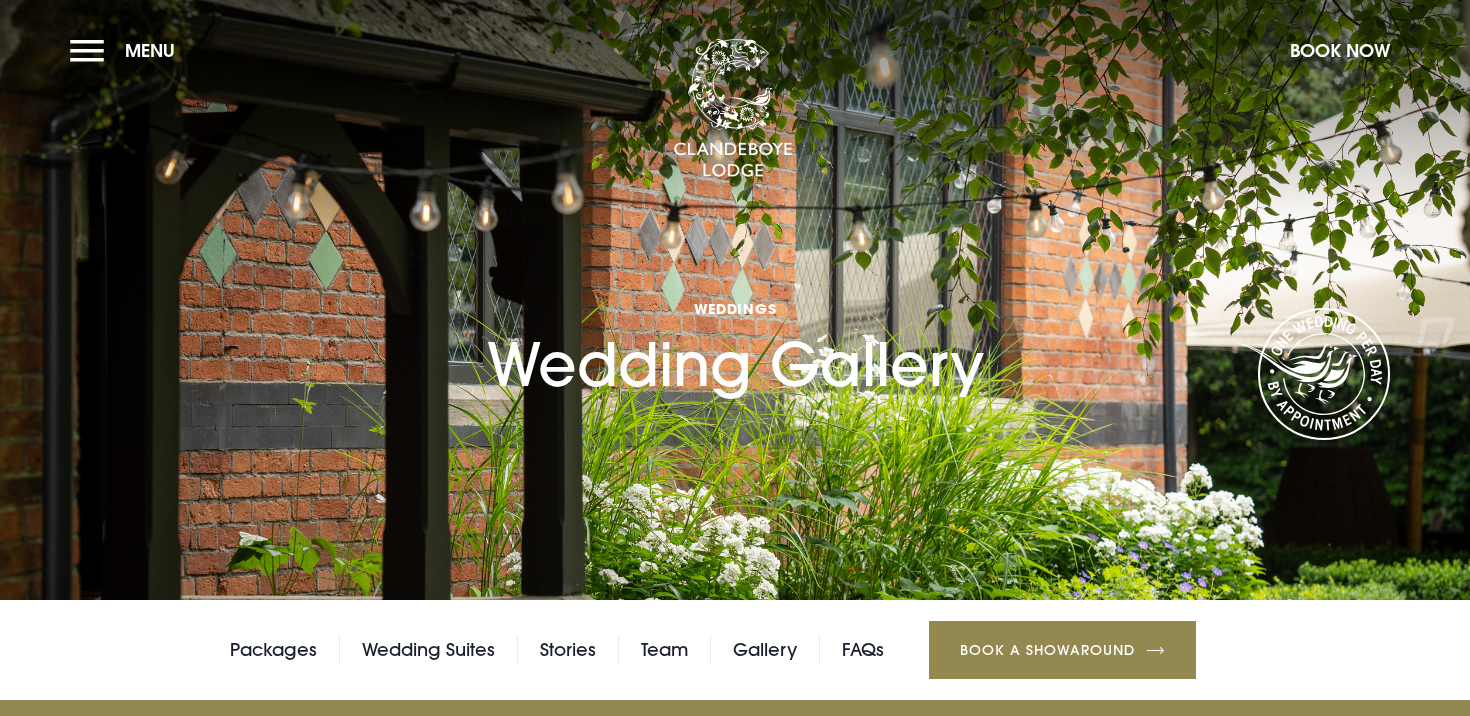 scroll, scrollTop: 0, scrollLeft: 0, axis: both 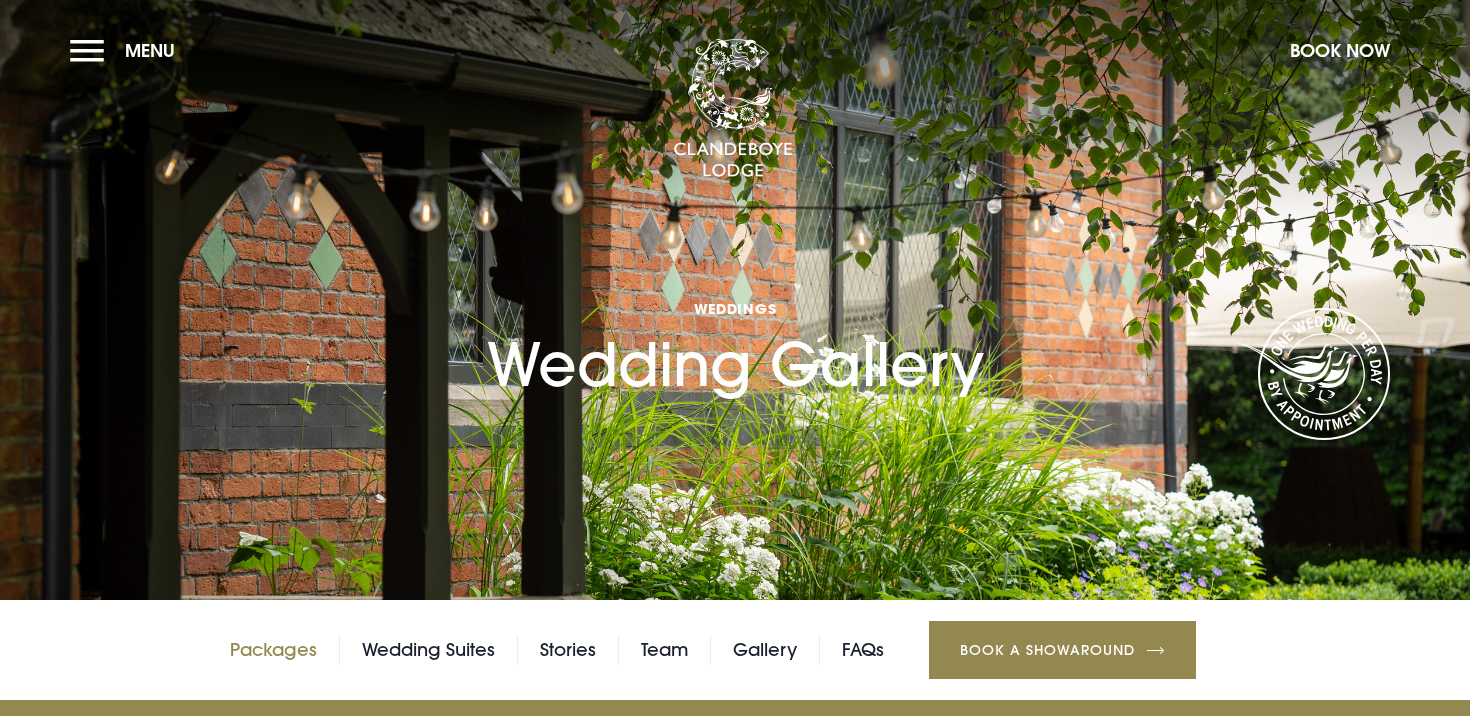 click on "Packages" at bounding box center [273, 650] 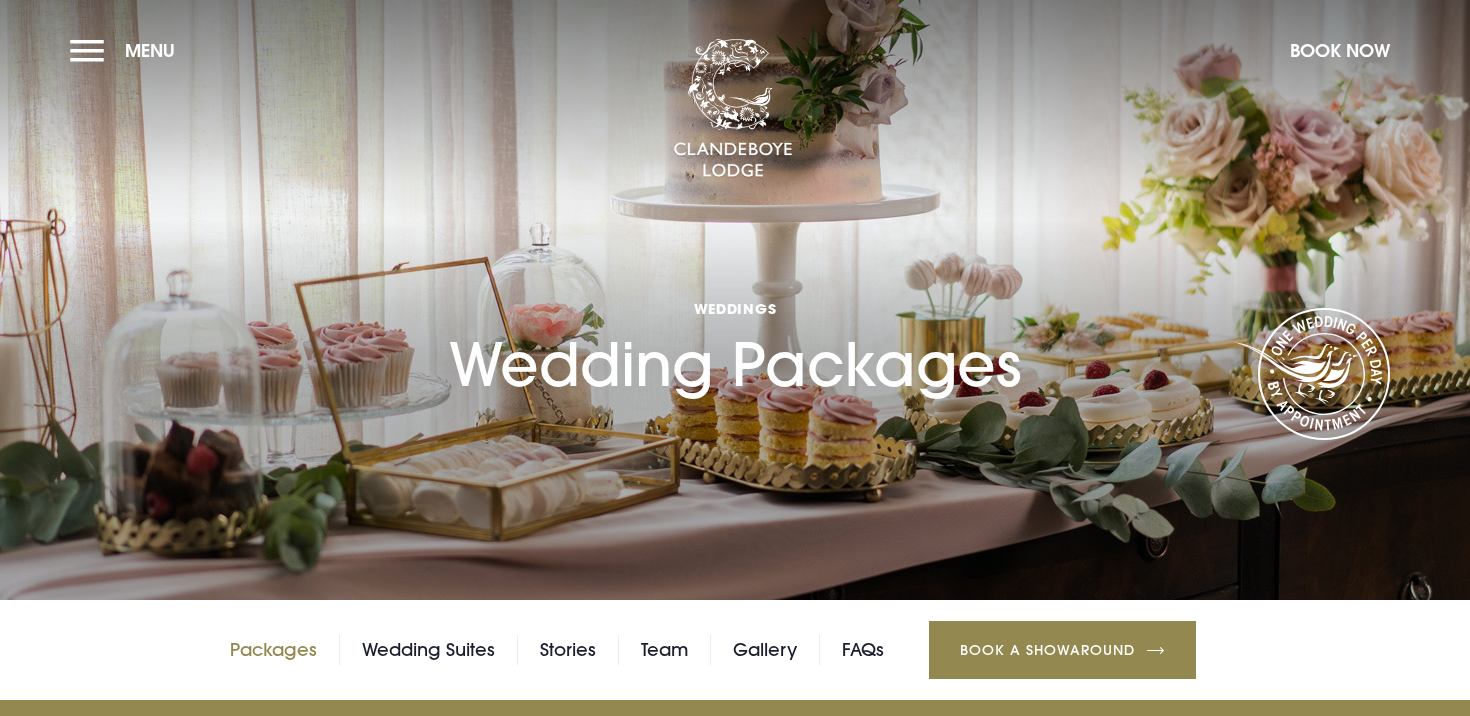 scroll, scrollTop: 0, scrollLeft: 0, axis: both 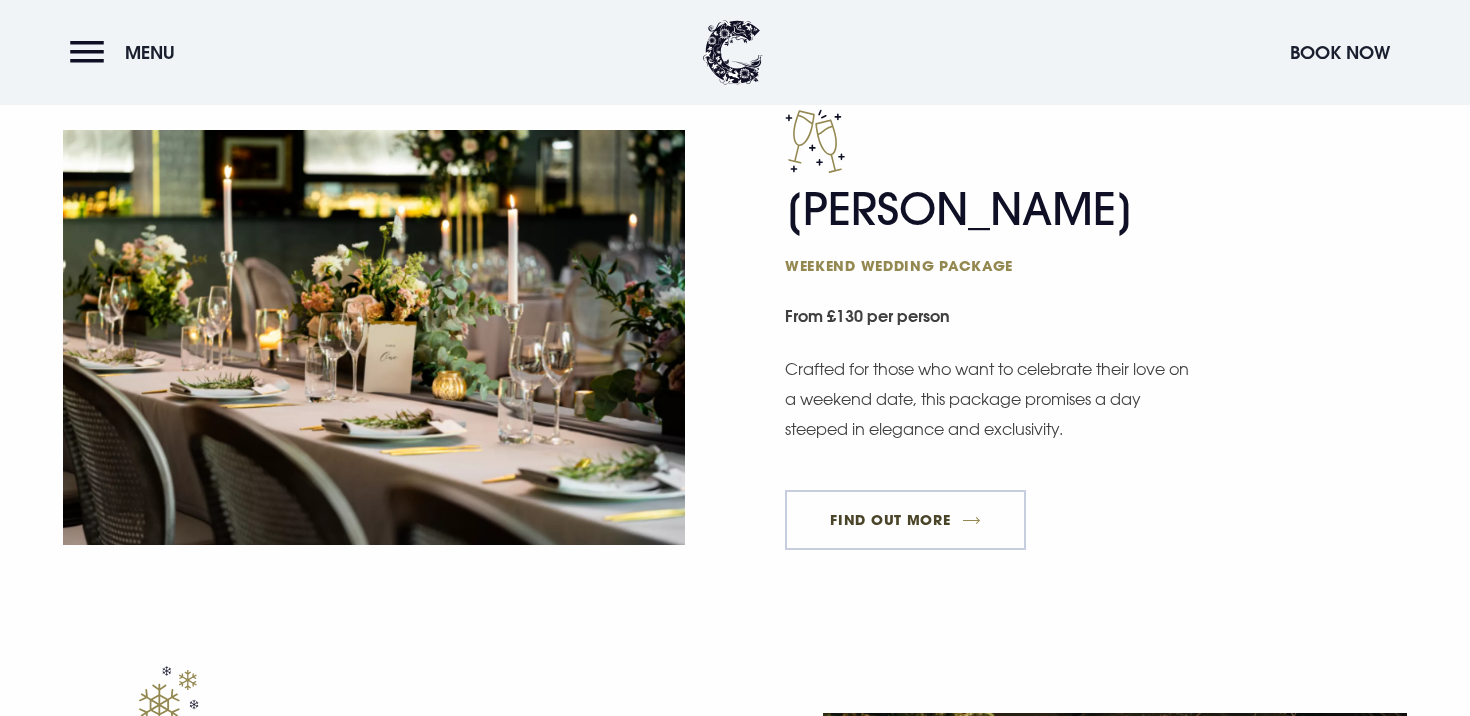 click on "FIND OUT MORE" at bounding box center (905, 520) 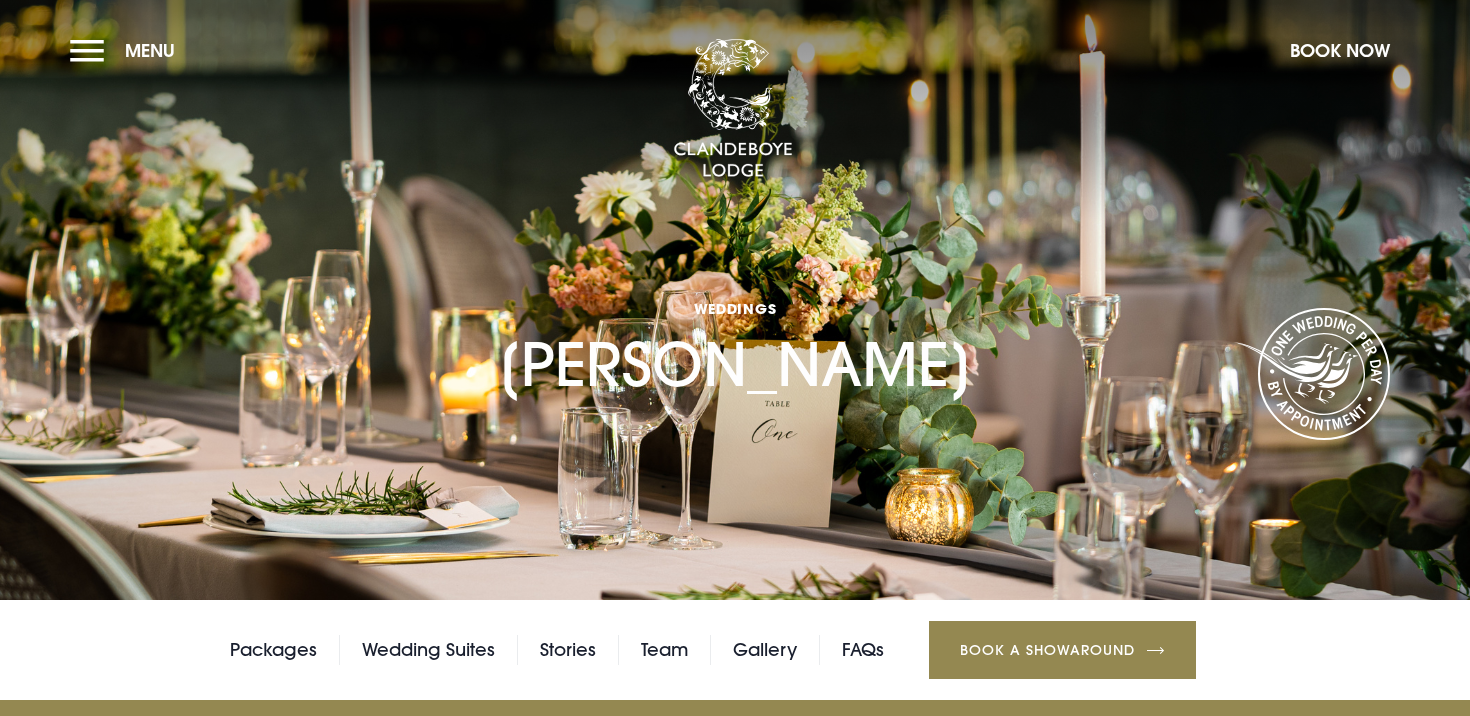 scroll, scrollTop: 0, scrollLeft: 0, axis: both 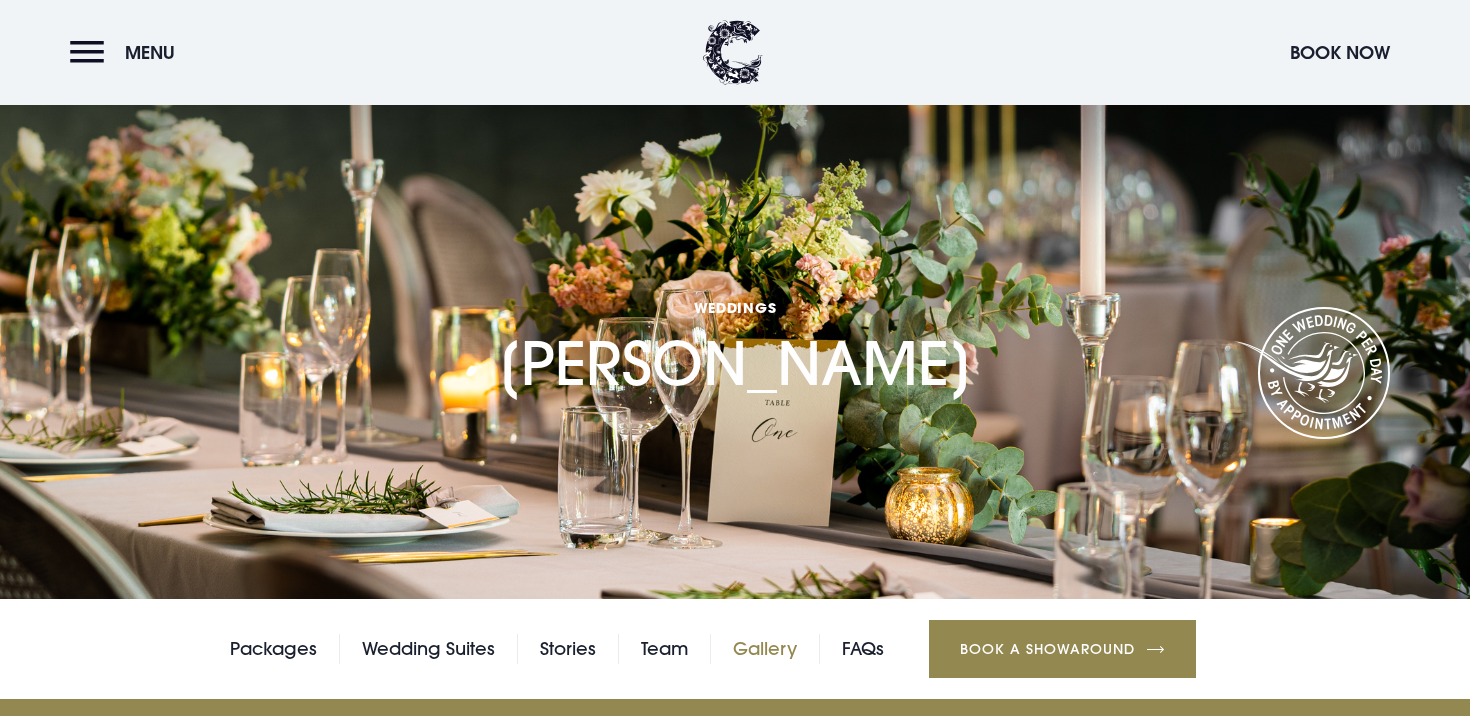 click on "Gallery" at bounding box center (765, 649) 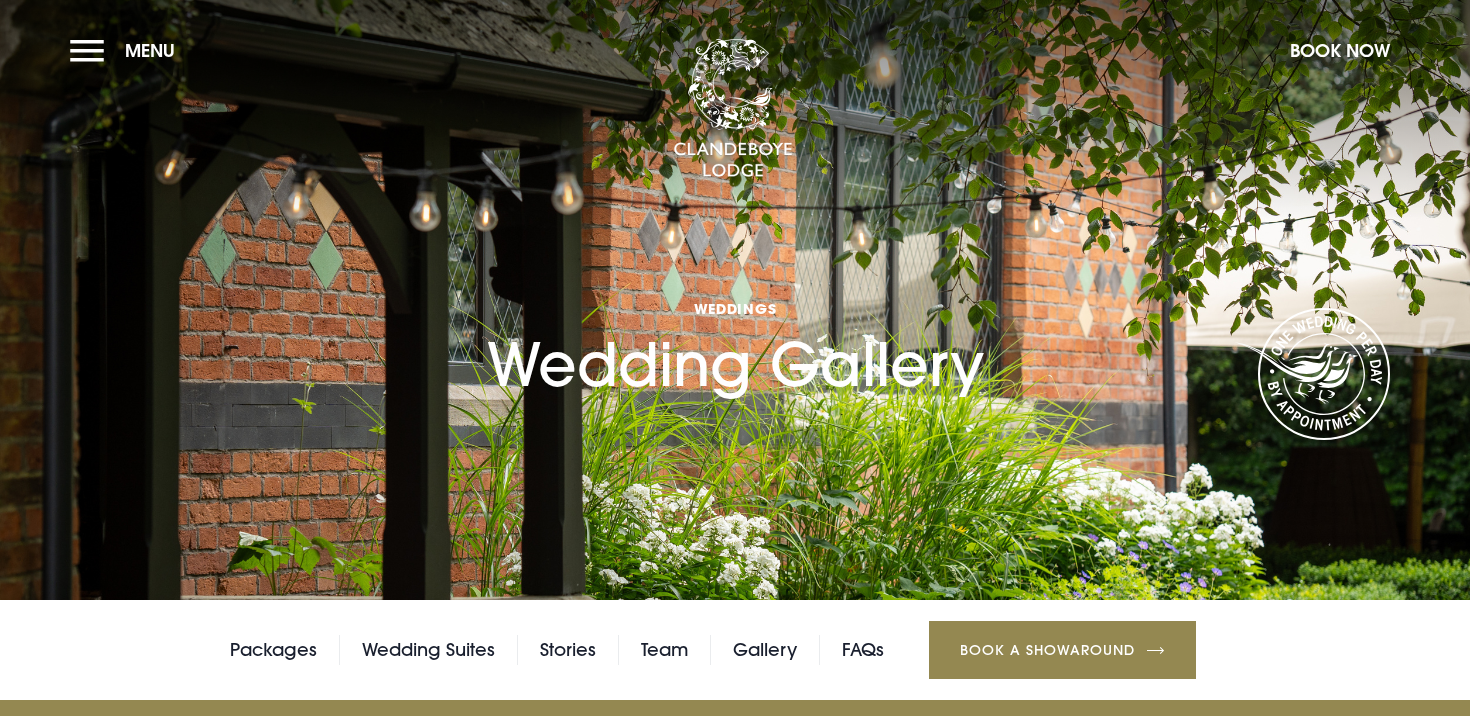 scroll, scrollTop: 0, scrollLeft: 0, axis: both 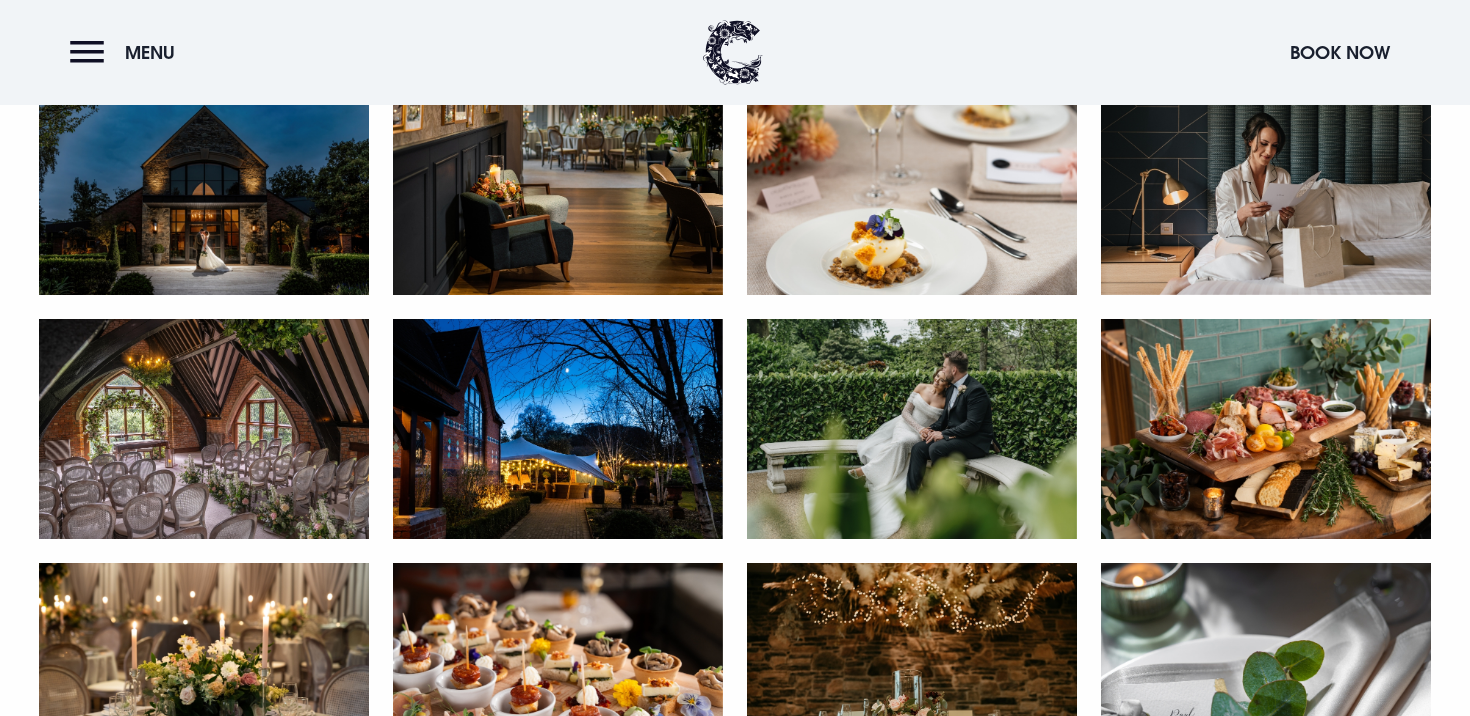click at bounding box center [204, 429] 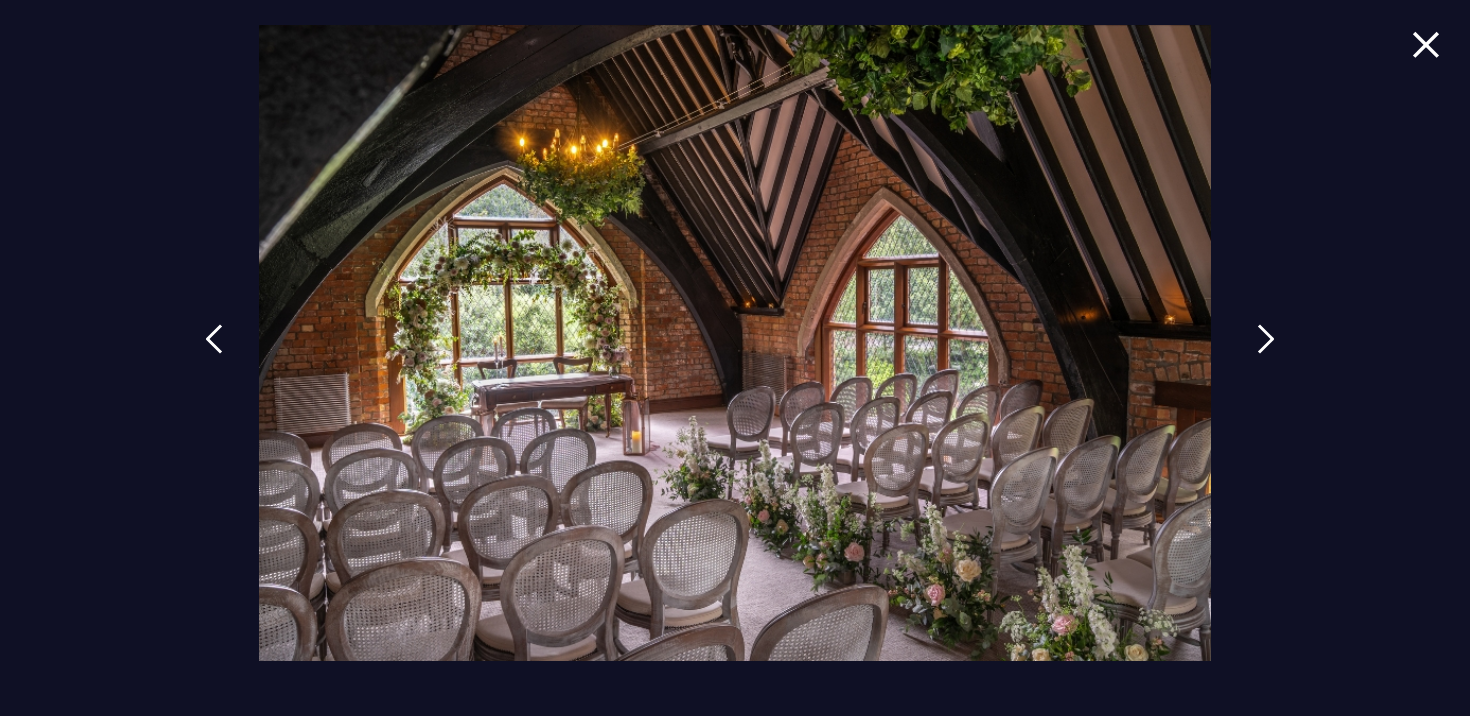 click at bounding box center [1266, 354] 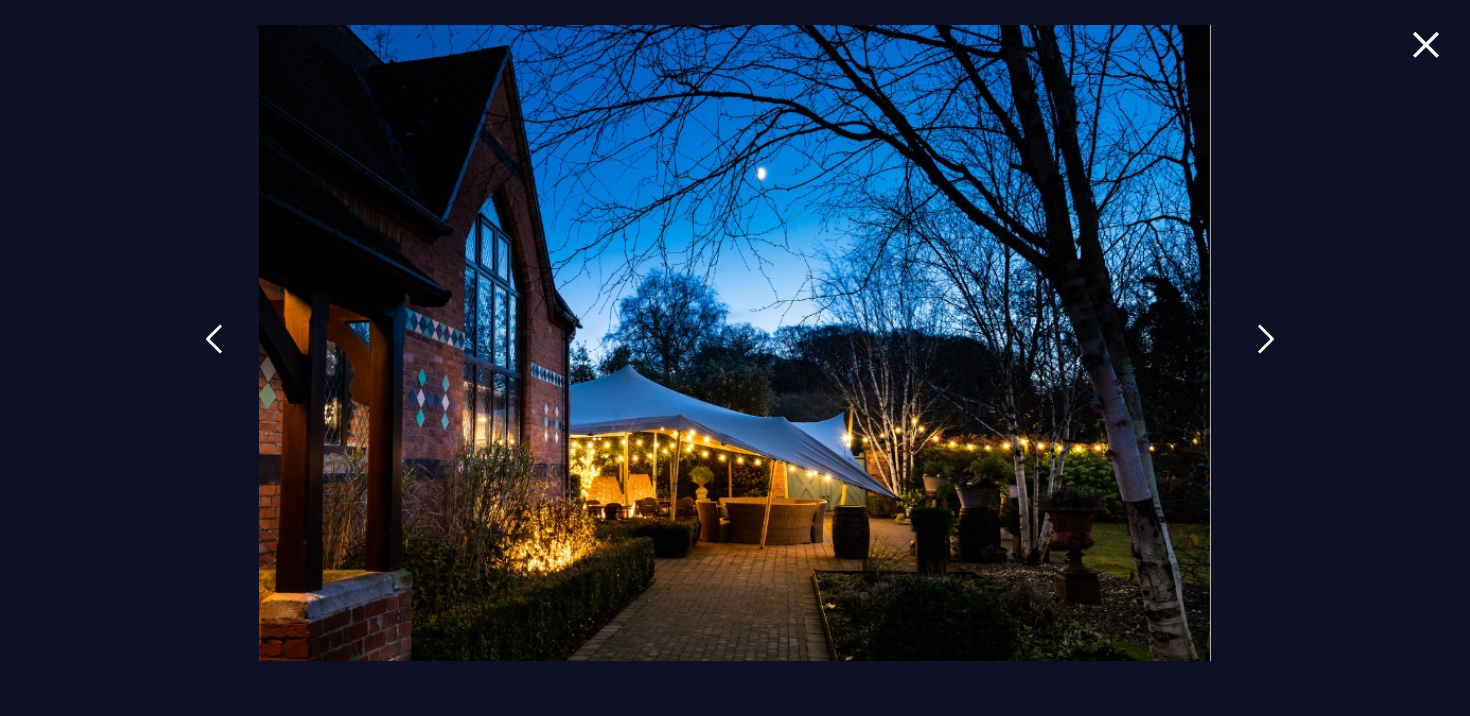 click at bounding box center [1266, 354] 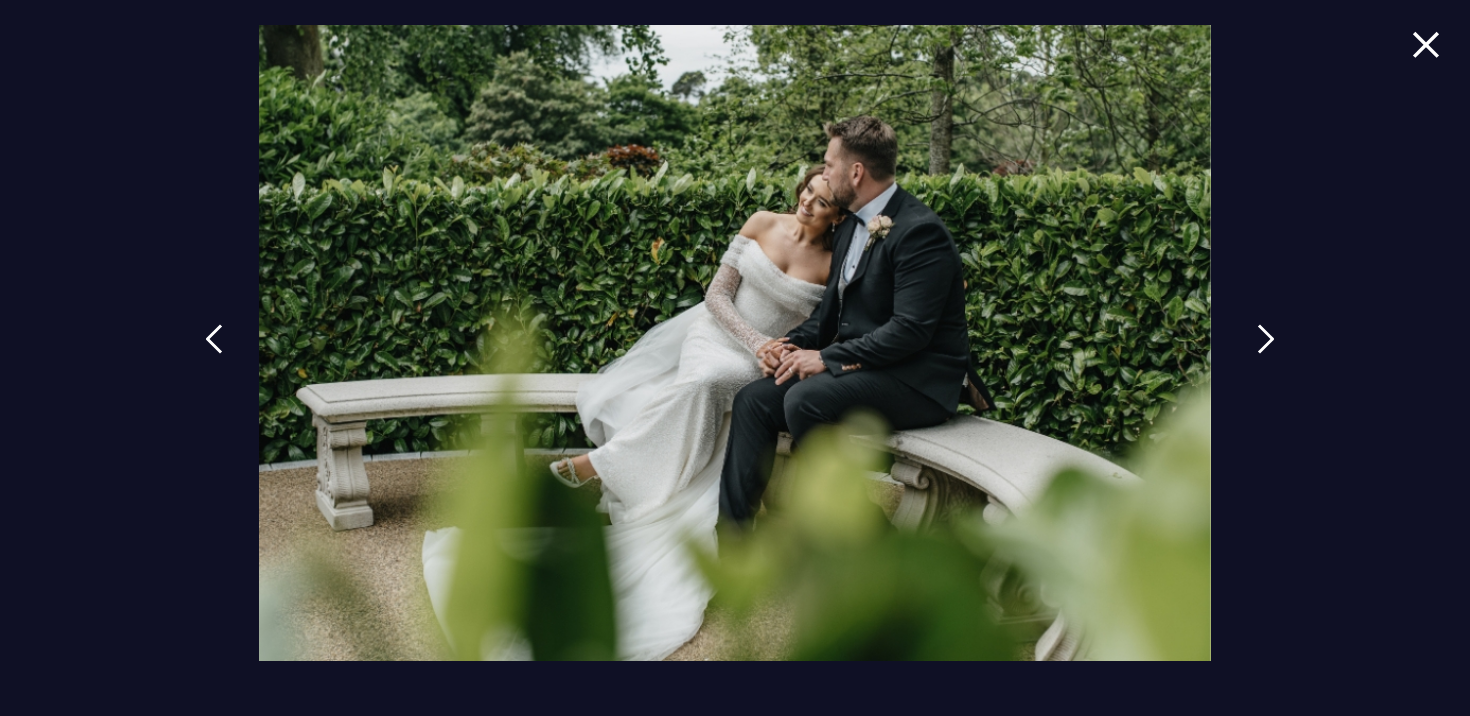 click at bounding box center [1266, 354] 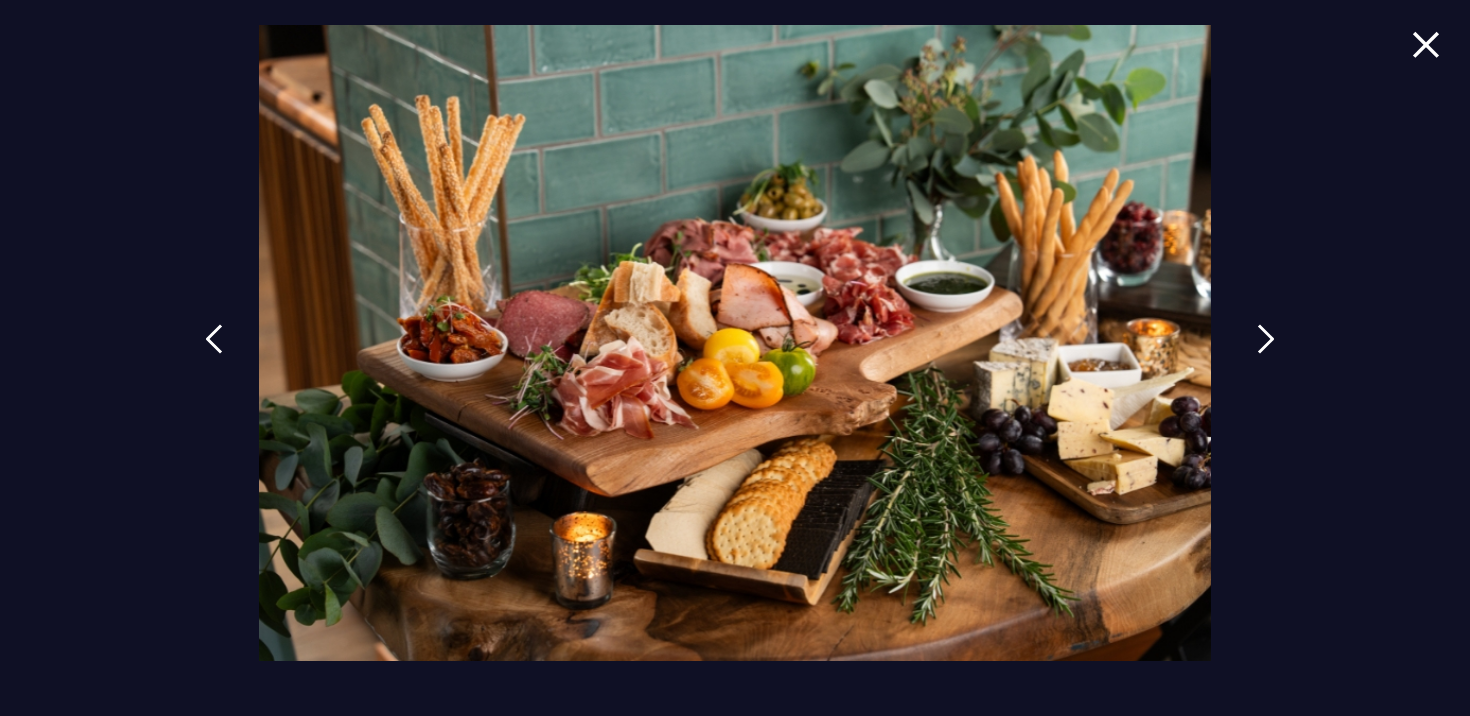 click at bounding box center [1266, 354] 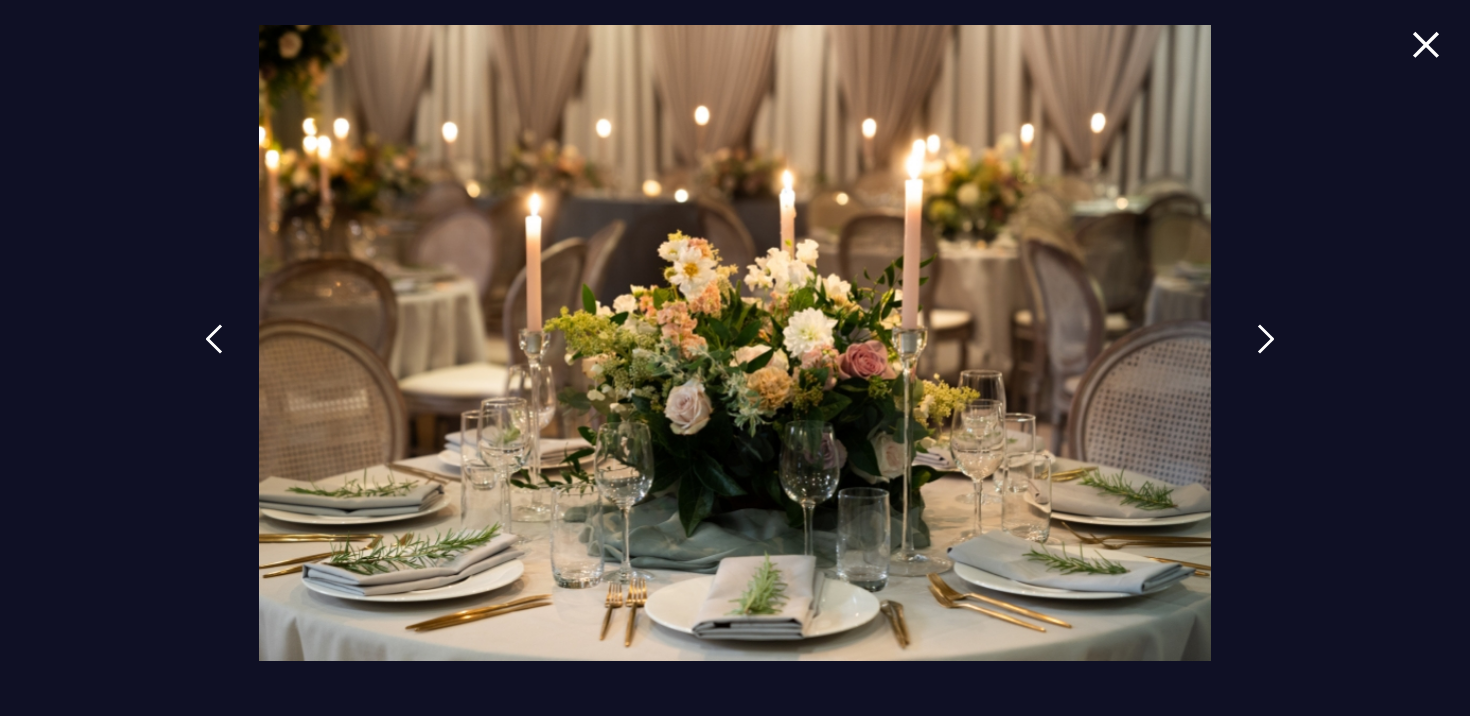 click at bounding box center (1266, 354) 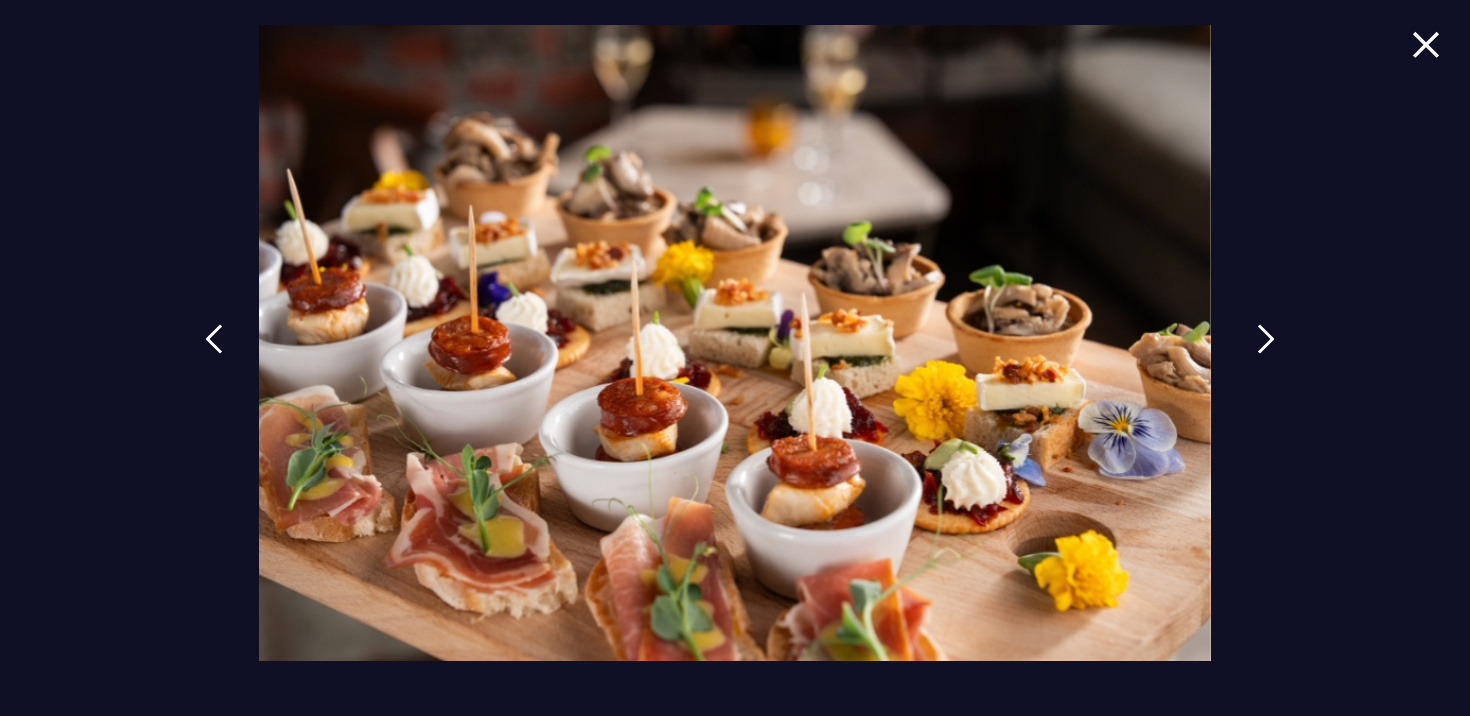 click at bounding box center [1266, 354] 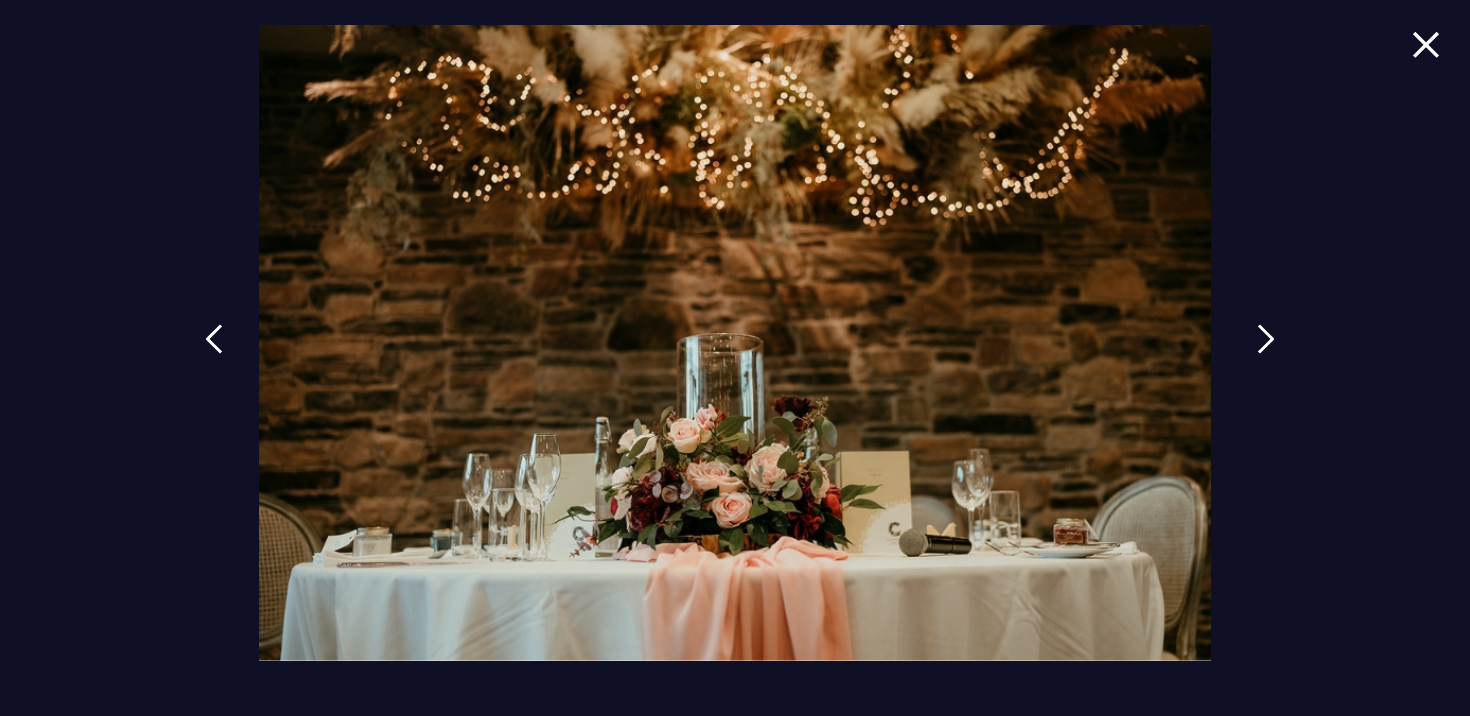 click at bounding box center (1266, 354) 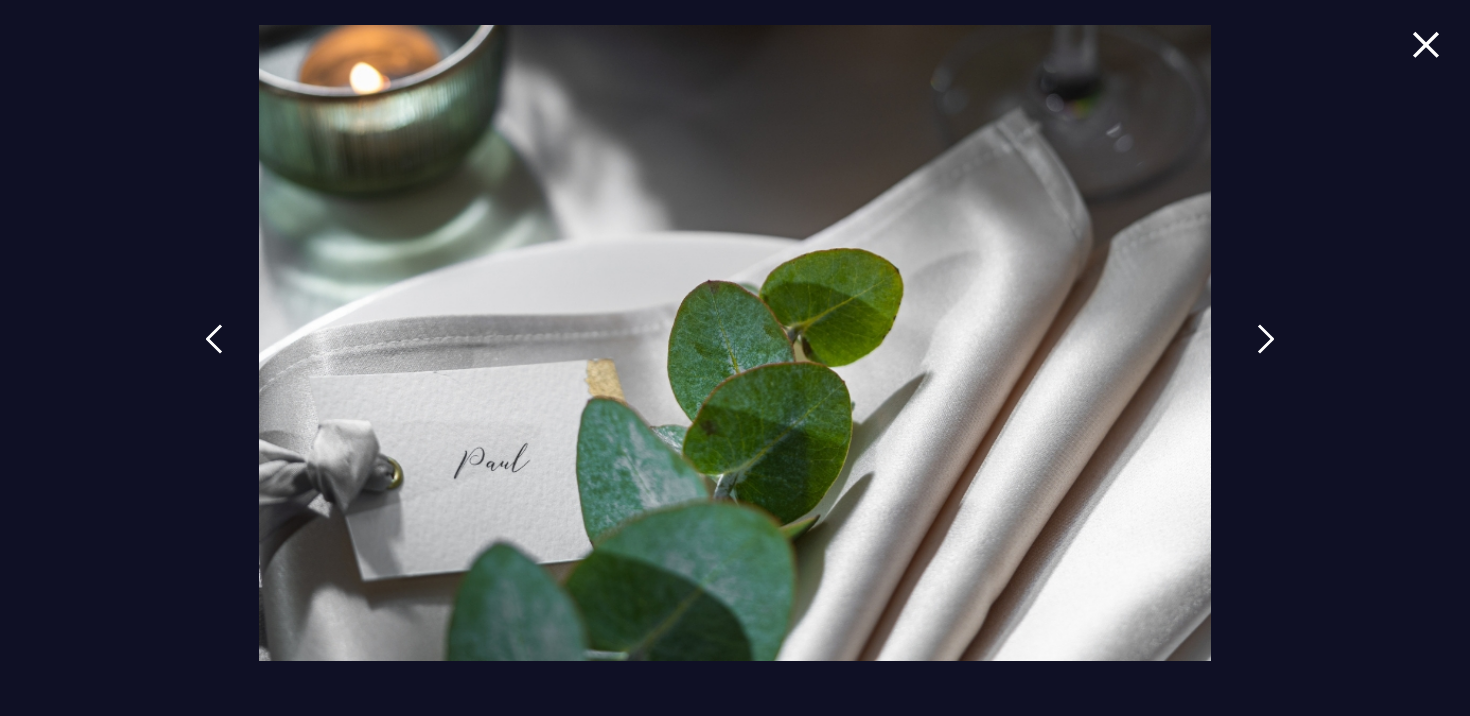 click at bounding box center [1266, 354] 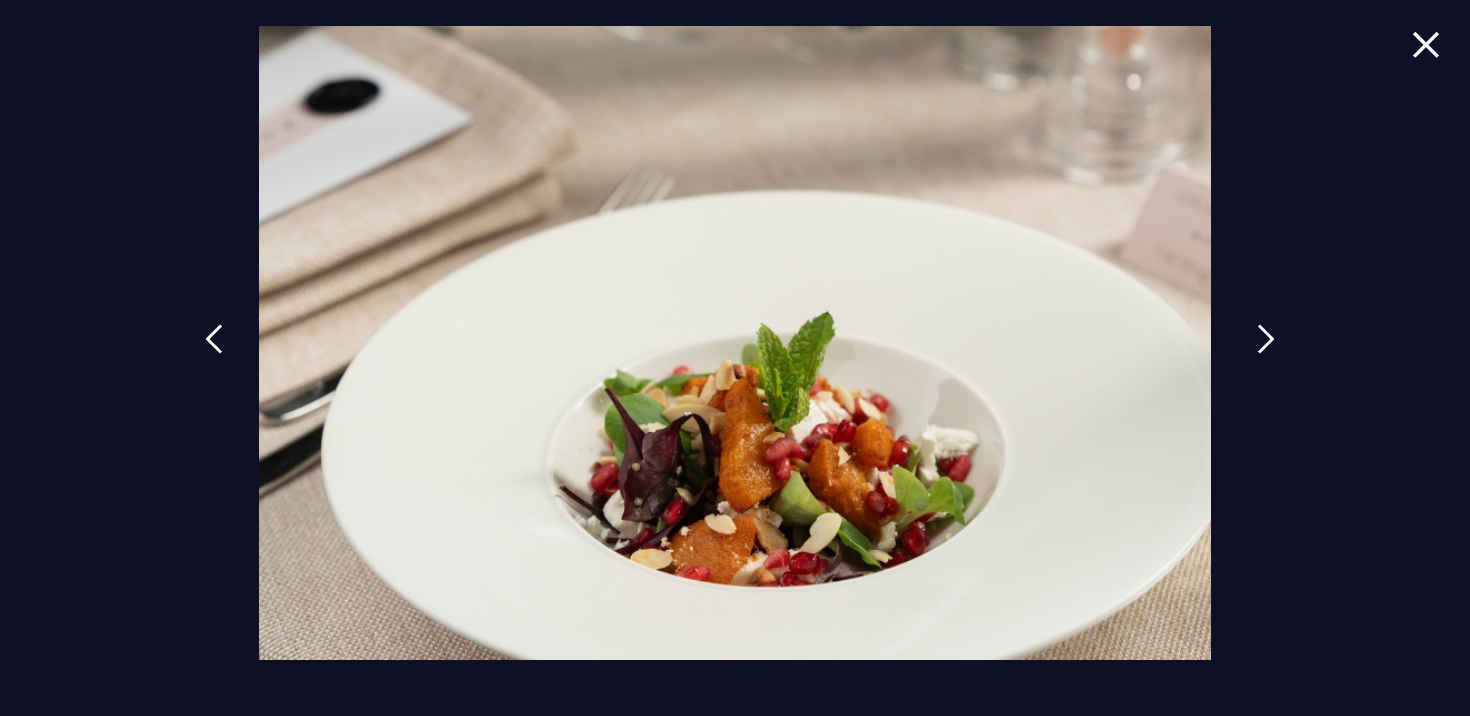 click at bounding box center [1266, 354] 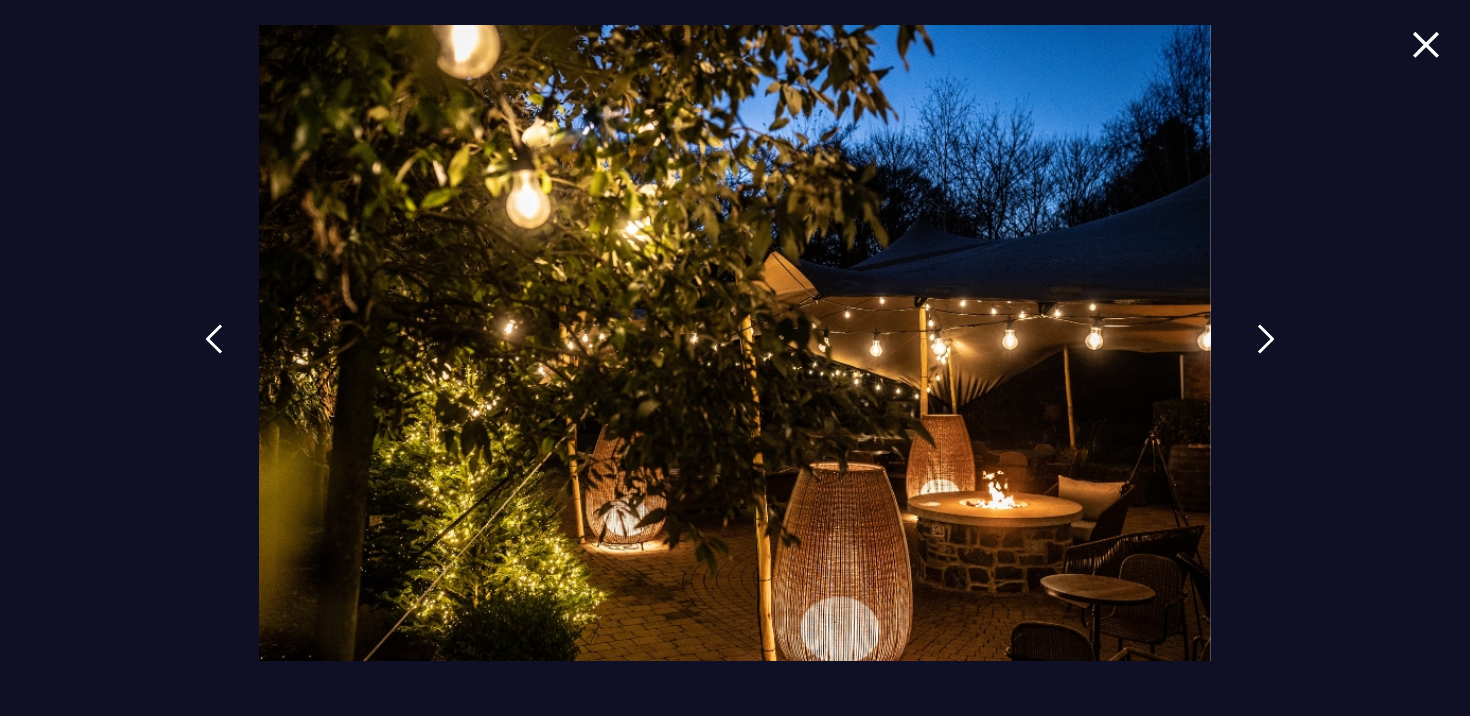 click at bounding box center [1266, 354] 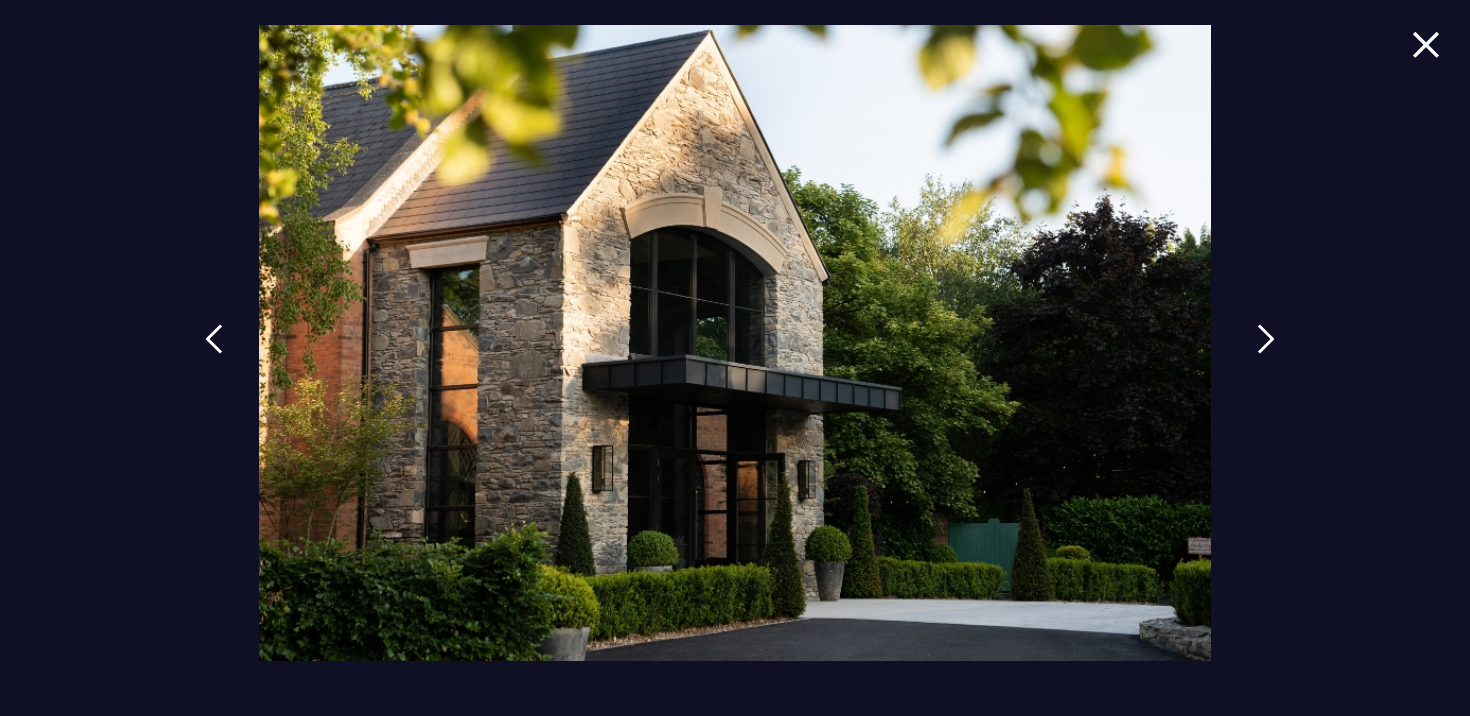 click at bounding box center (1266, 354) 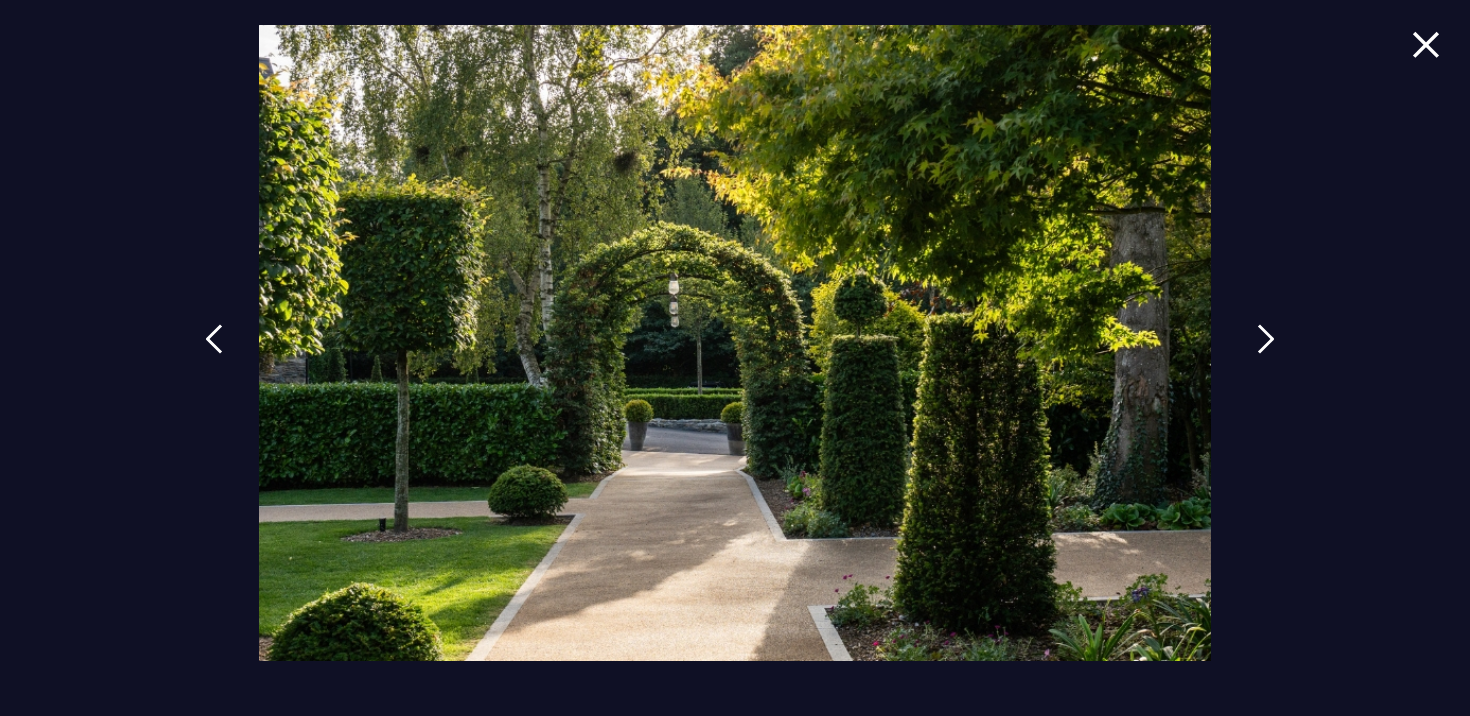 click at bounding box center (1266, 354) 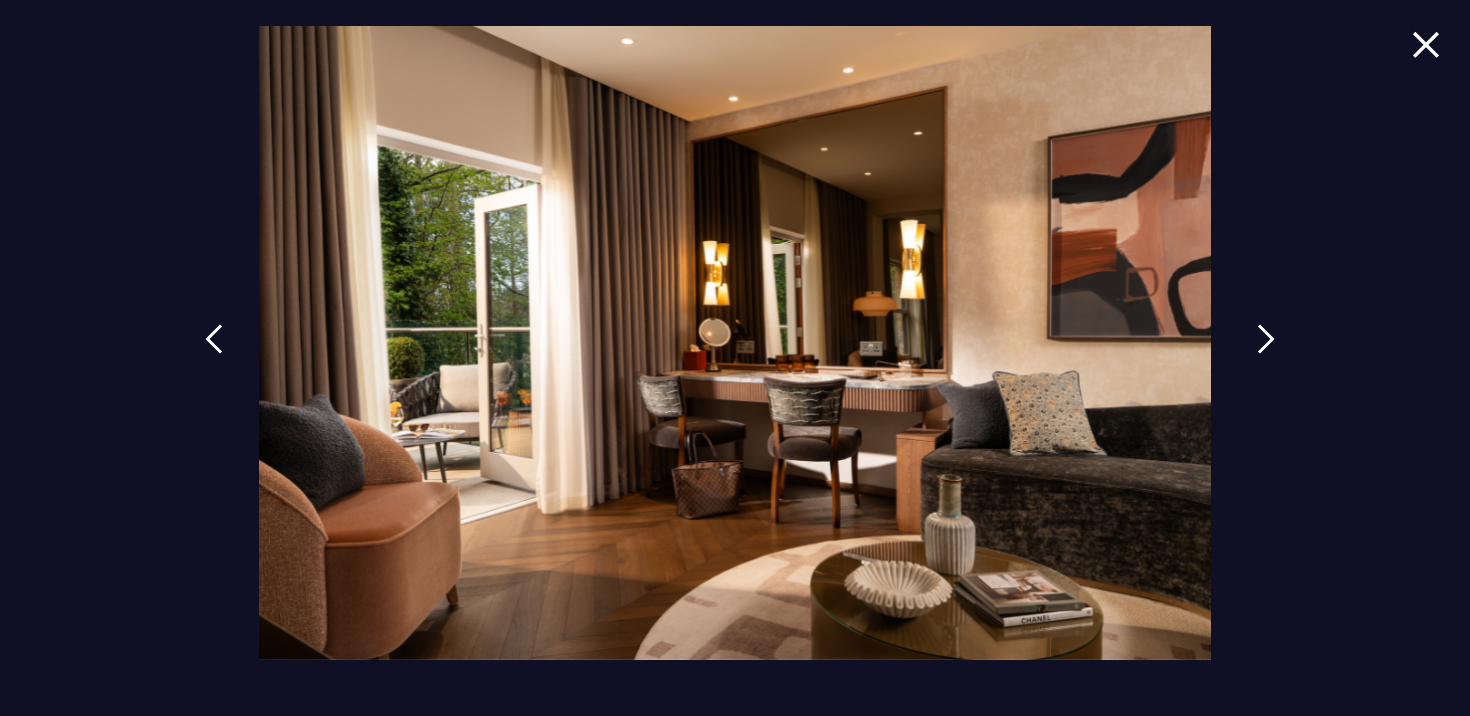 click at bounding box center [1266, 354] 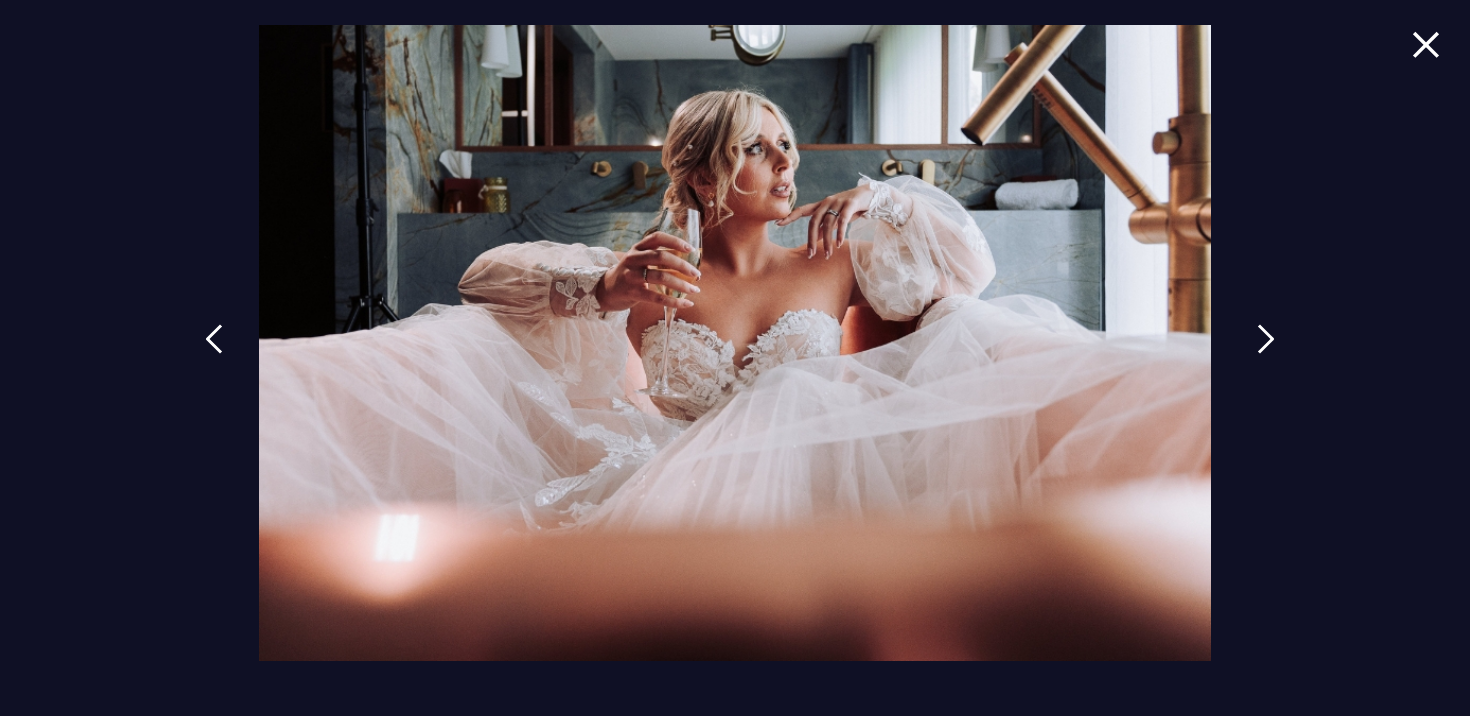 click at bounding box center (1266, 354) 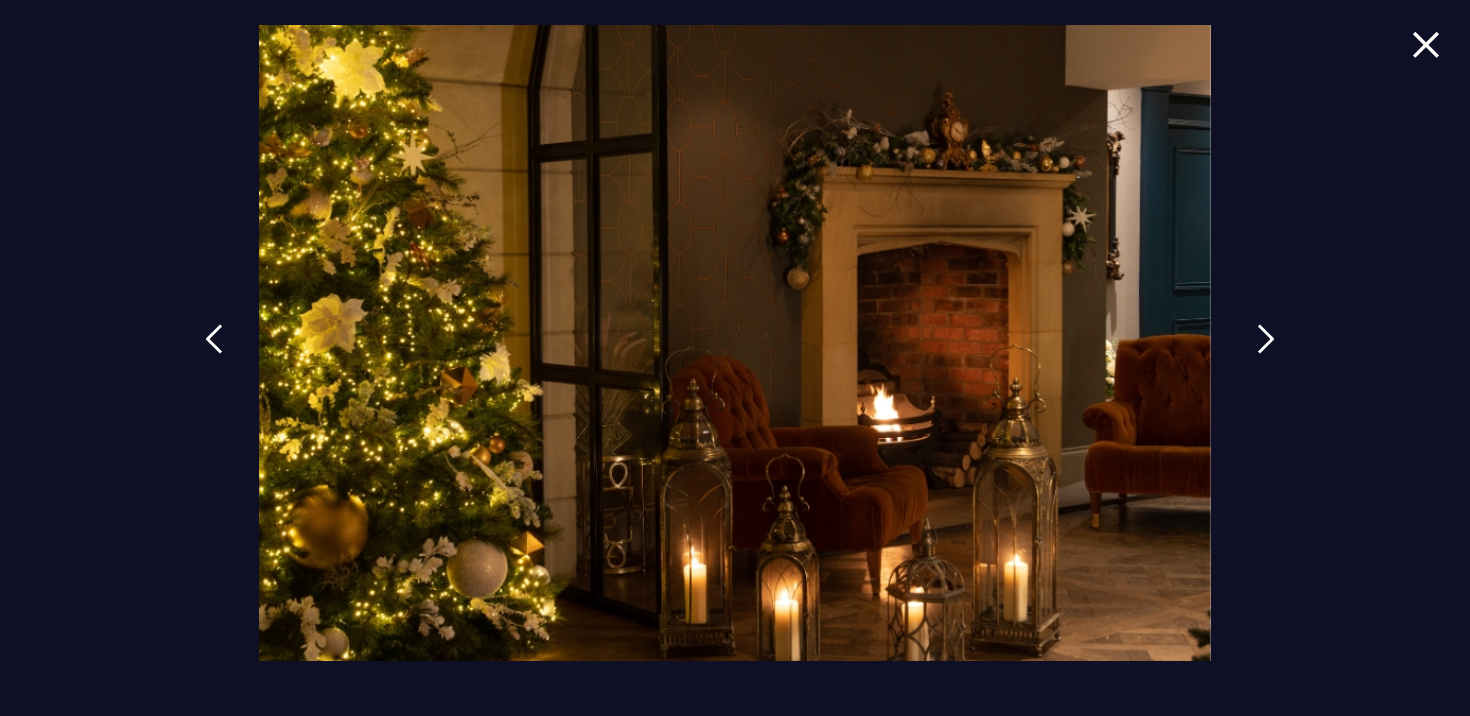 click at bounding box center [1266, 354] 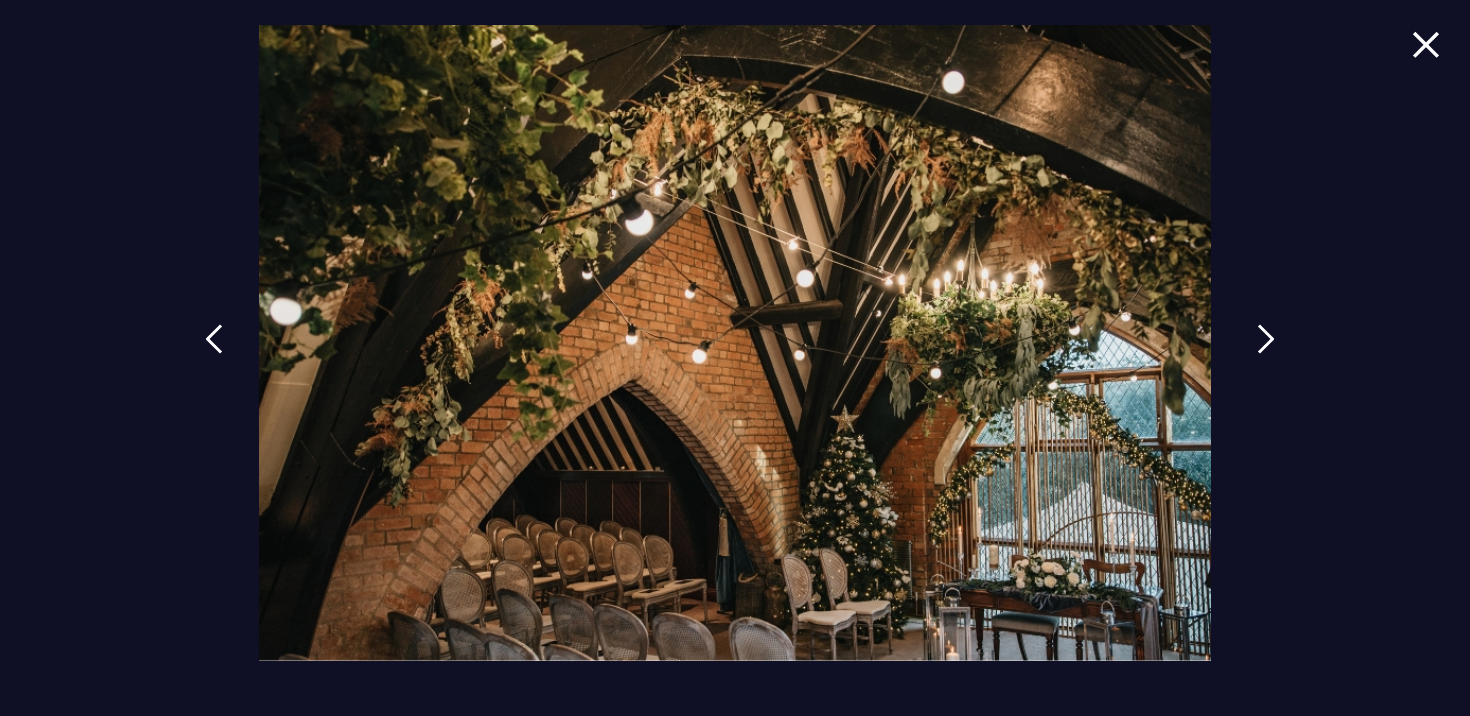 click at bounding box center [1266, 354] 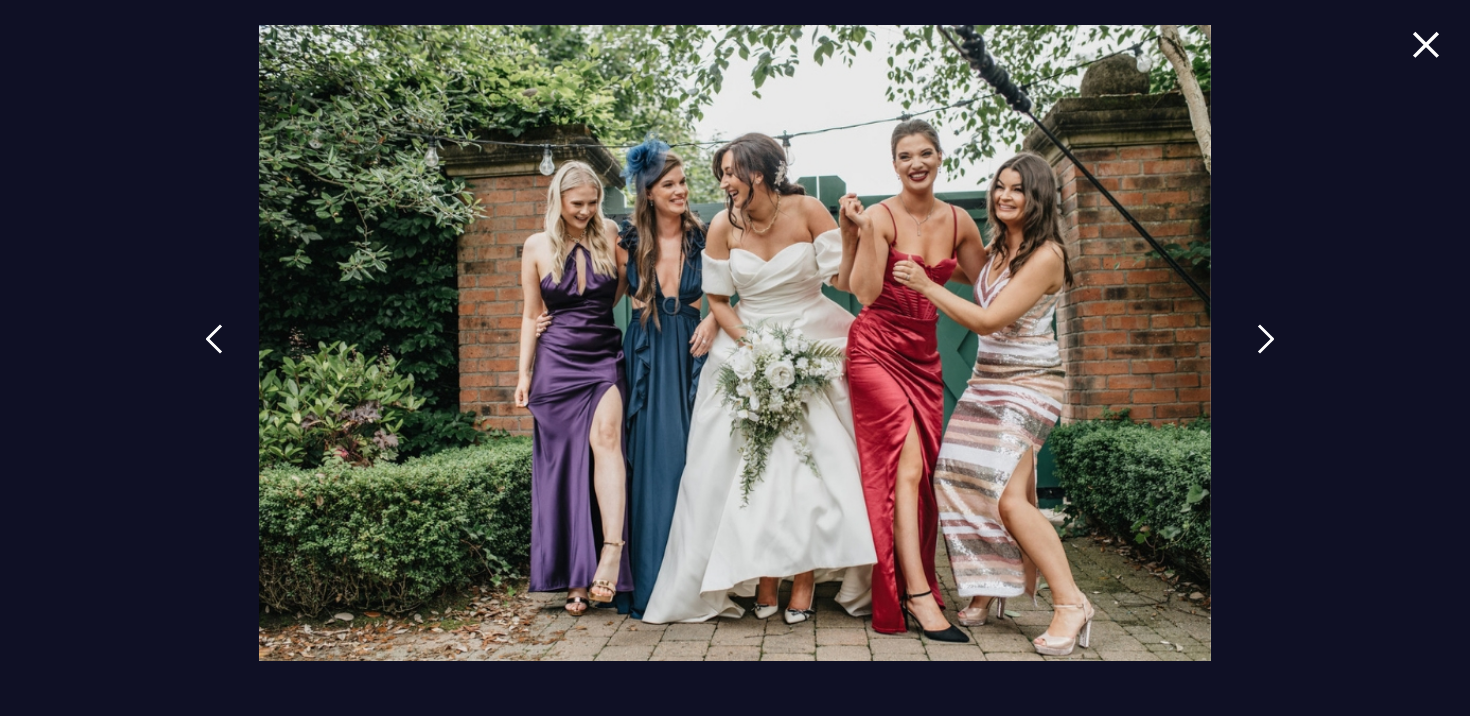 click at bounding box center [1266, 354] 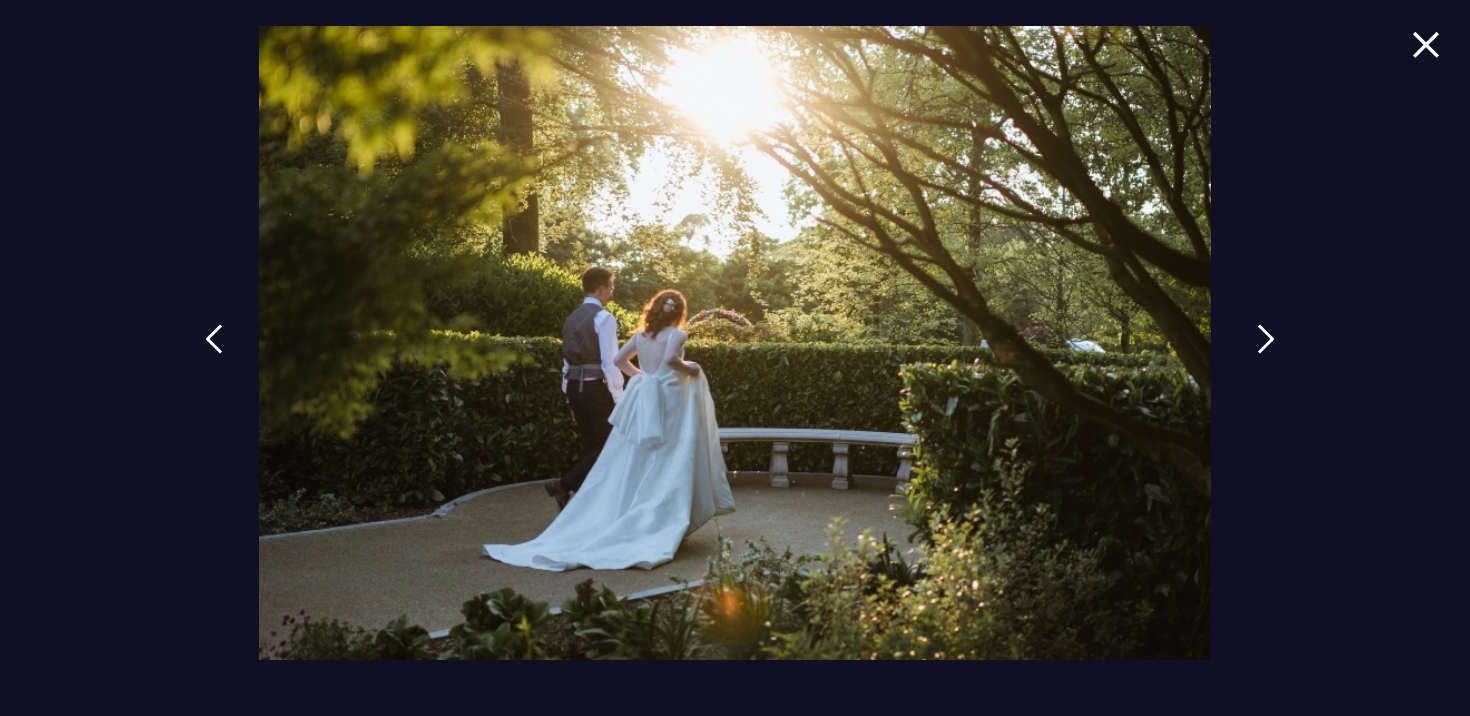 click at bounding box center (1266, 339) 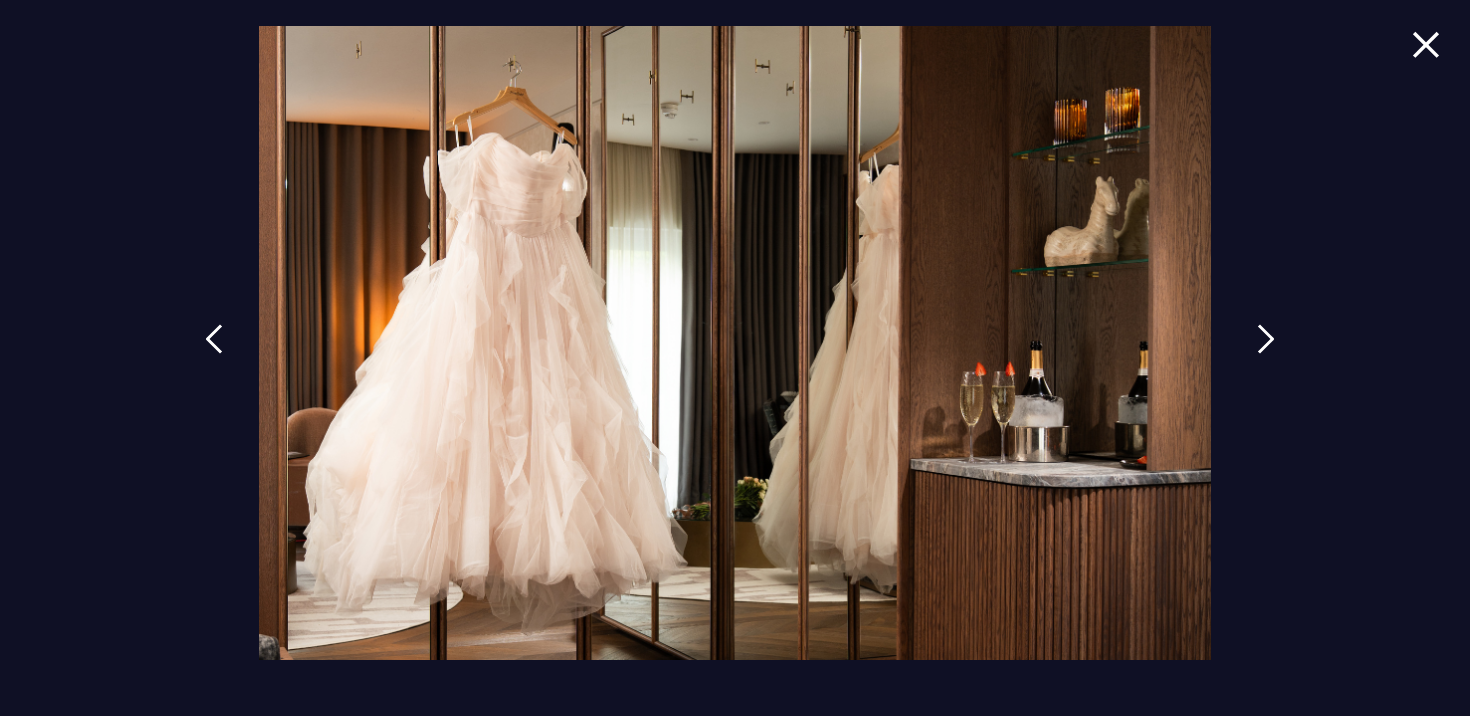 click at bounding box center [1266, 339] 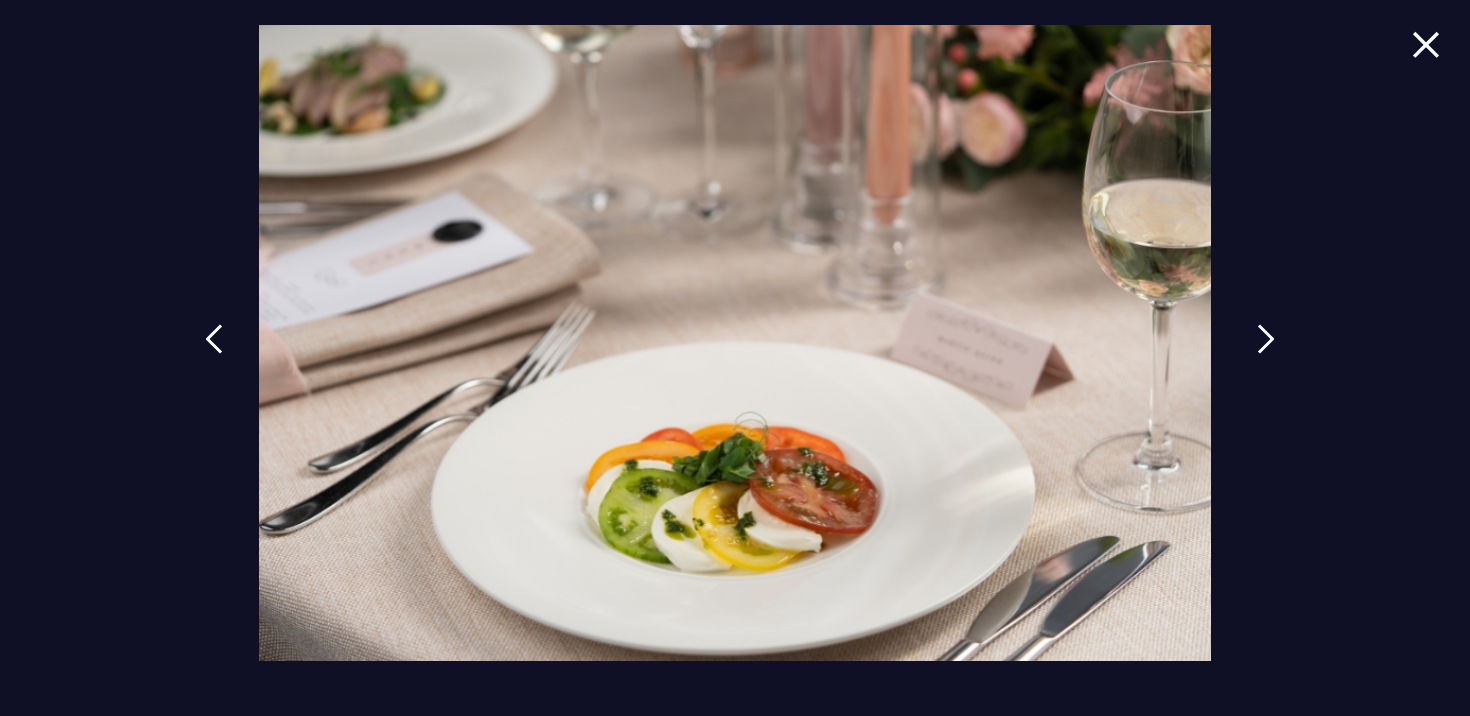 click at bounding box center [1266, 339] 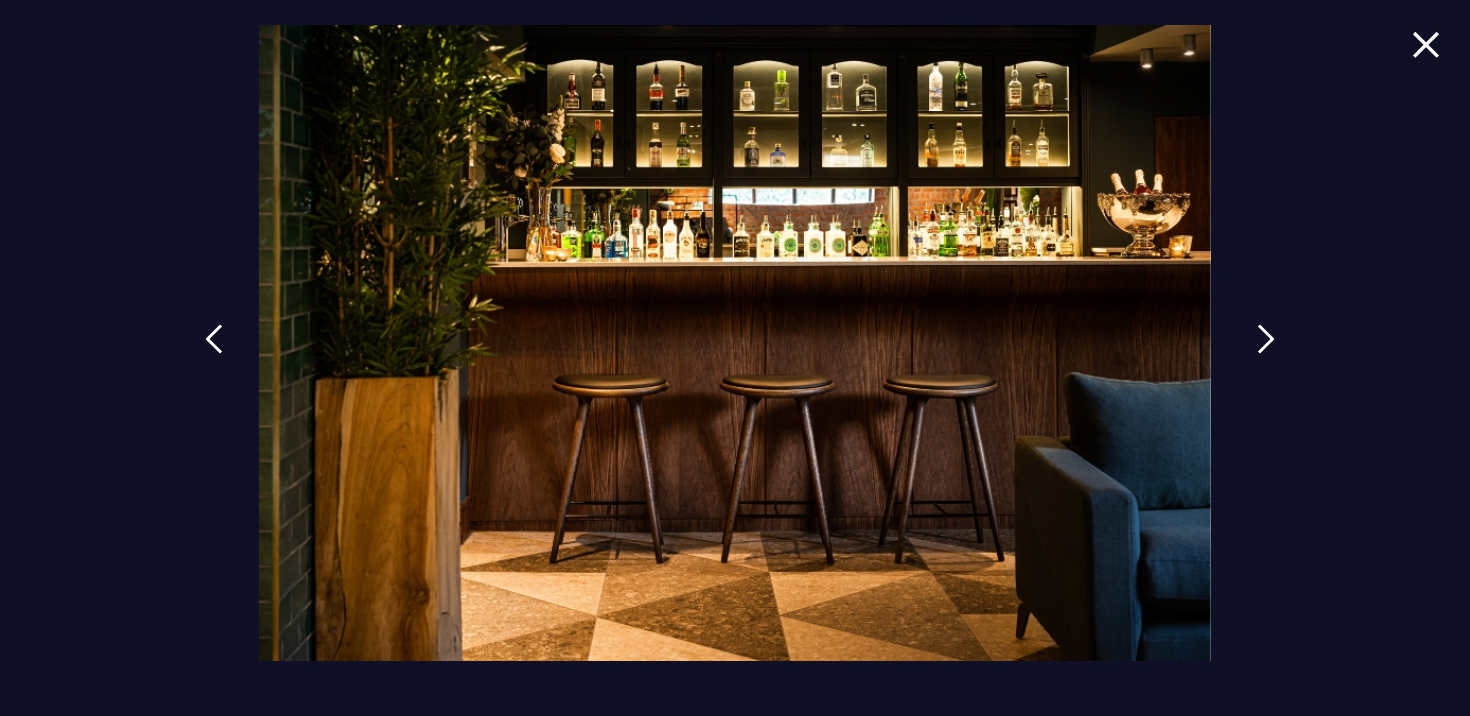 click at bounding box center (1266, 339) 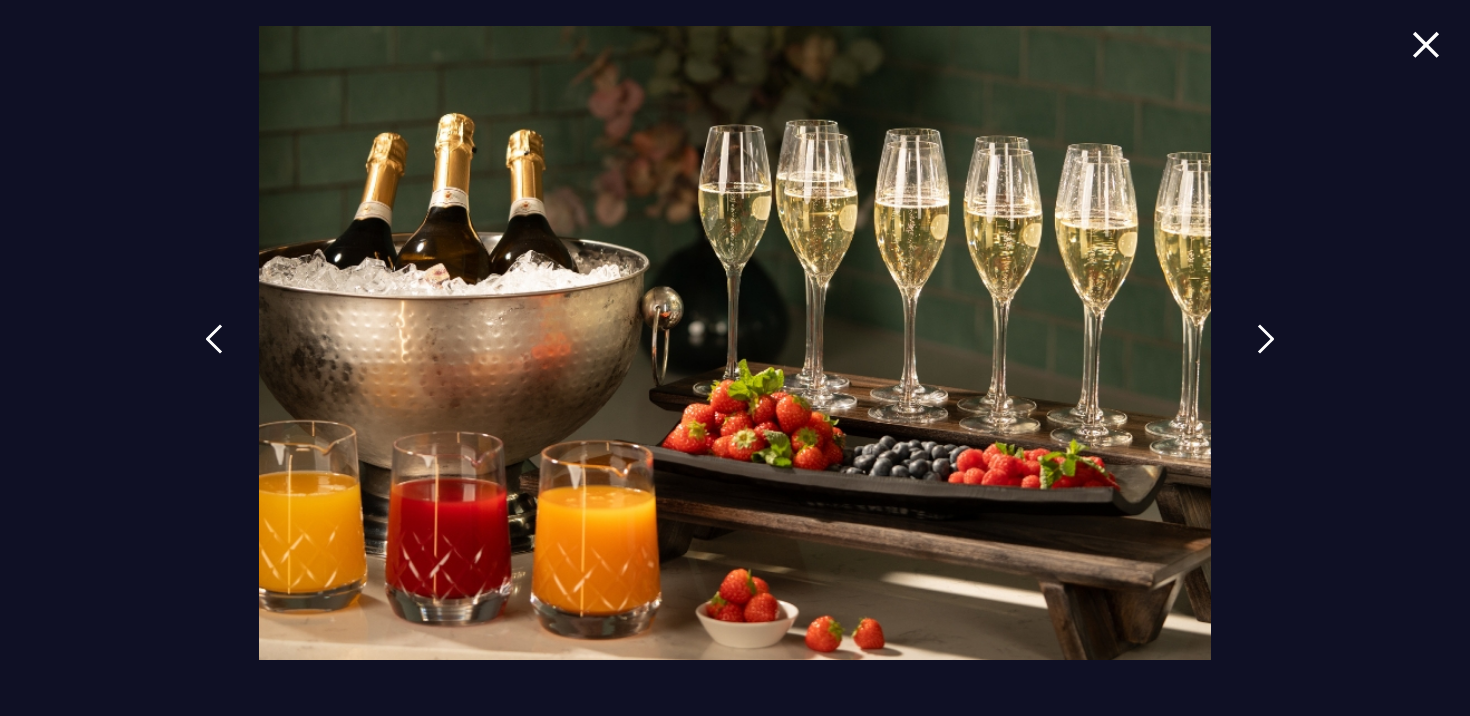click at bounding box center (1266, 339) 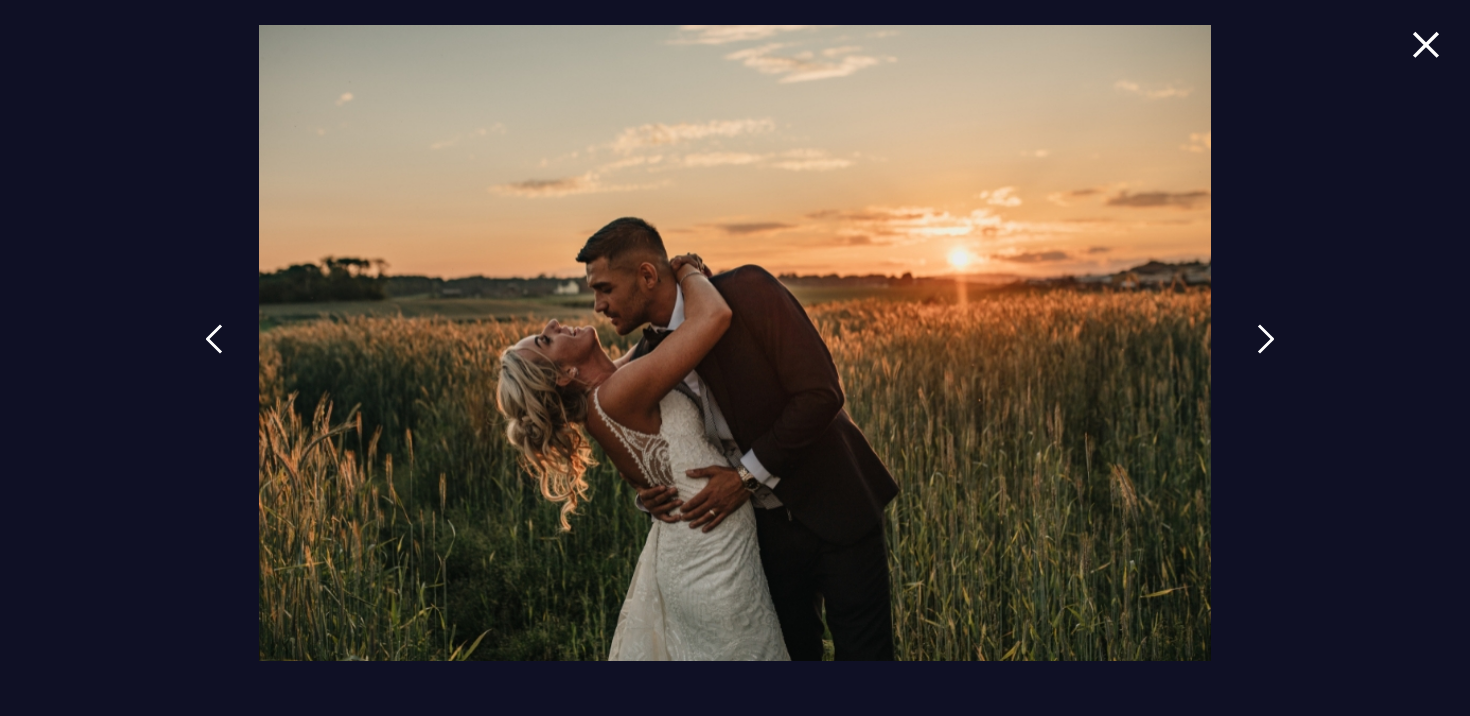 click at bounding box center [1266, 339] 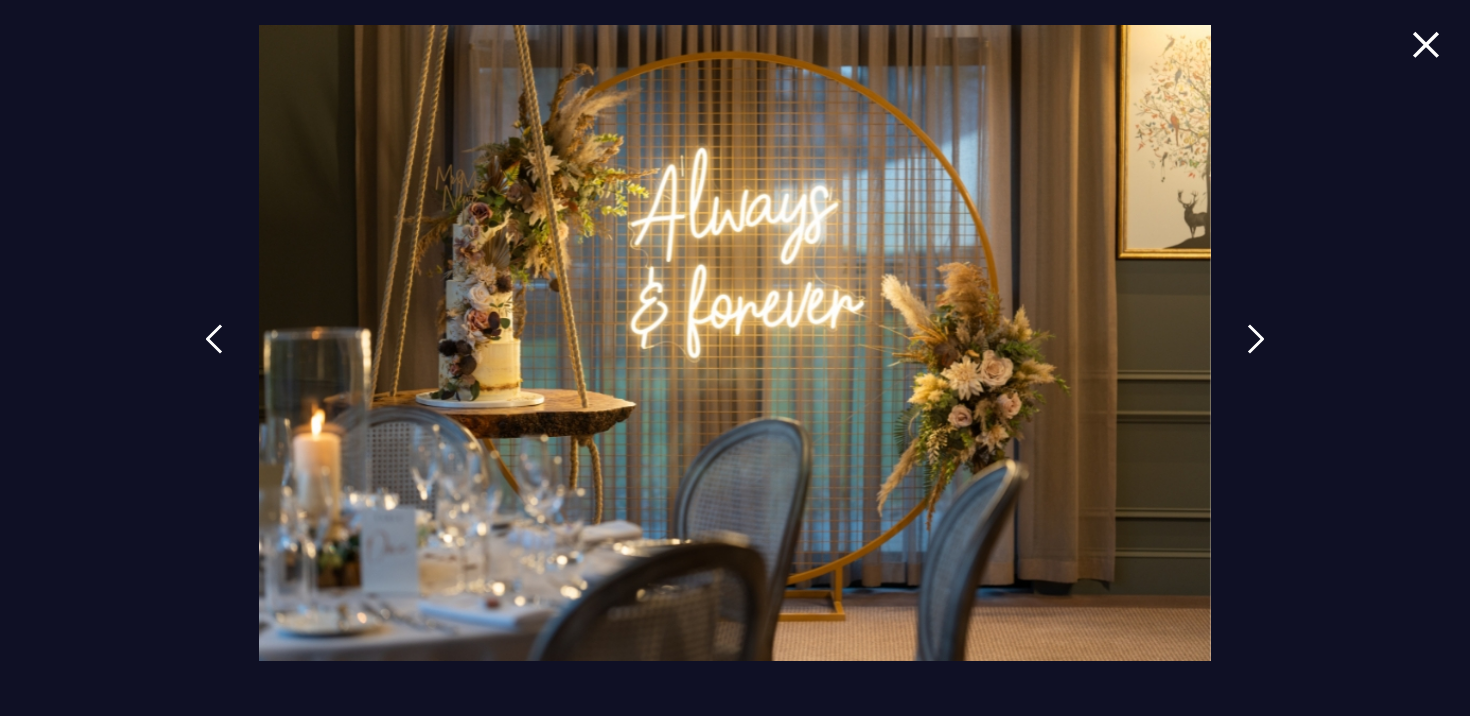 click at bounding box center [1426, 44] 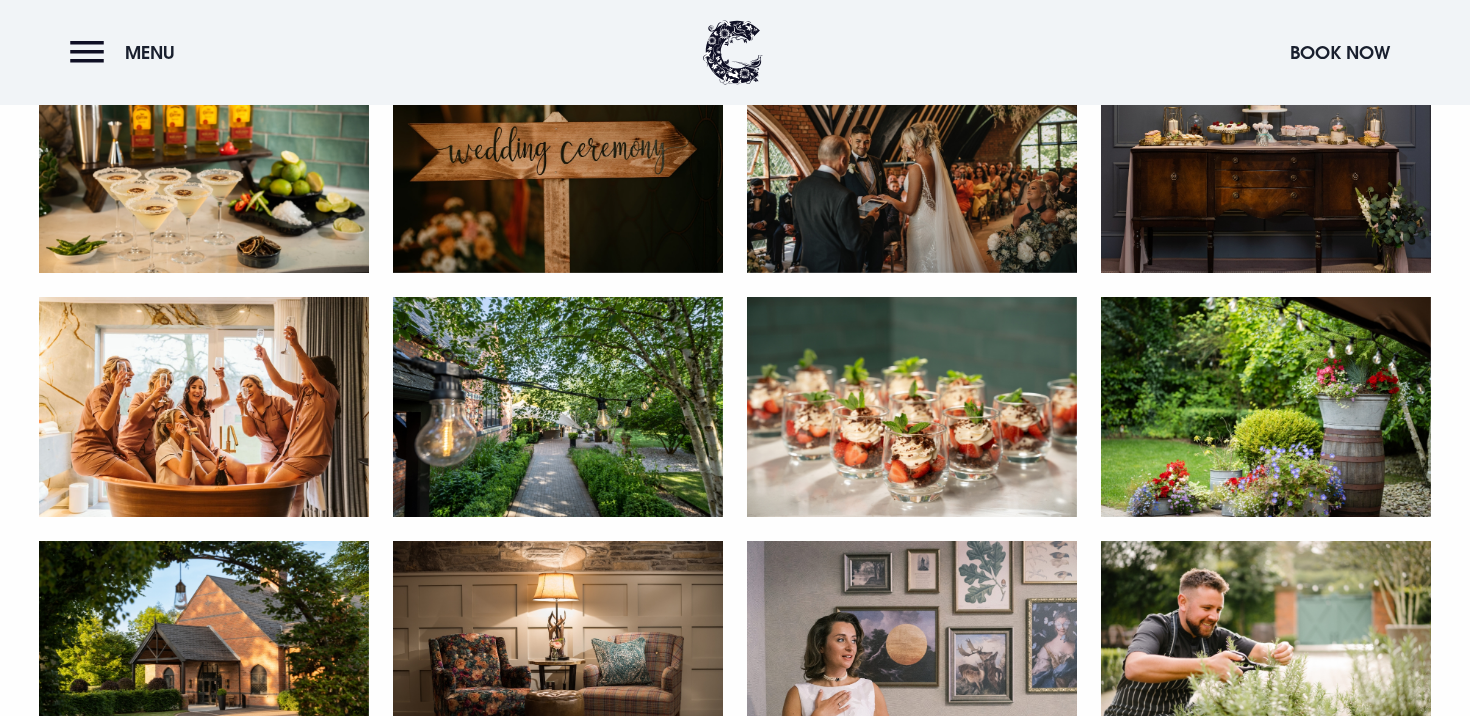 scroll, scrollTop: 3286, scrollLeft: 0, axis: vertical 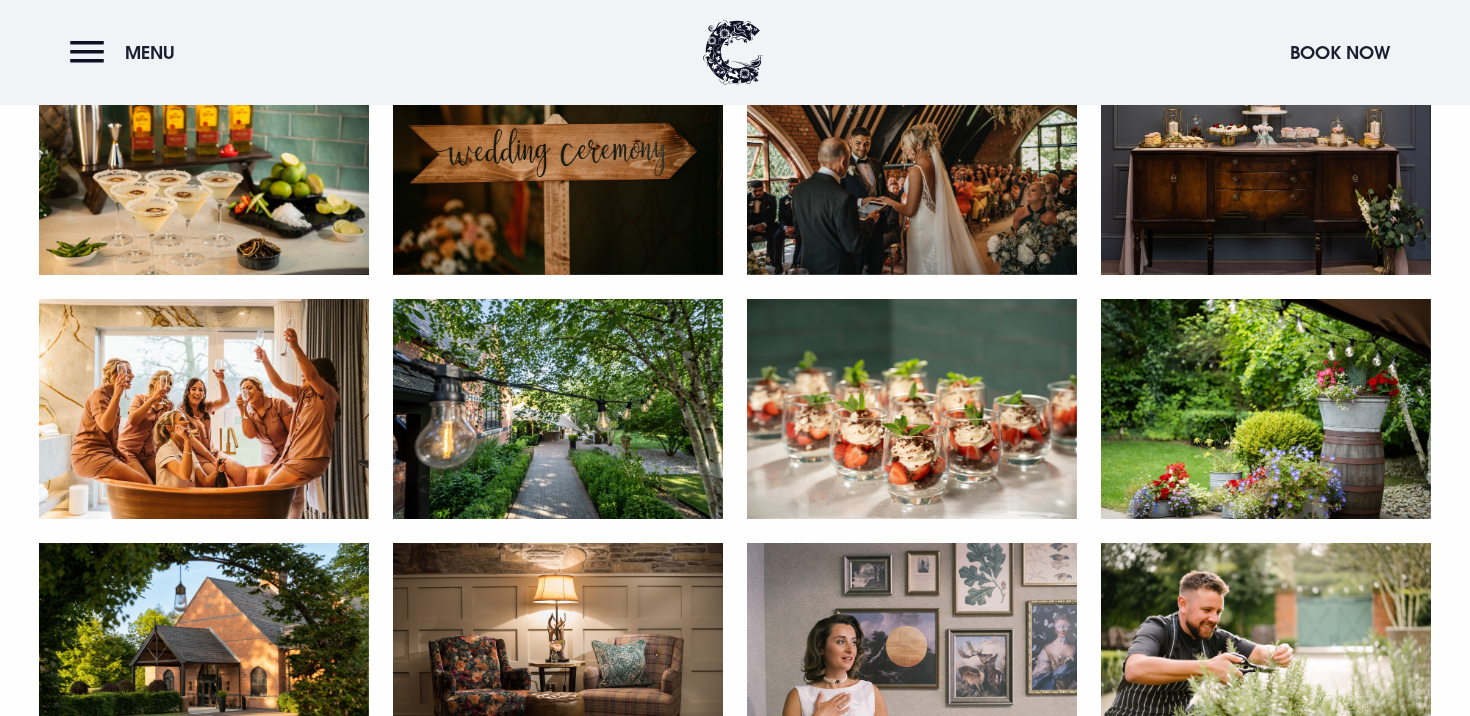 click at bounding box center (912, 165) 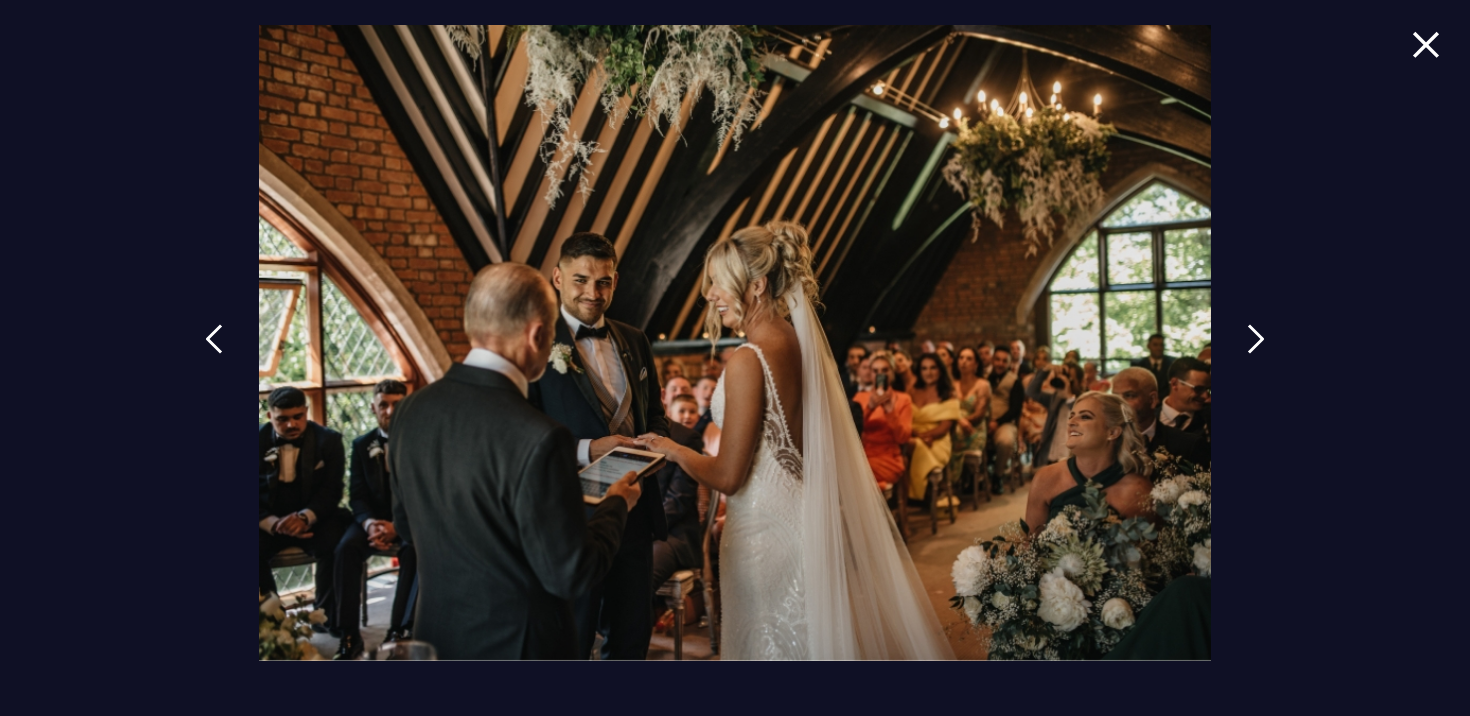 click at bounding box center [735, 358] 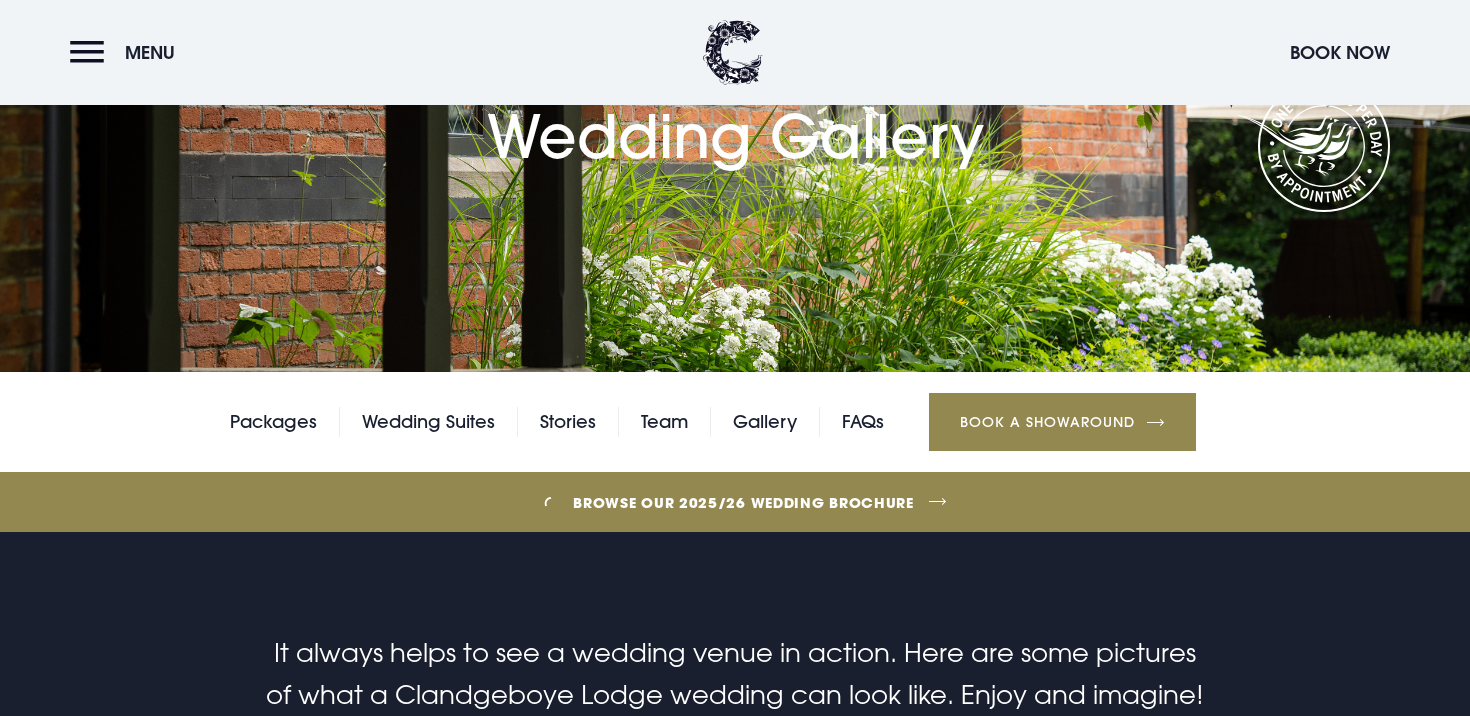 scroll, scrollTop: 227, scrollLeft: 0, axis: vertical 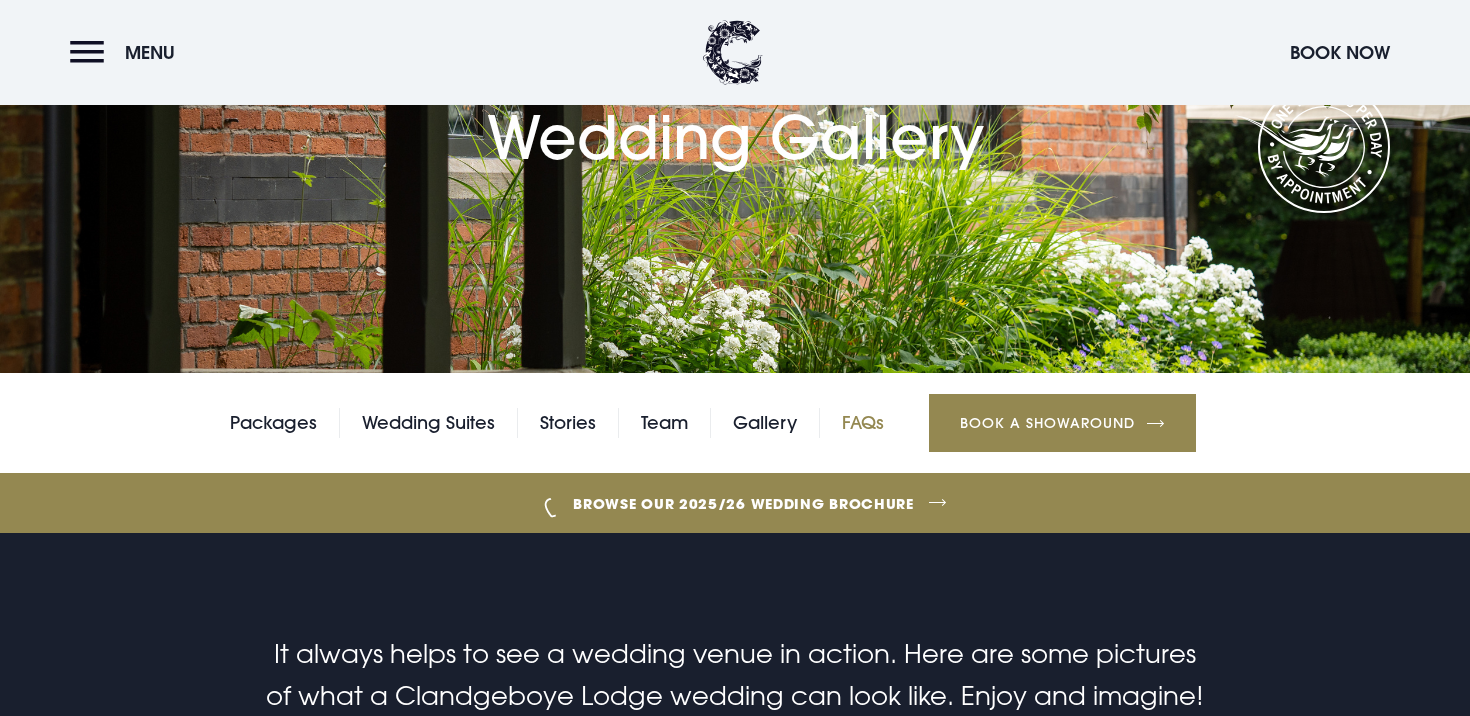 click on "FAQs" at bounding box center [863, 423] 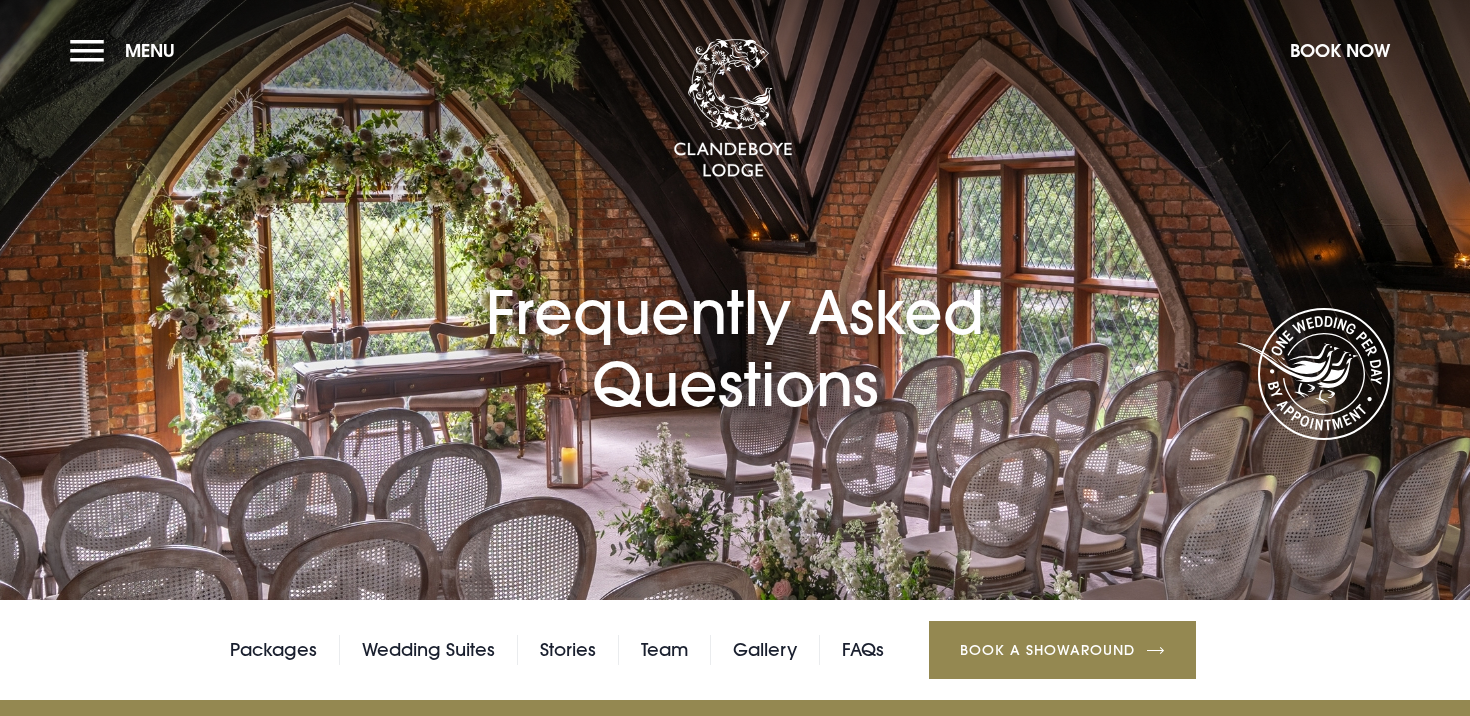 scroll, scrollTop: 0, scrollLeft: 0, axis: both 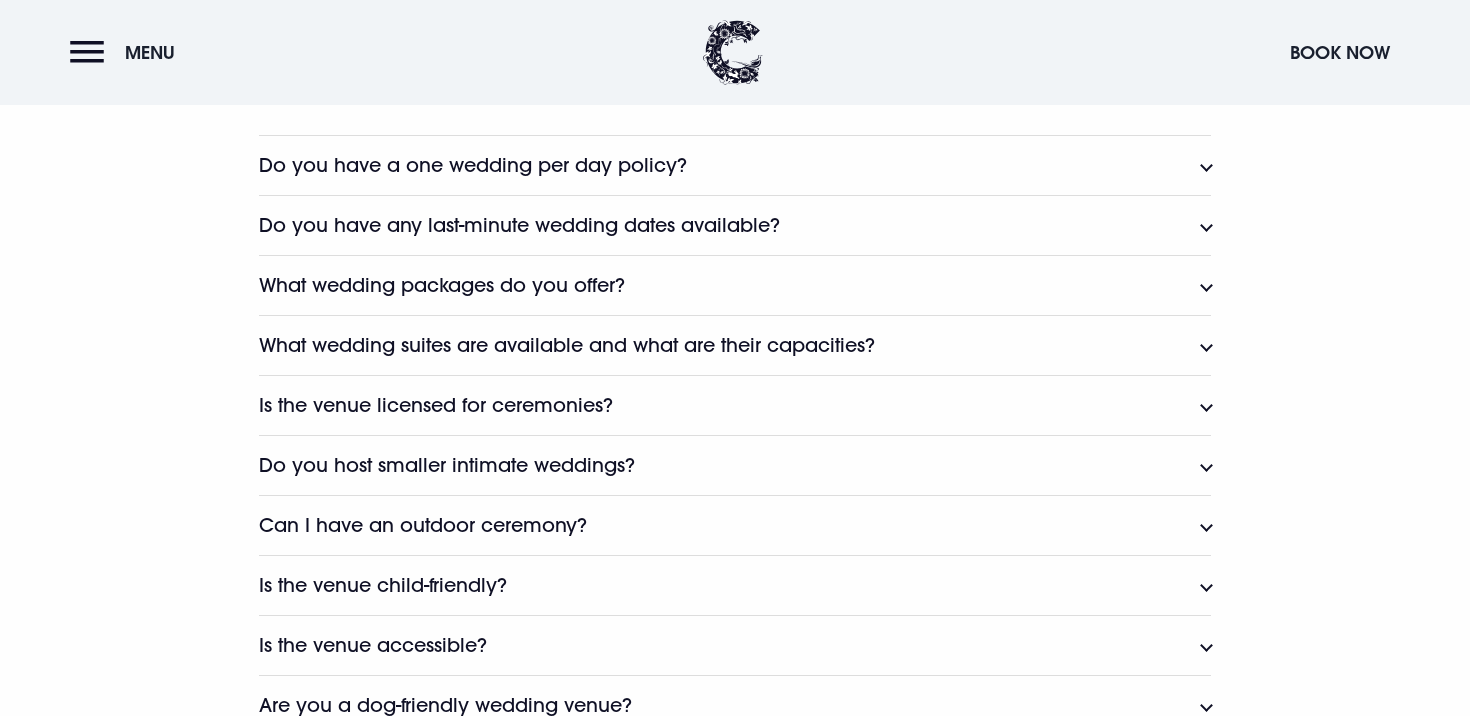 click on "What wedding suites are available and what are their capacities?" at bounding box center [567, 345] 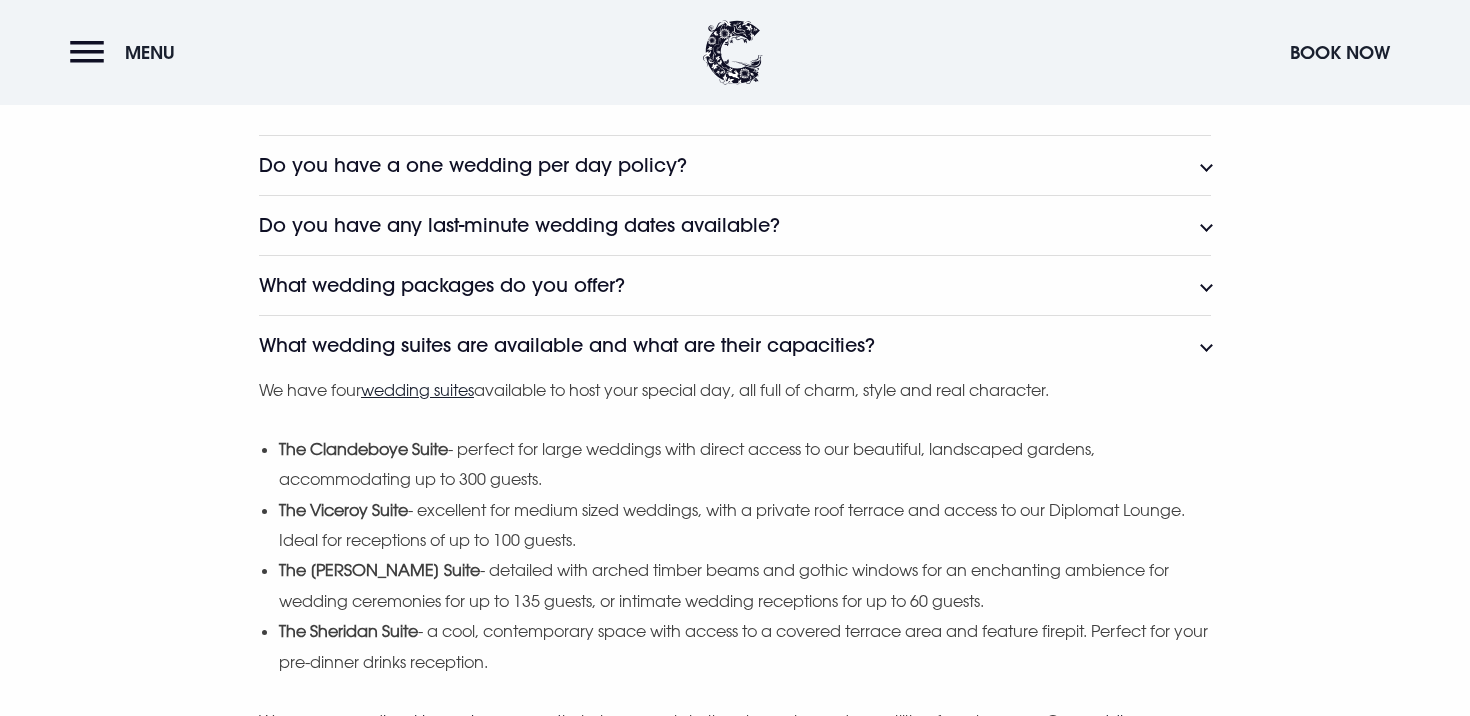 click on "What wedding suites are available and what are their capacities?" at bounding box center [567, 345] 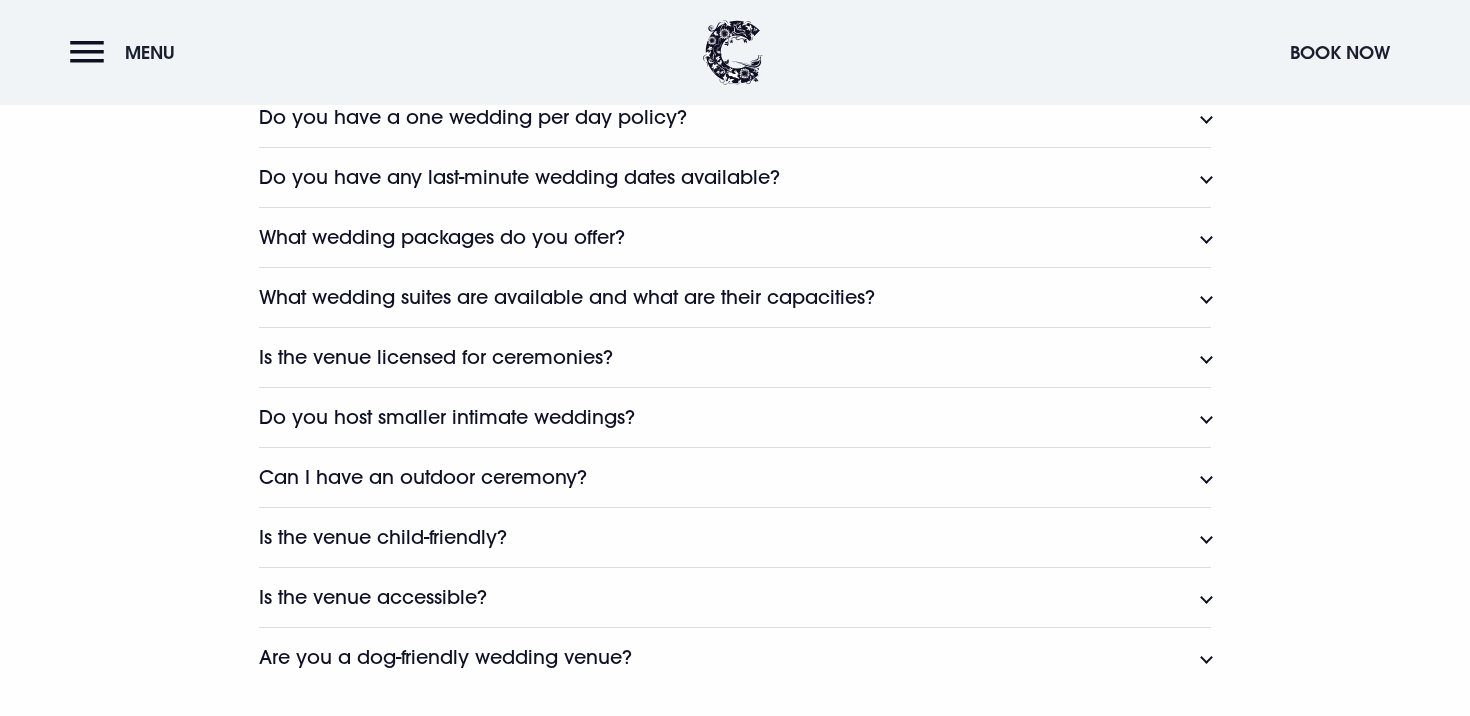 scroll, scrollTop: 1118, scrollLeft: 0, axis: vertical 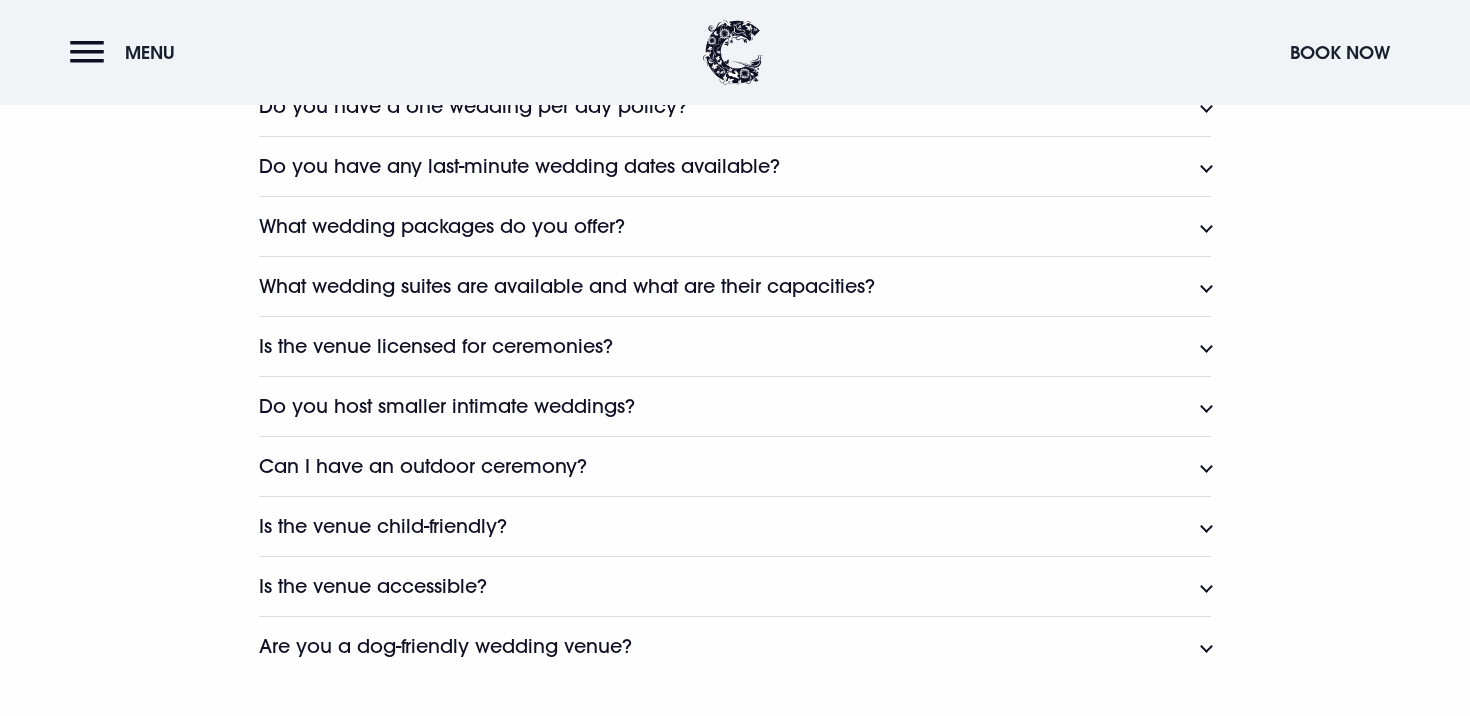 click on "Do you host smaller intimate weddings?" at bounding box center [735, 406] 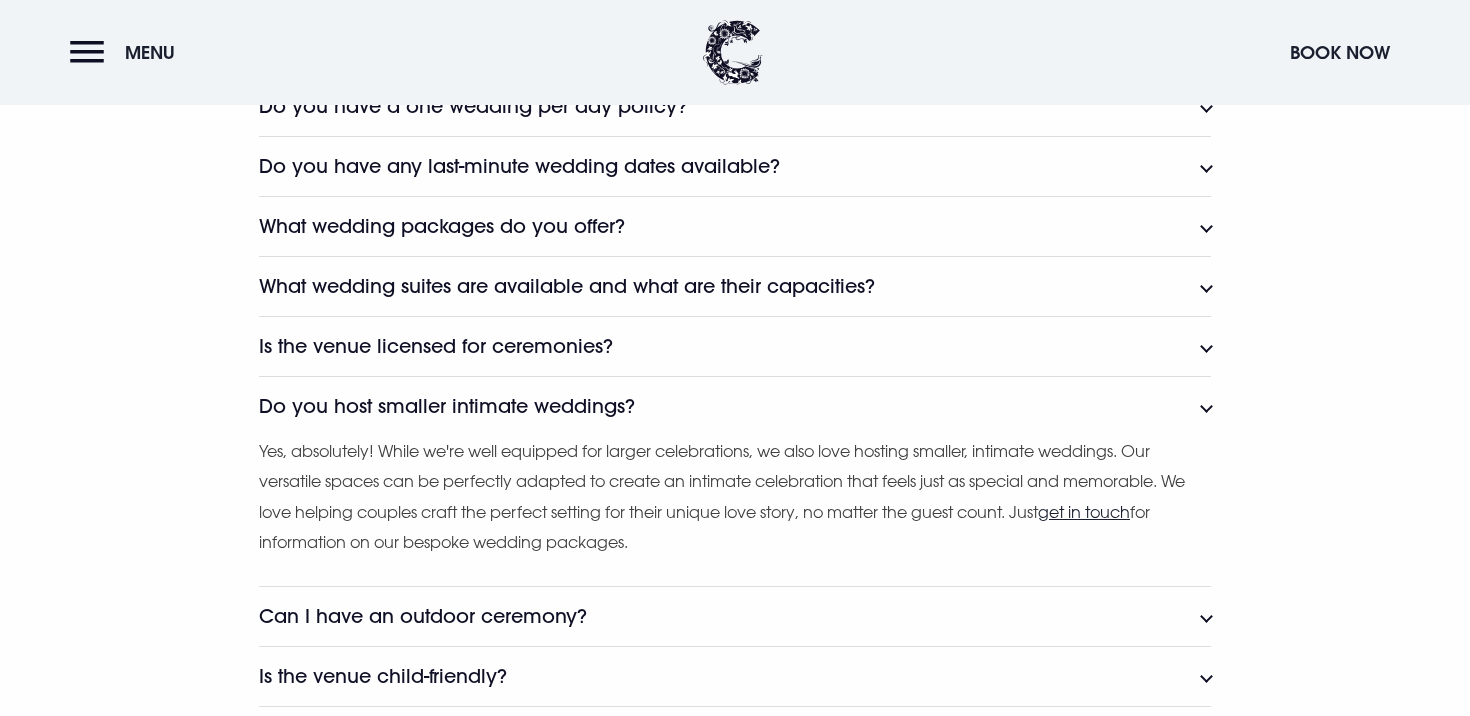 click on "Do you host smaller intimate weddings?" at bounding box center [735, 406] 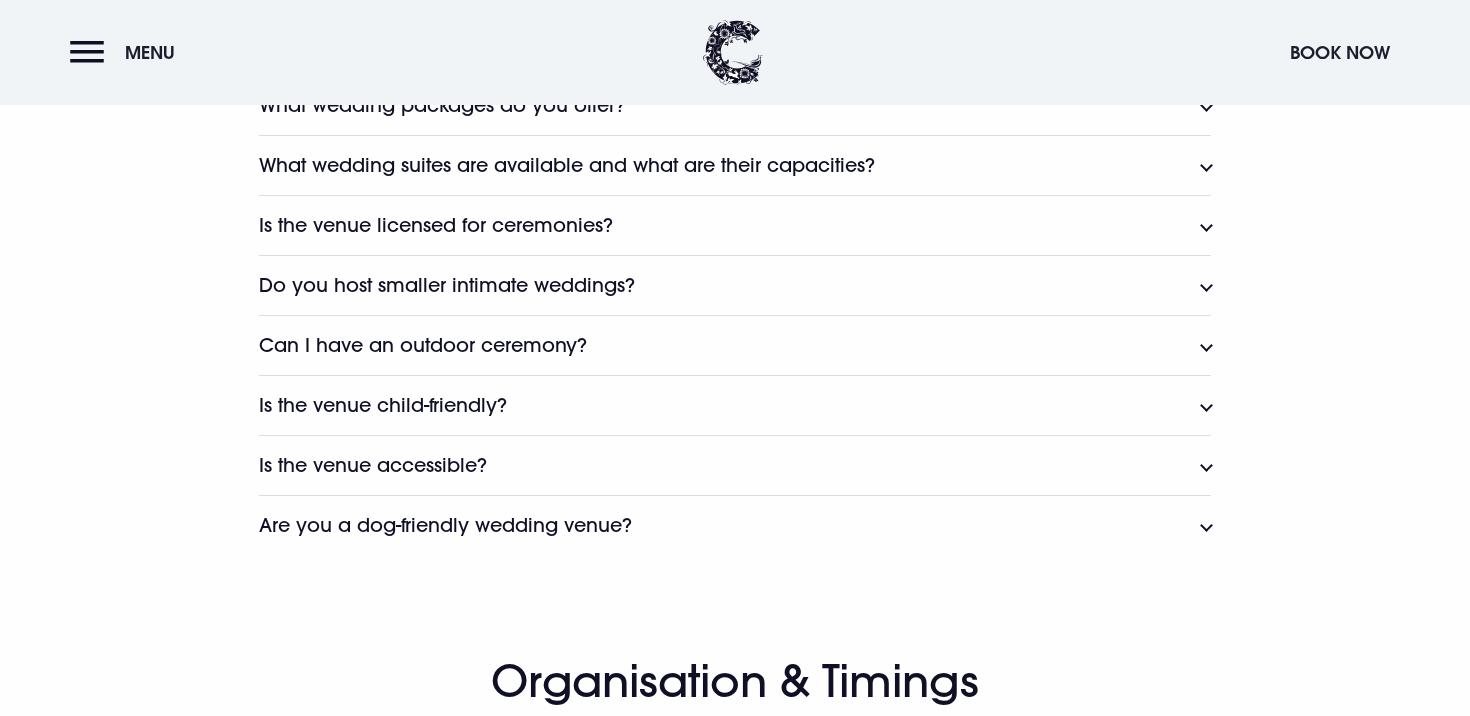 scroll, scrollTop: 1242, scrollLeft: 0, axis: vertical 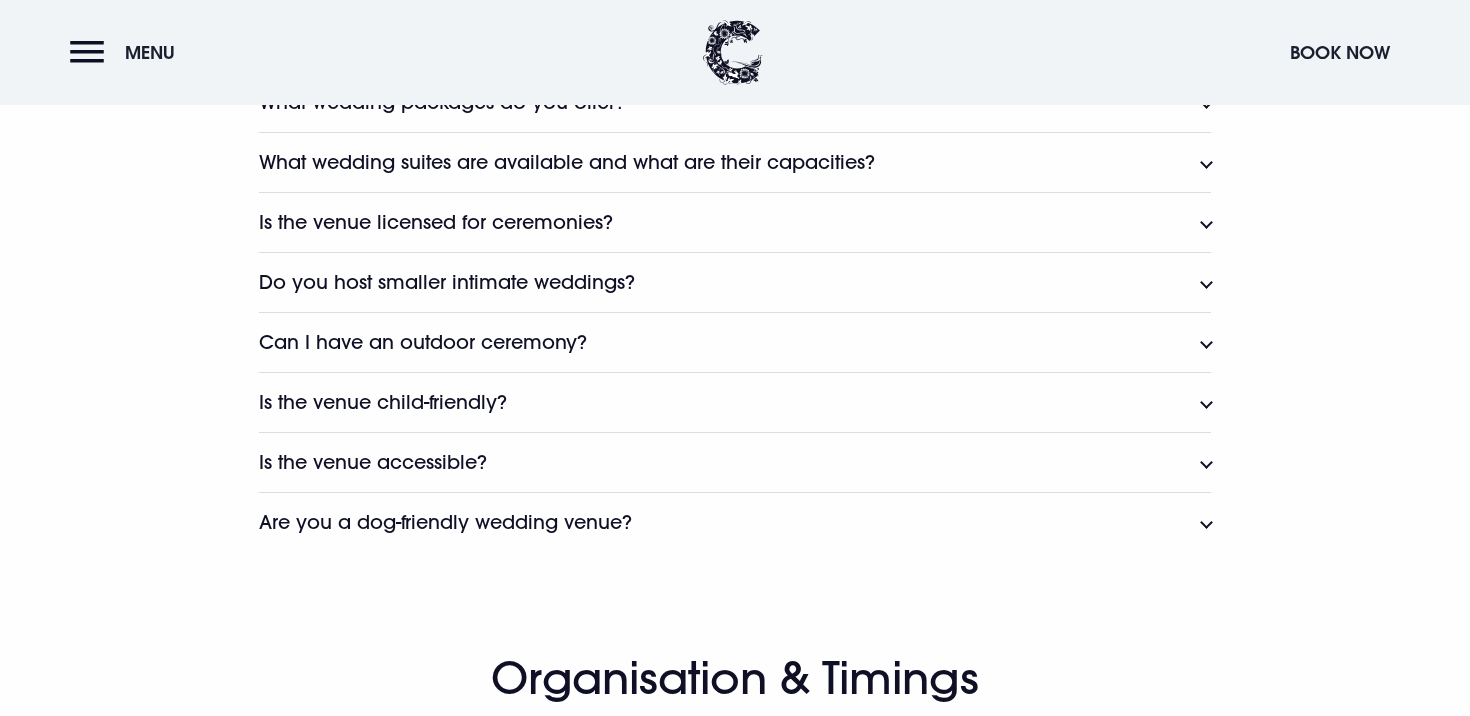 click on "Can I have an outdoor ceremony?" at bounding box center [735, 342] 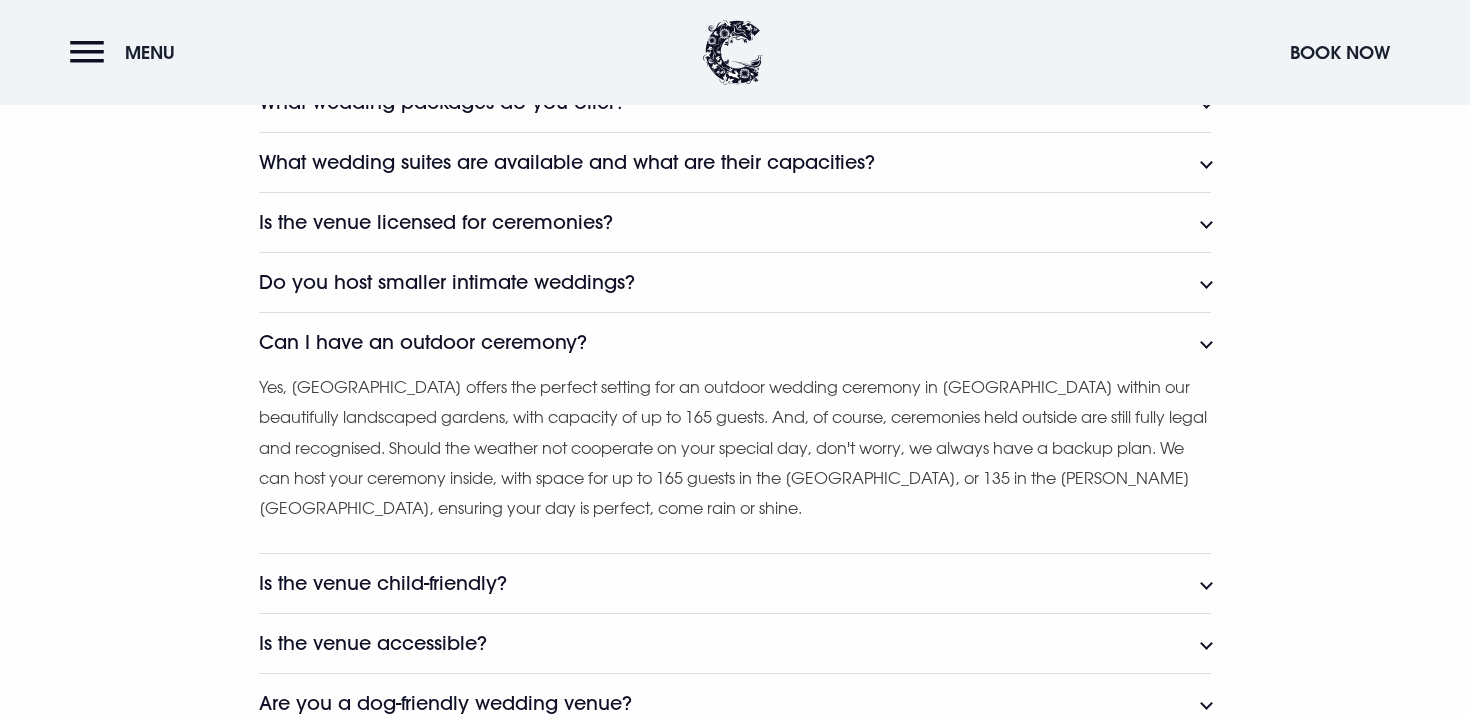 click on "Can I have an outdoor ceremony?" at bounding box center (735, 342) 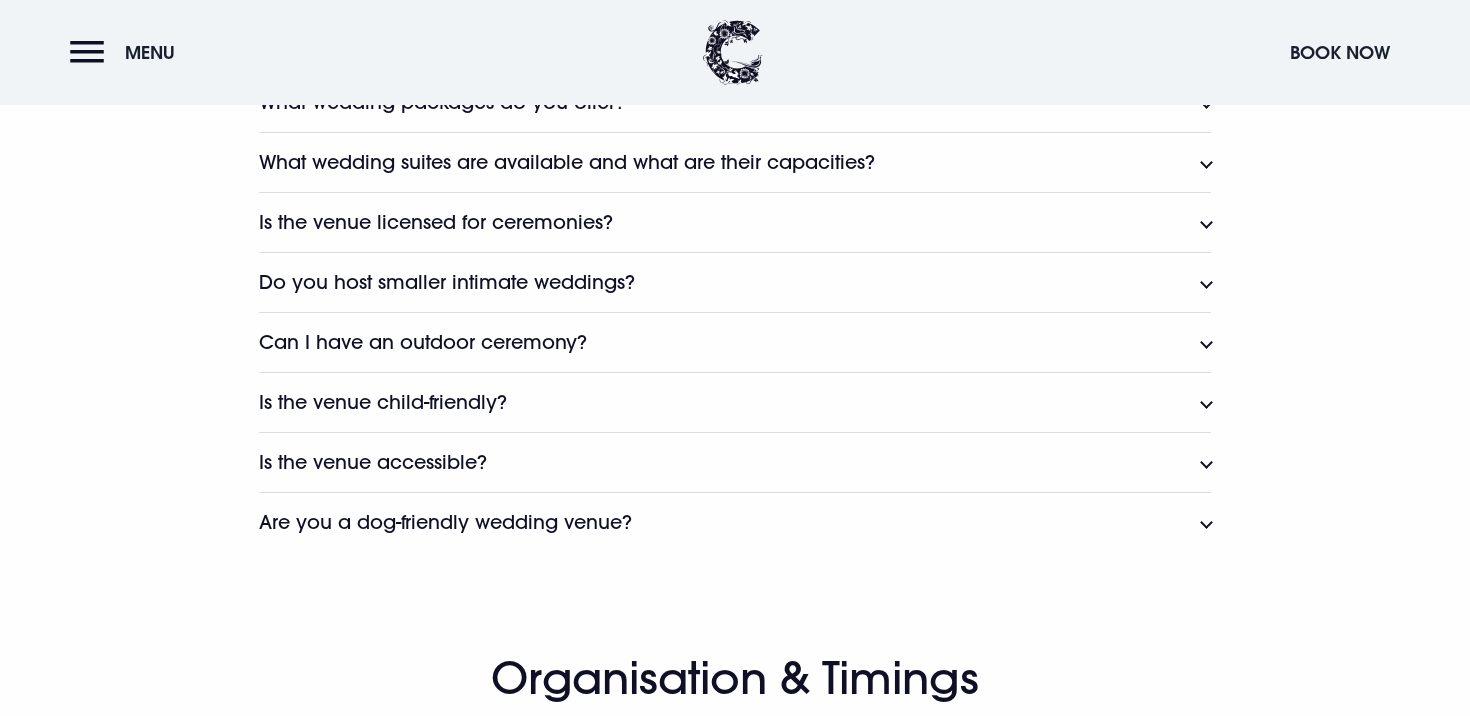 click on "Can I have an outdoor ceremony?" at bounding box center (735, 342) 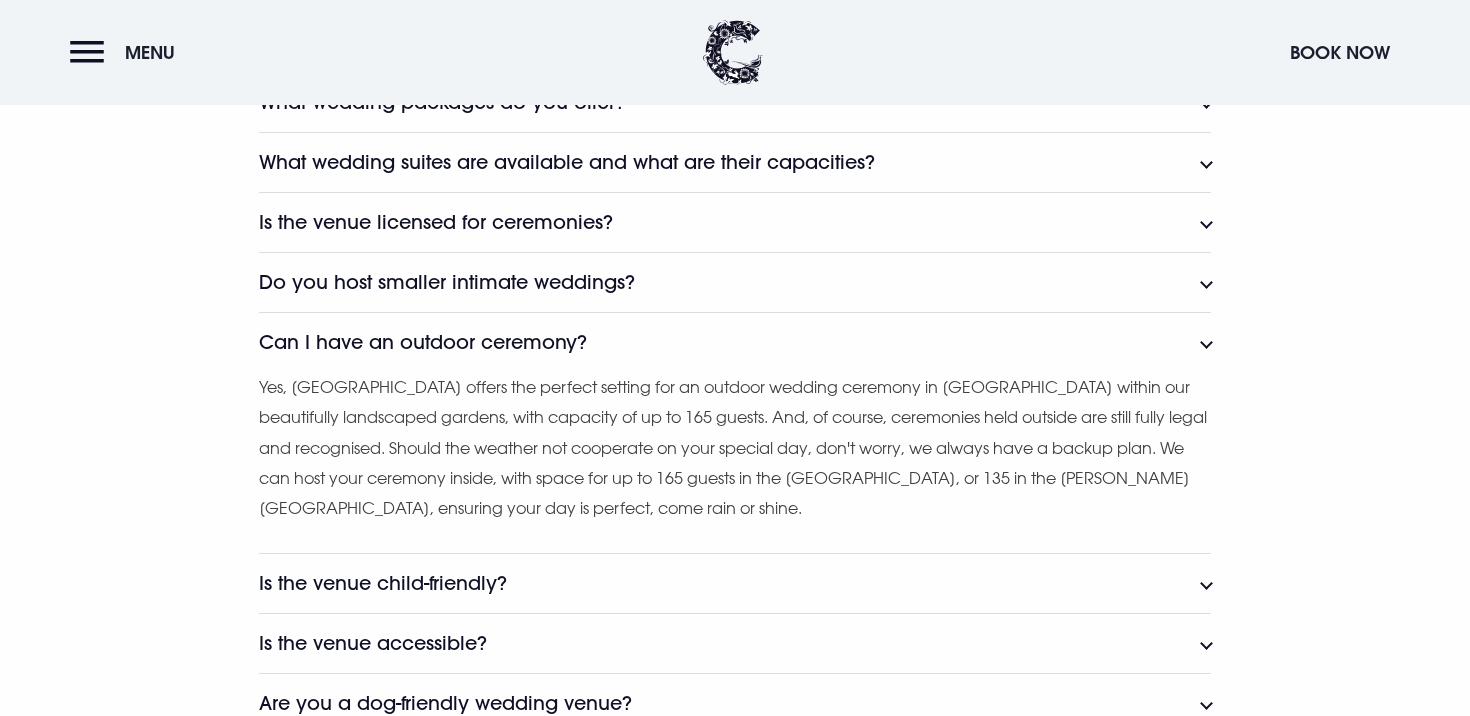 click on "Can I have an outdoor ceremony?" at bounding box center (735, 342) 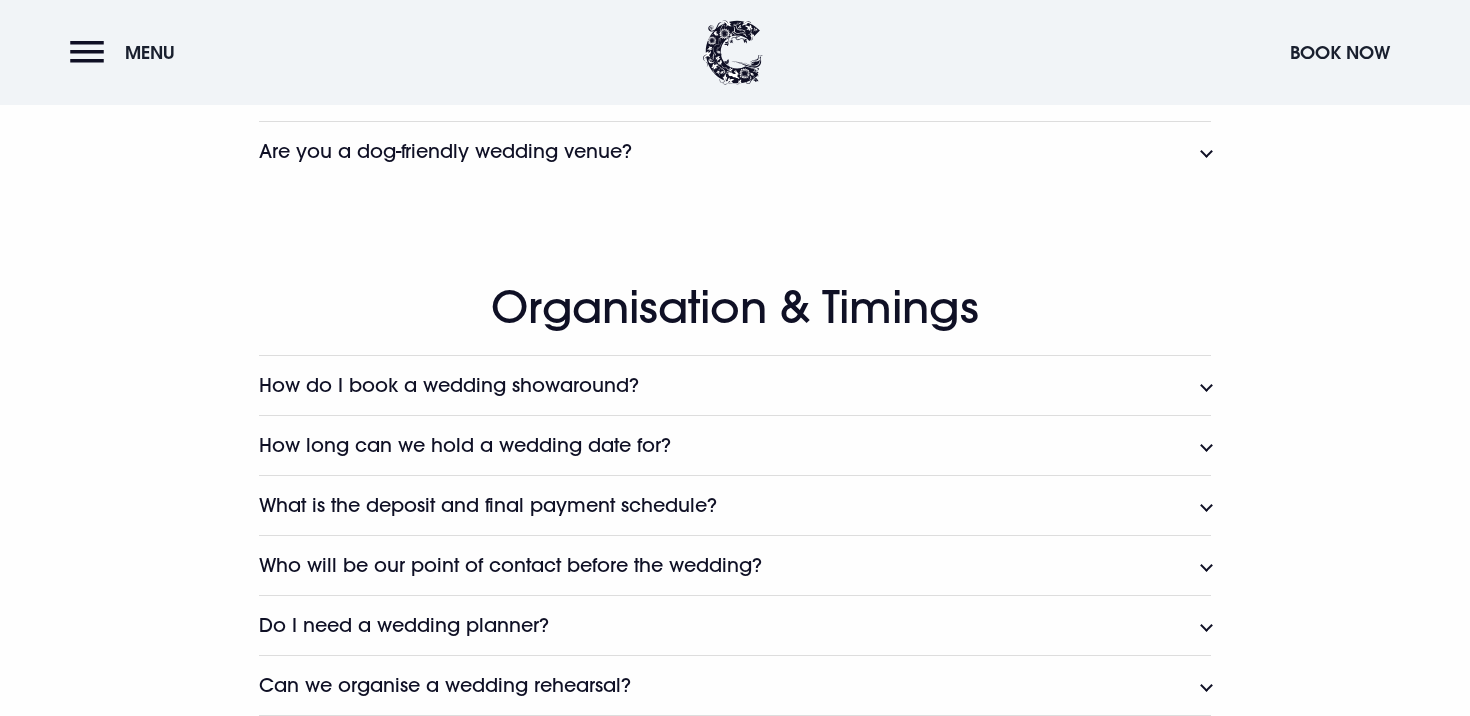 scroll, scrollTop: 1614, scrollLeft: 0, axis: vertical 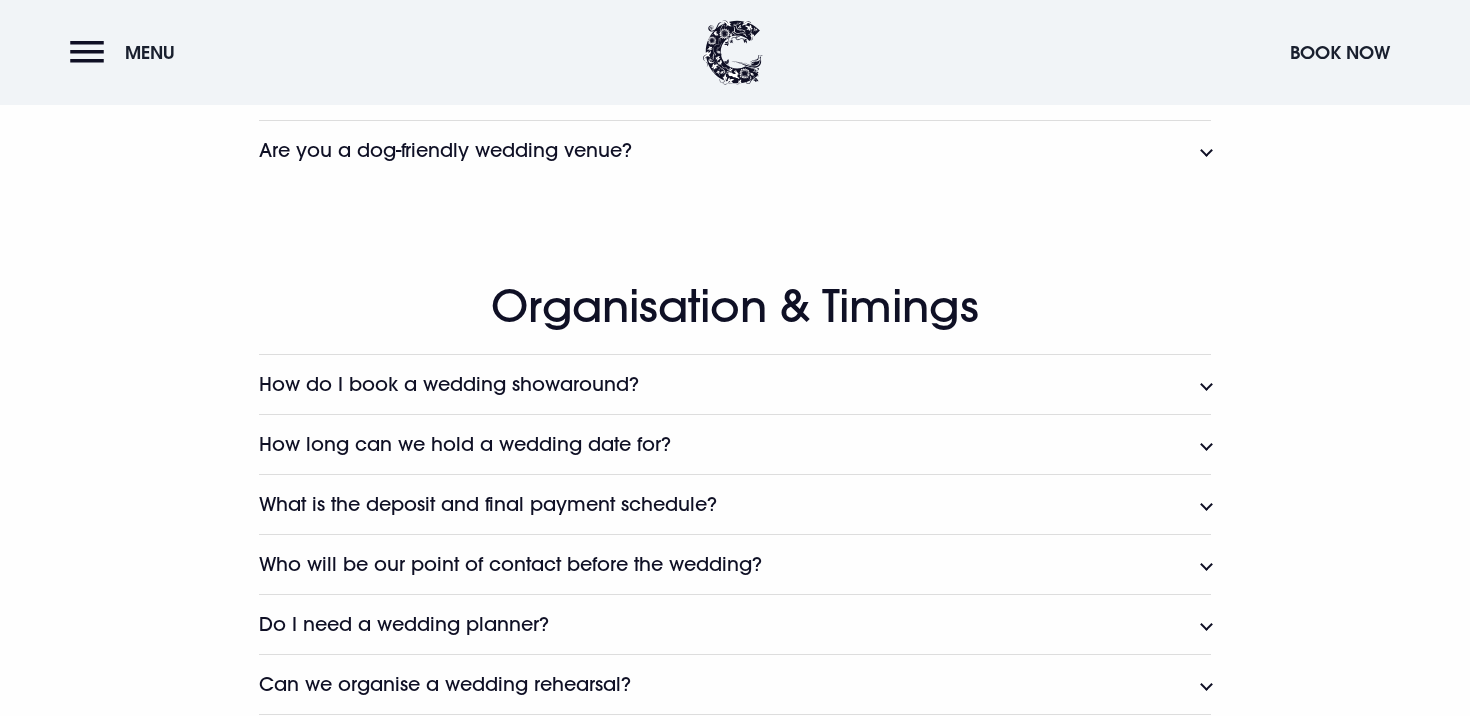click on "Are you a dog-friendly wedding venue?" at bounding box center (735, 150) 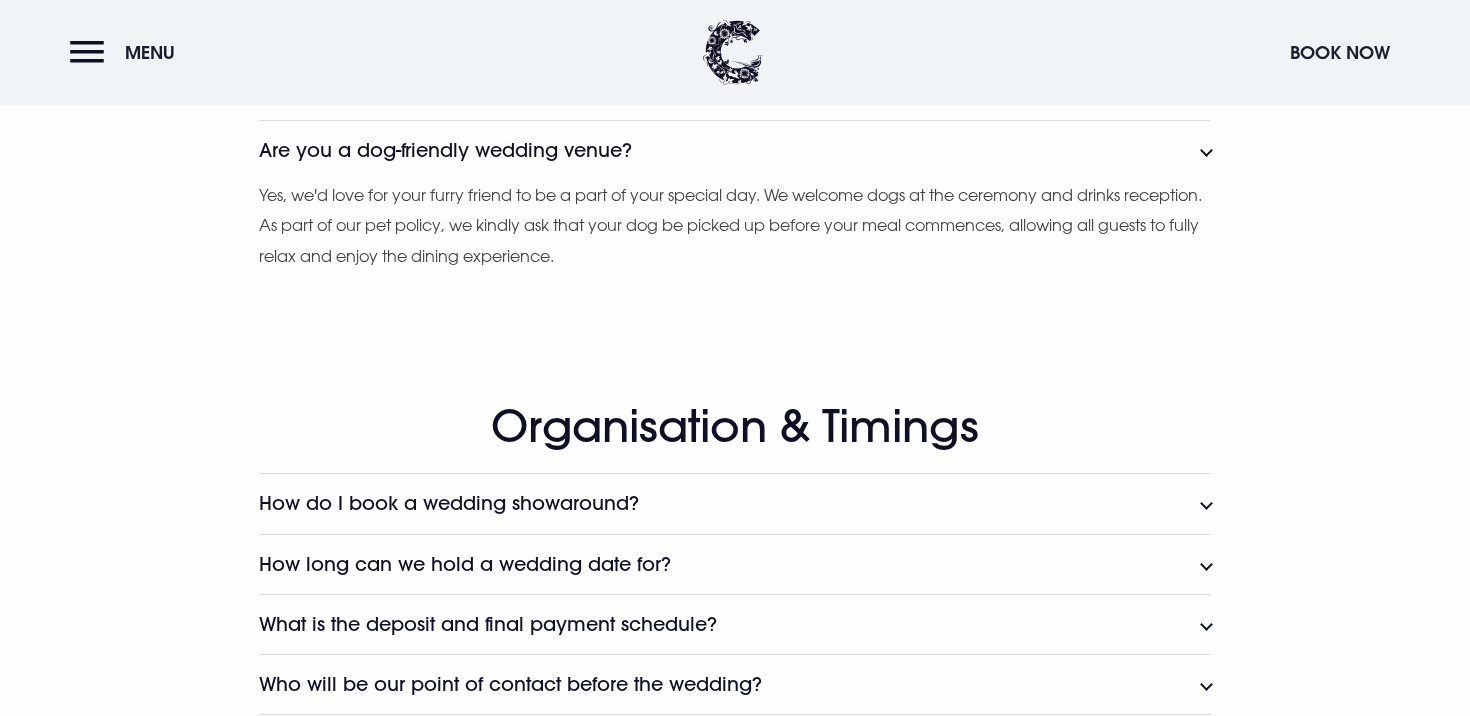 click on "Are you a dog-friendly wedding venue?" at bounding box center [735, 150] 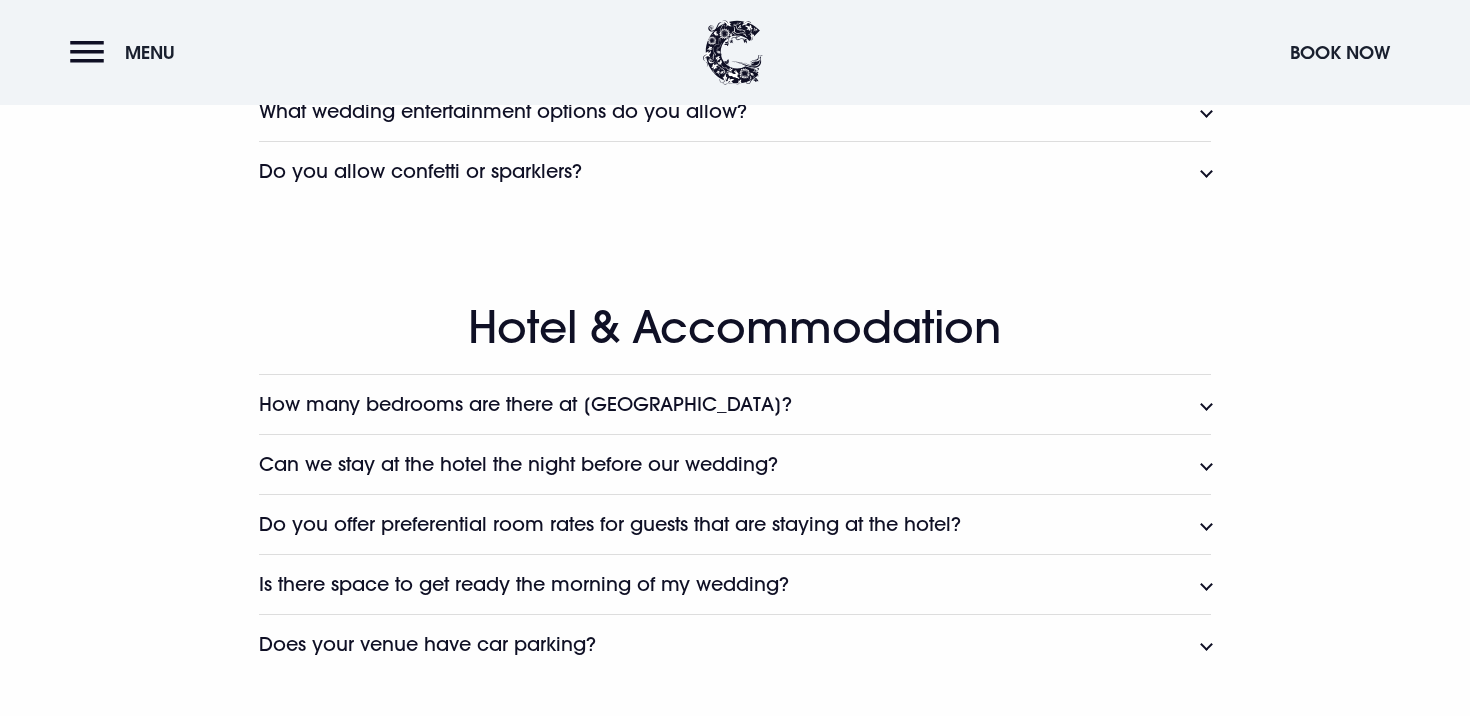 scroll, scrollTop: 2900, scrollLeft: 0, axis: vertical 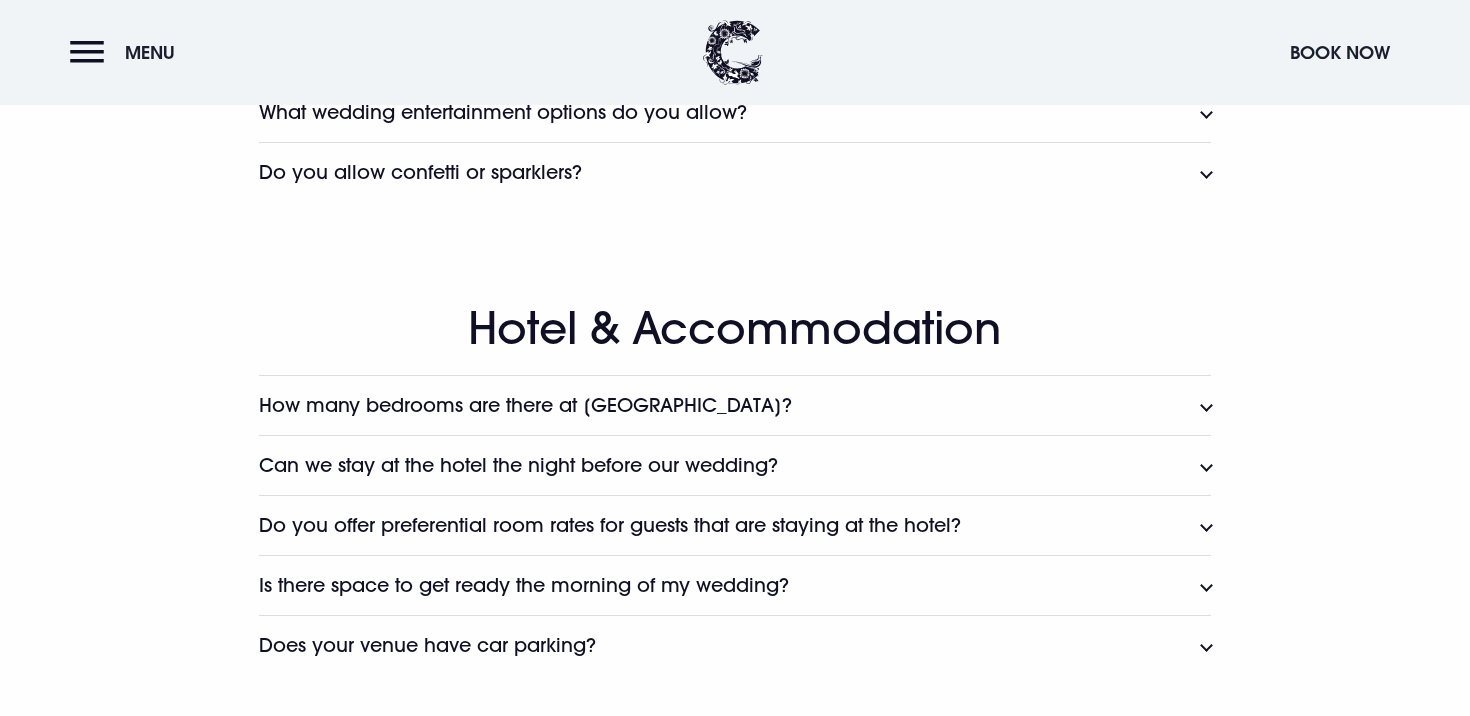 click on "Do you allow confetti or sparklers?" at bounding box center [735, -1316] 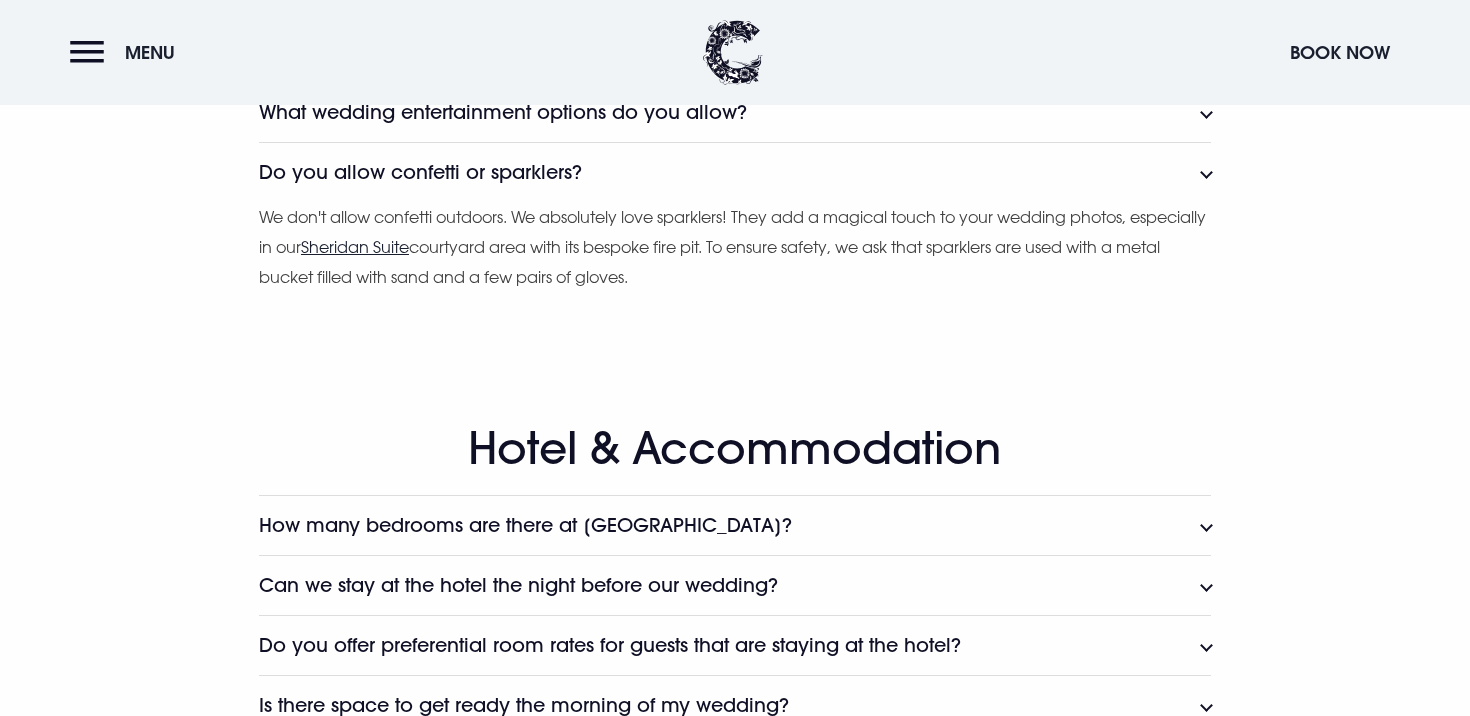 click on "Do you allow confetti or sparklers?" at bounding box center [735, 172] 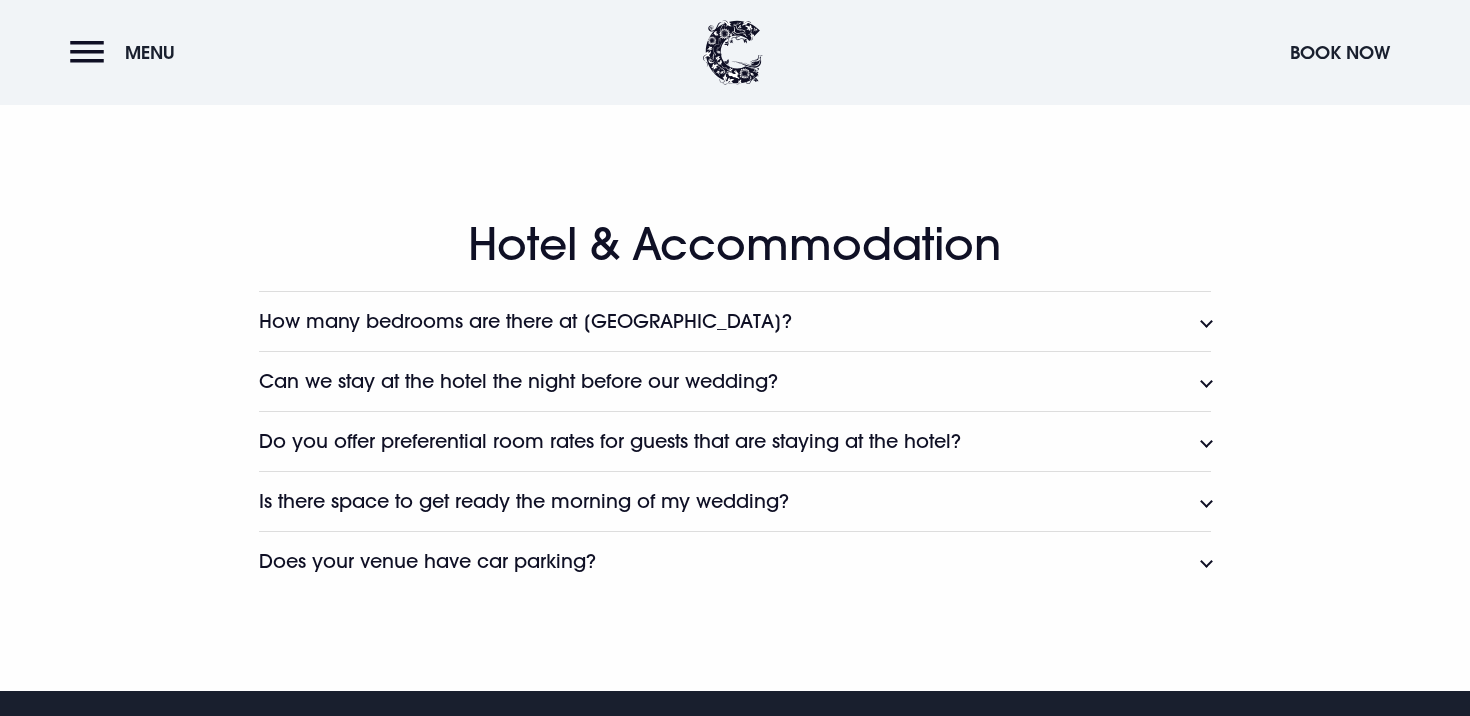 scroll, scrollTop: 3012, scrollLeft: 0, axis: vertical 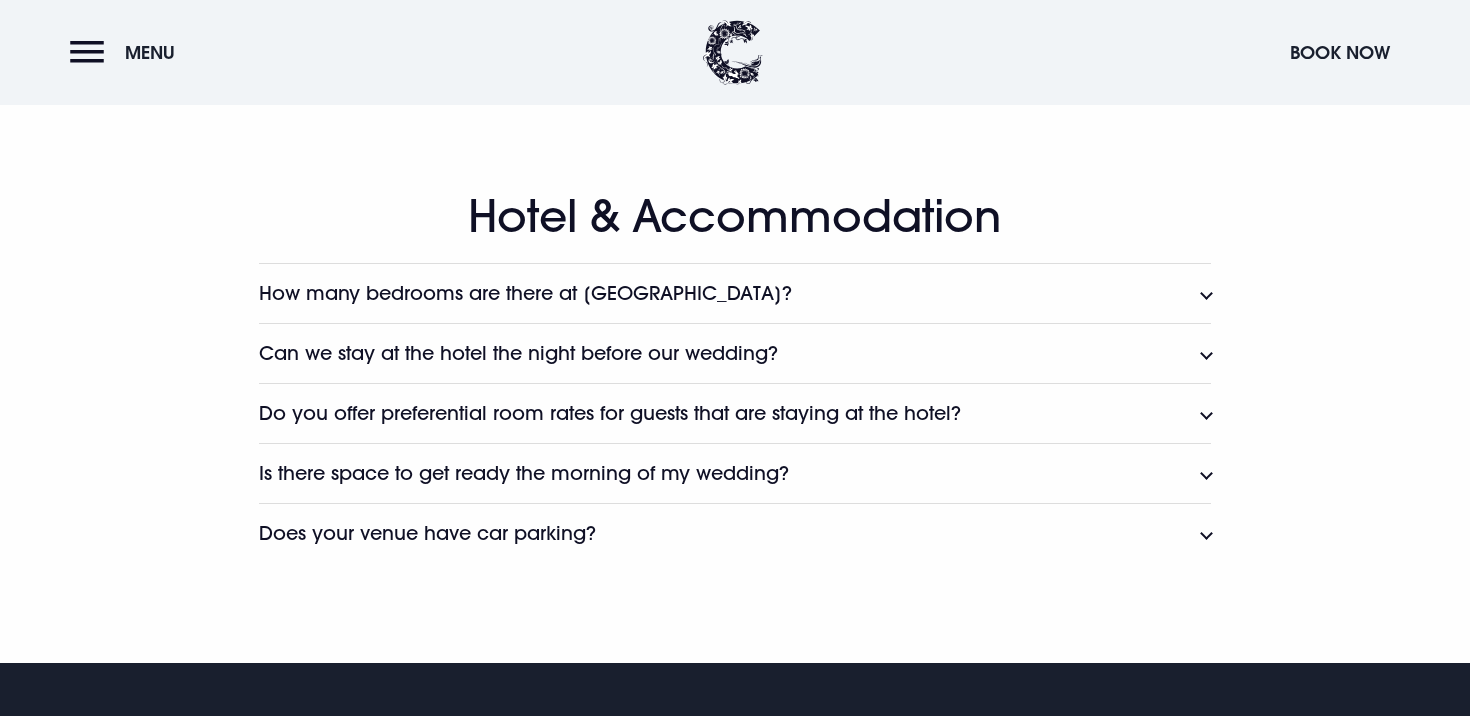 click on "How many bedrooms are there at Clandeboye Lodge?" at bounding box center [473, -1788] 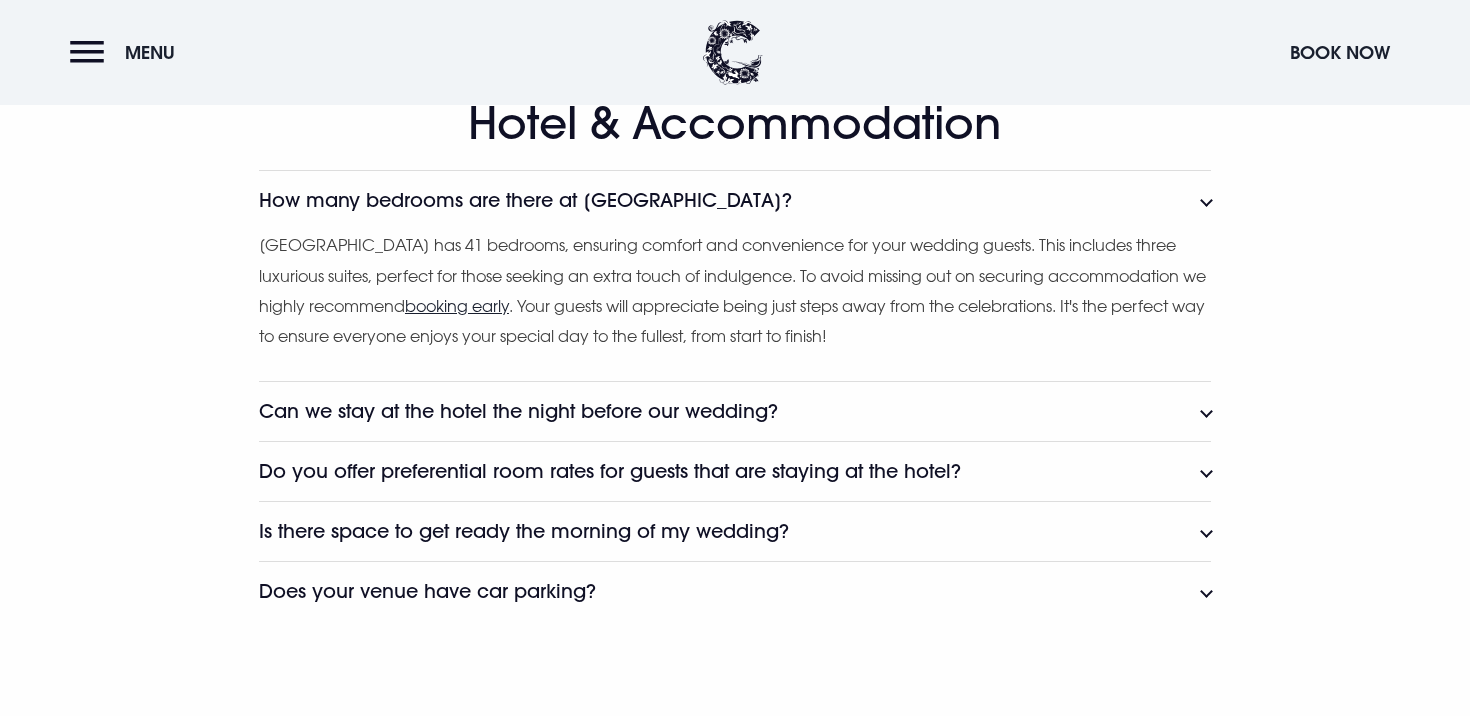 scroll, scrollTop: 3129, scrollLeft: 0, axis: vertical 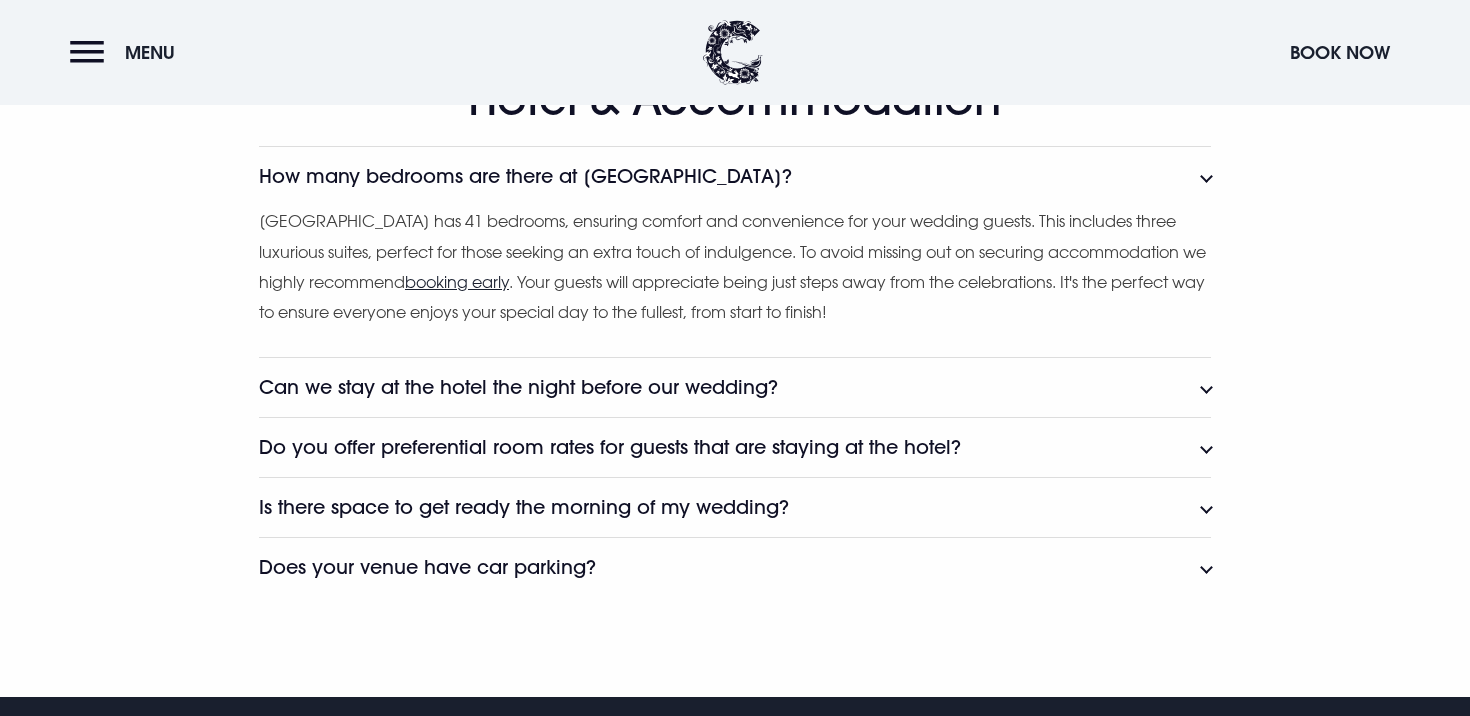 click on "Do you offer preferential room rates for guests that are staying at the hotel?" at bounding box center (442, -1785) 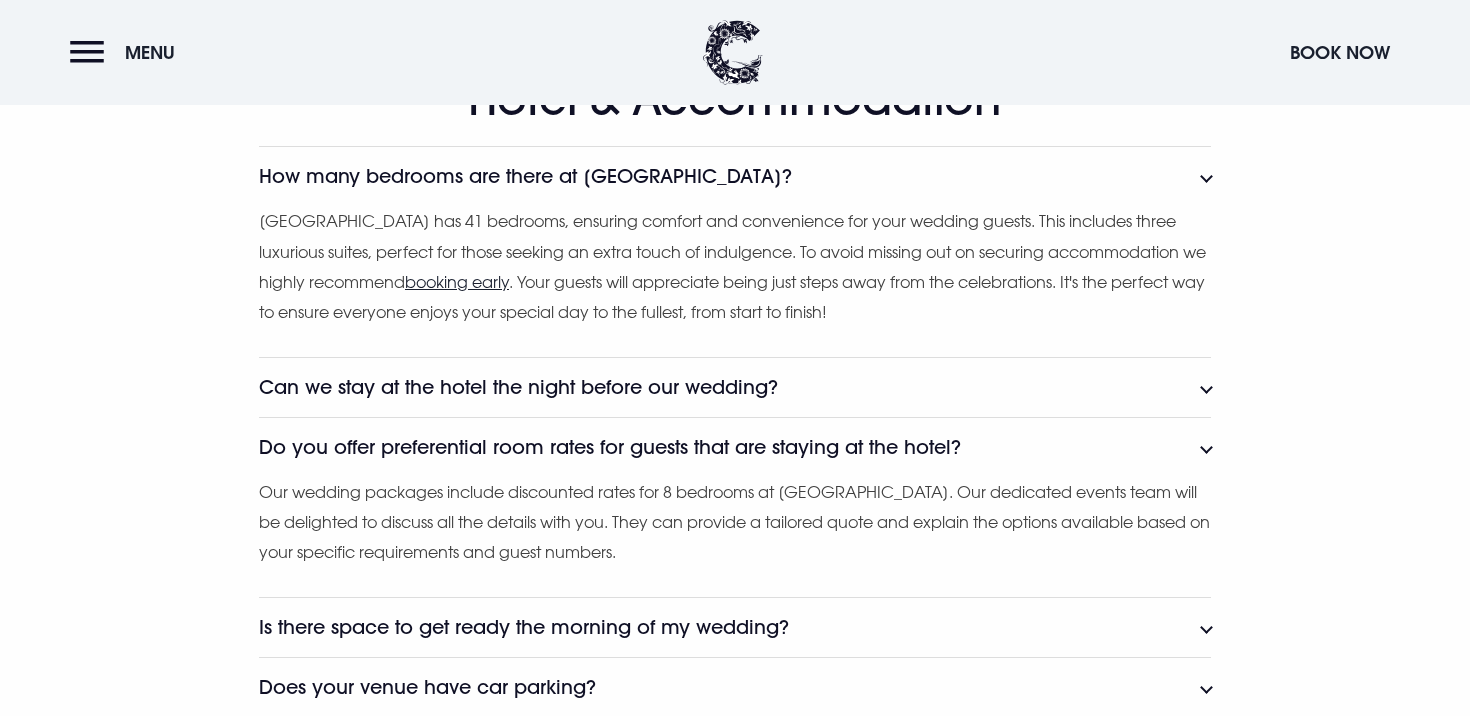 click on "Do you offer preferential room rates for guests that are staying at the hotel?" at bounding box center [610, 447] 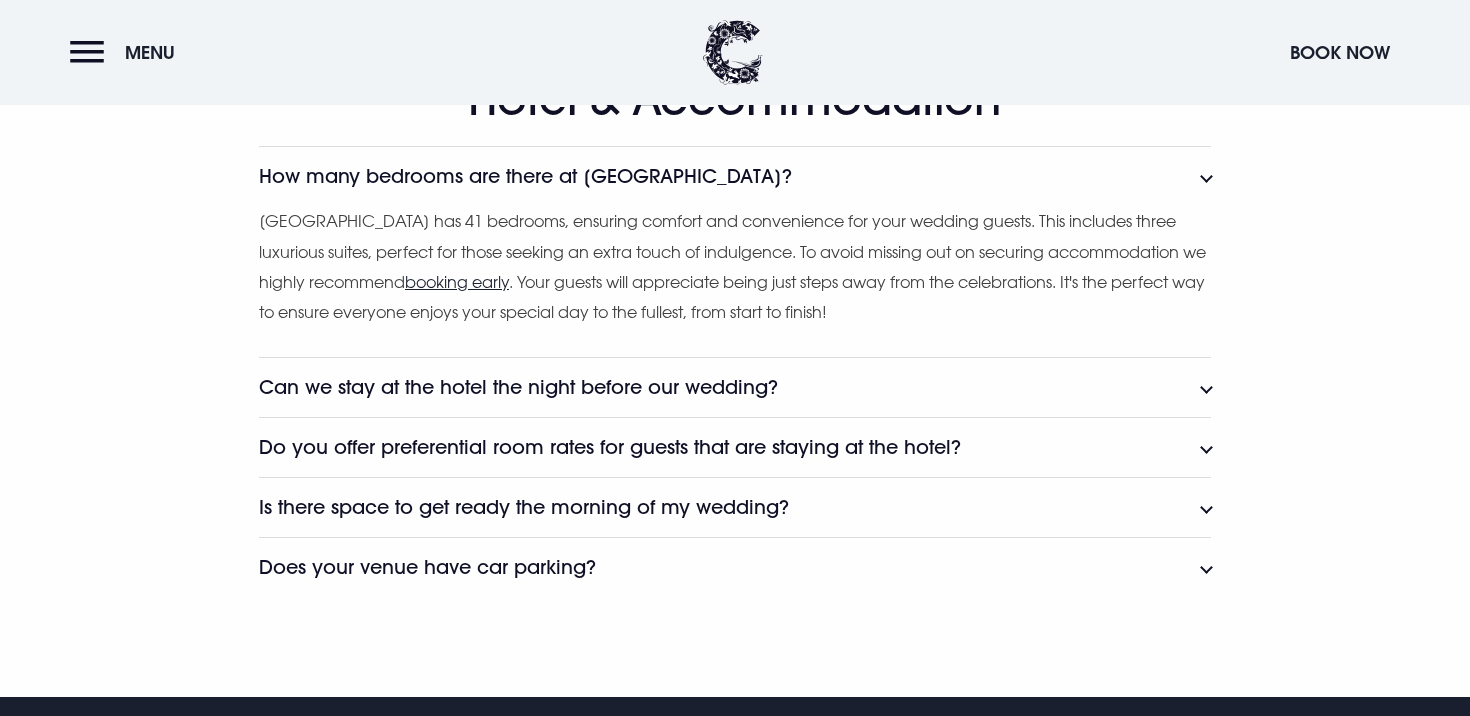 click on "Is there space to get ready the morning of my wedding?" at bounding box center (567, -1725) 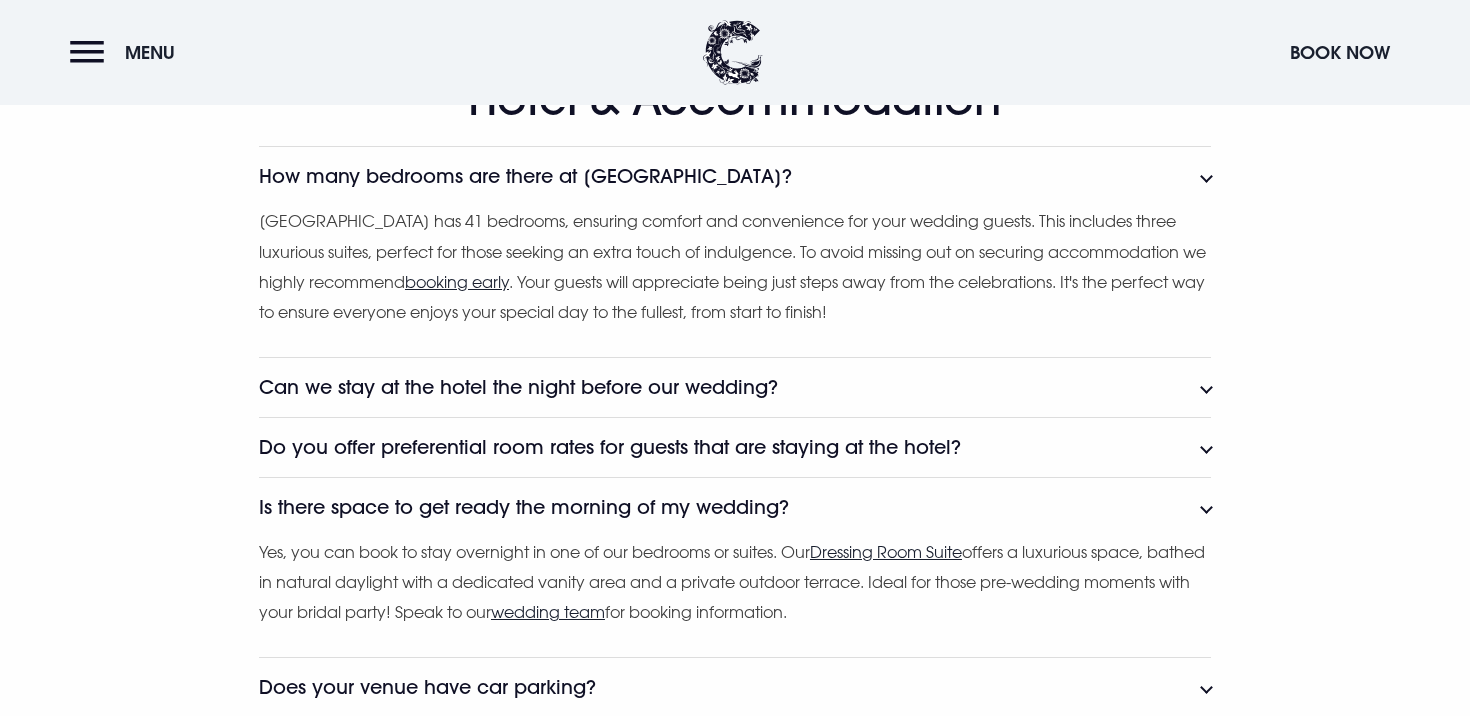 click on "Is there space to get ready the morning of my wedding?" at bounding box center [524, 507] 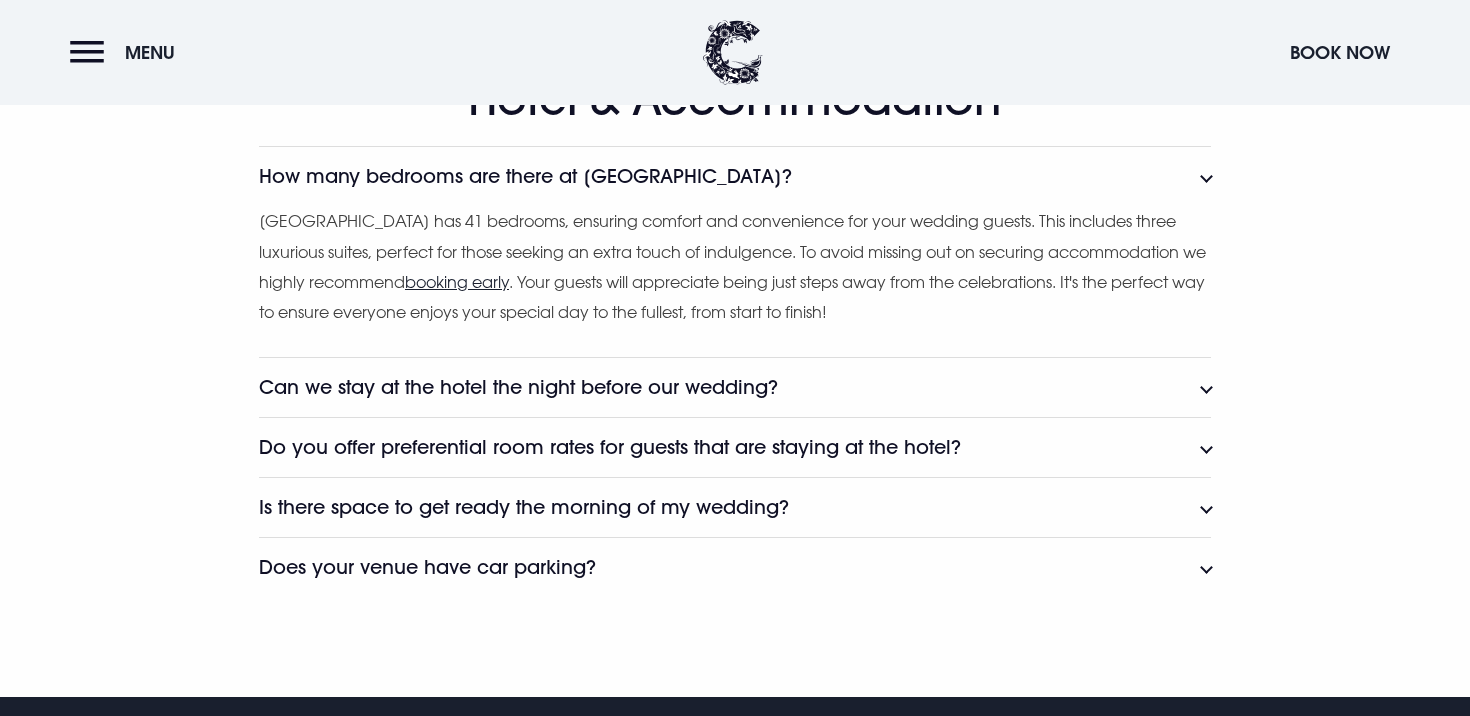 scroll, scrollTop: 3141, scrollLeft: 0, axis: vertical 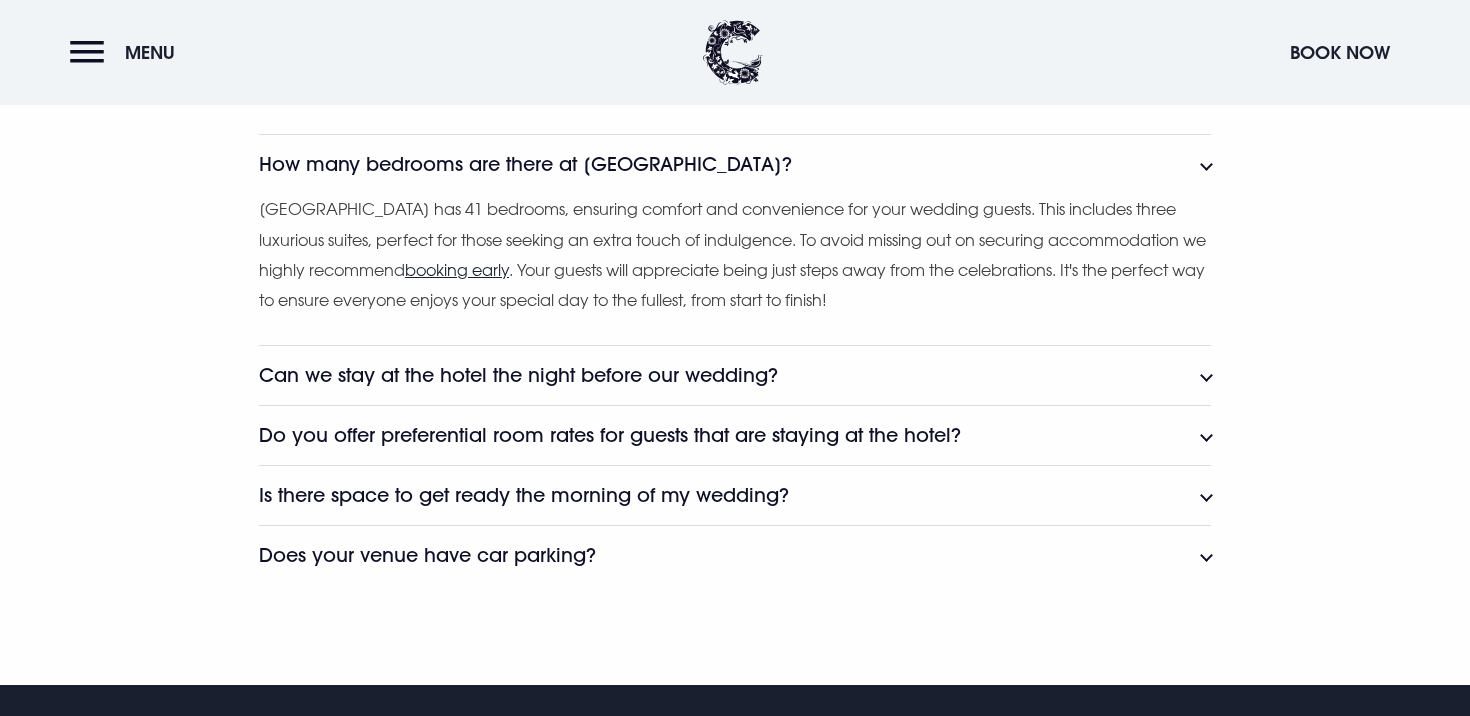 click on "Does your venue have car parking?" at bounding box center (735, -1677) 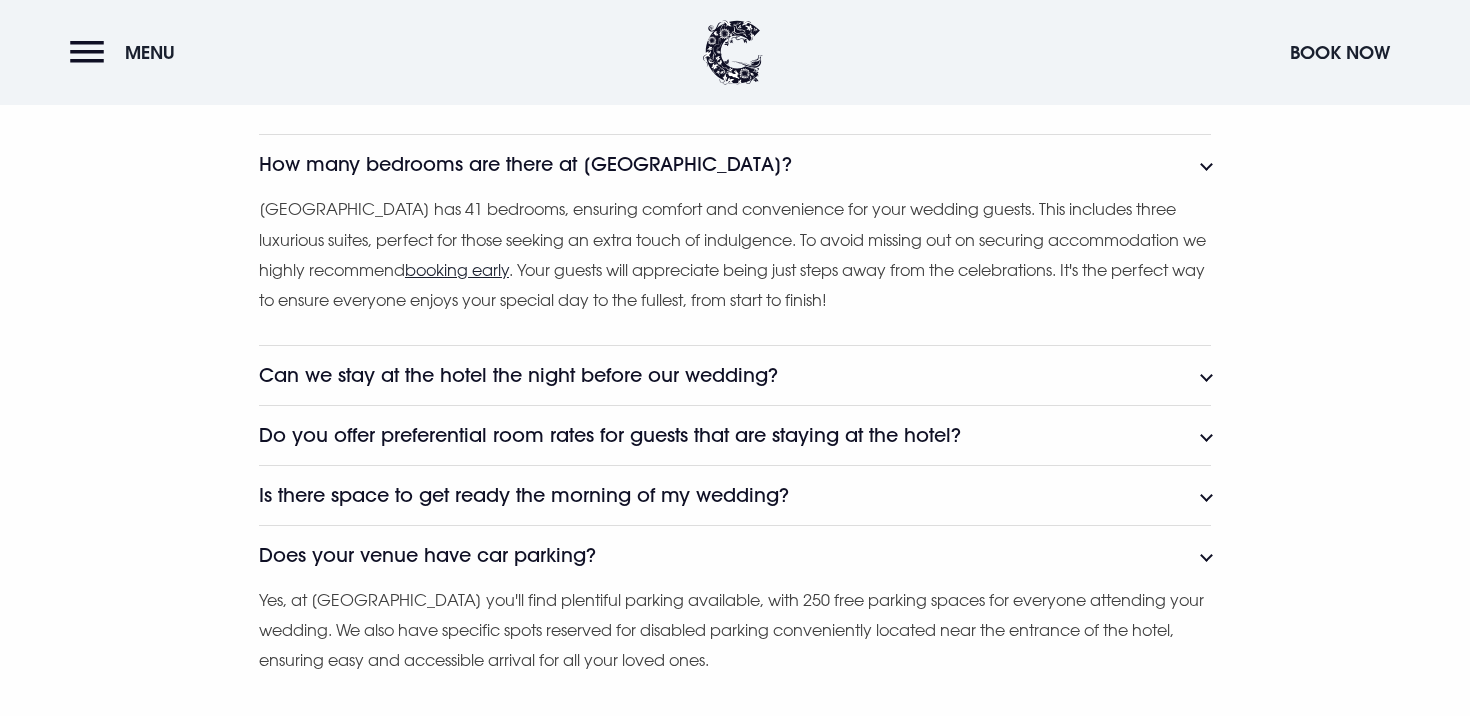 click on "Does your venue have car parking?" at bounding box center [735, 555] 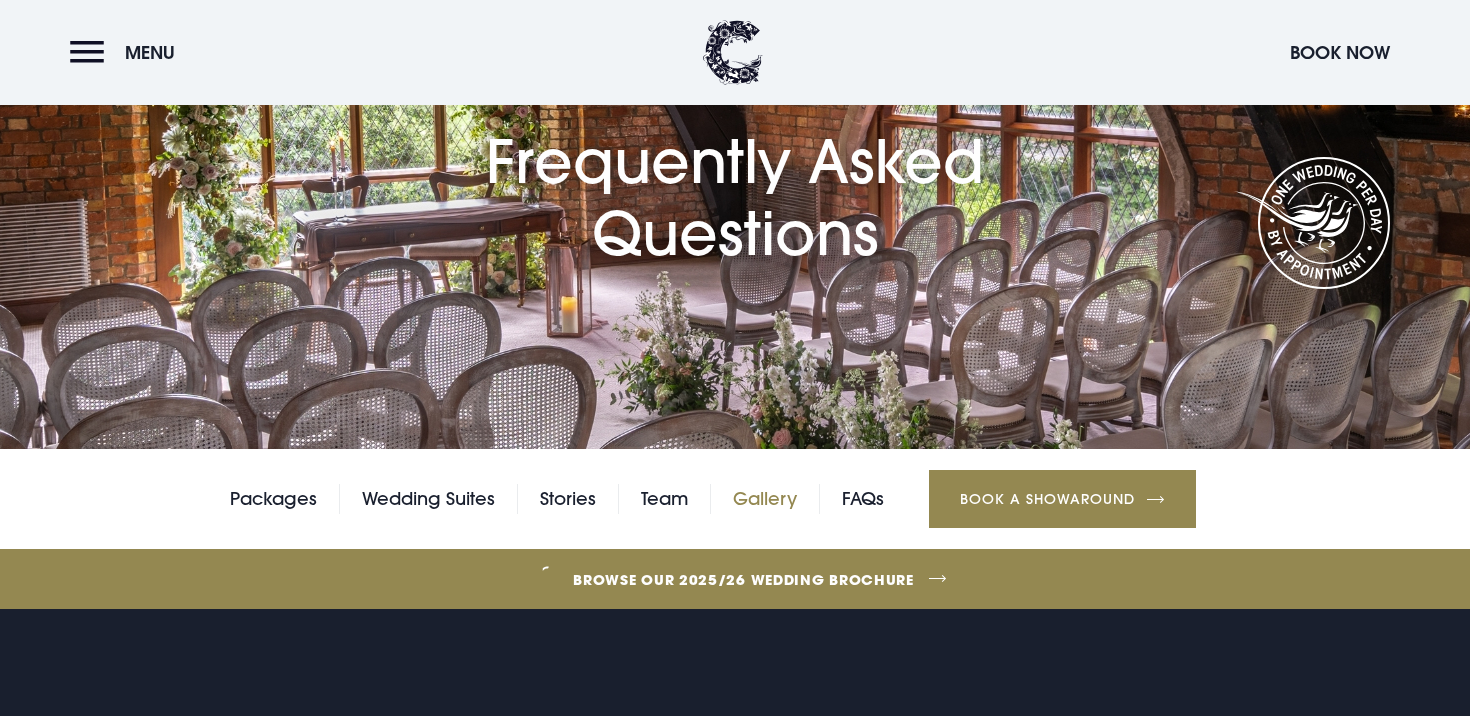scroll, scrollTop: 190, scrollLeft: 0, axis: vertical 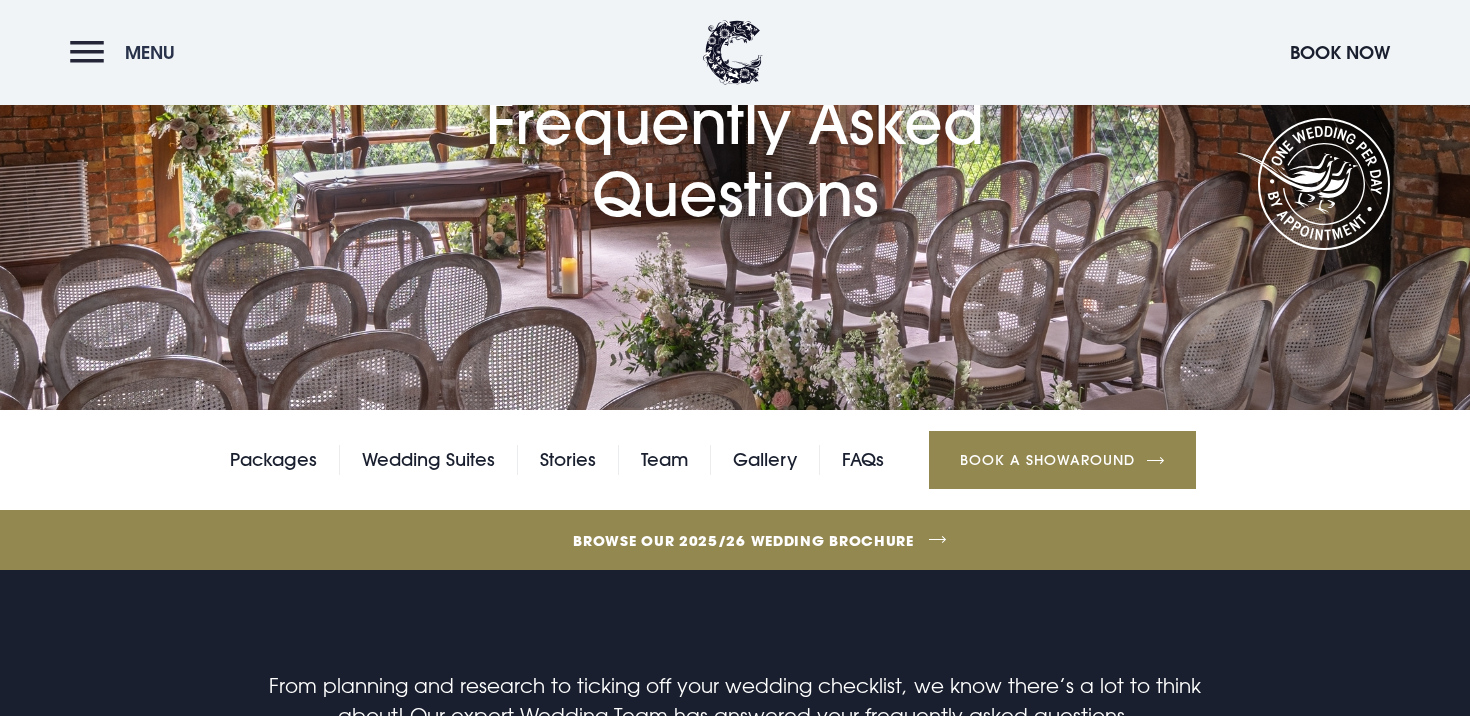 click on "Menu" at bounding box center (127, 52) 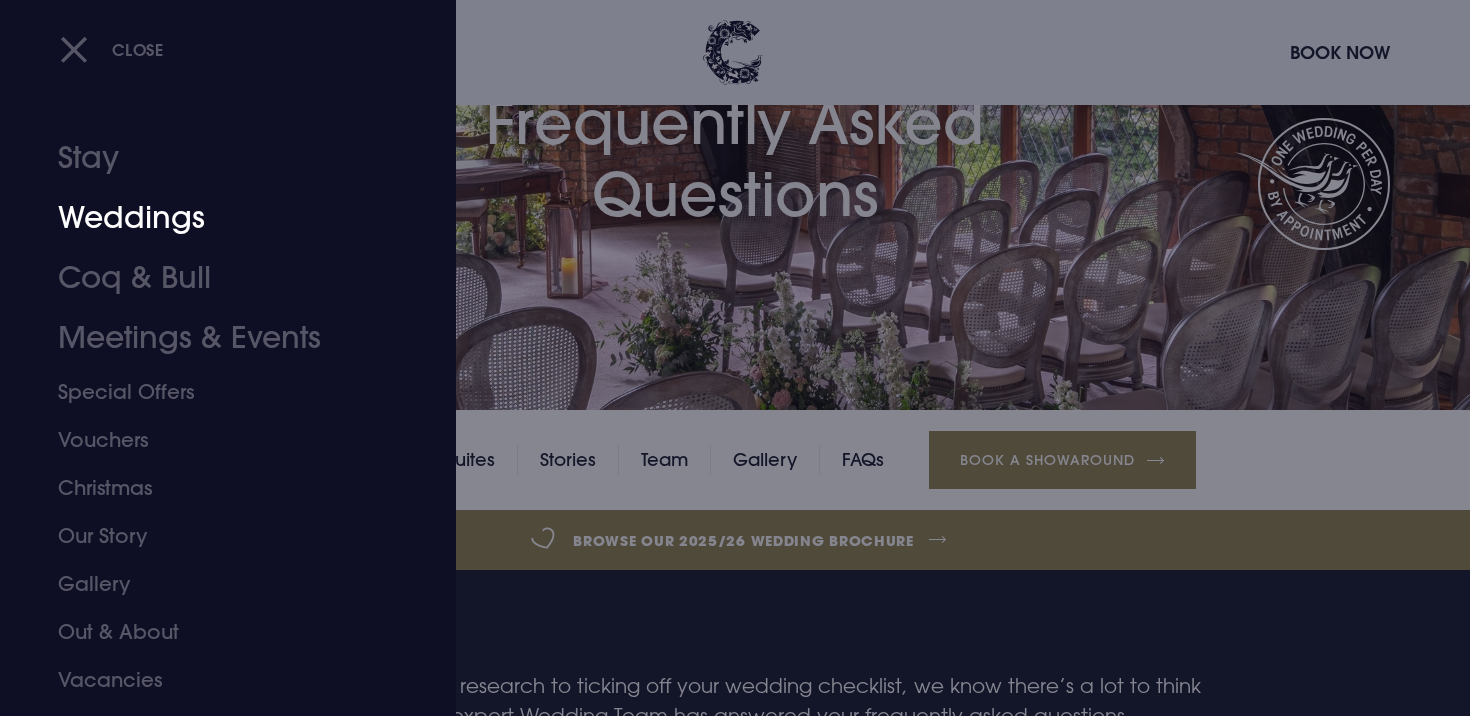 click on "Weddings" at bounding box center [216, 218] 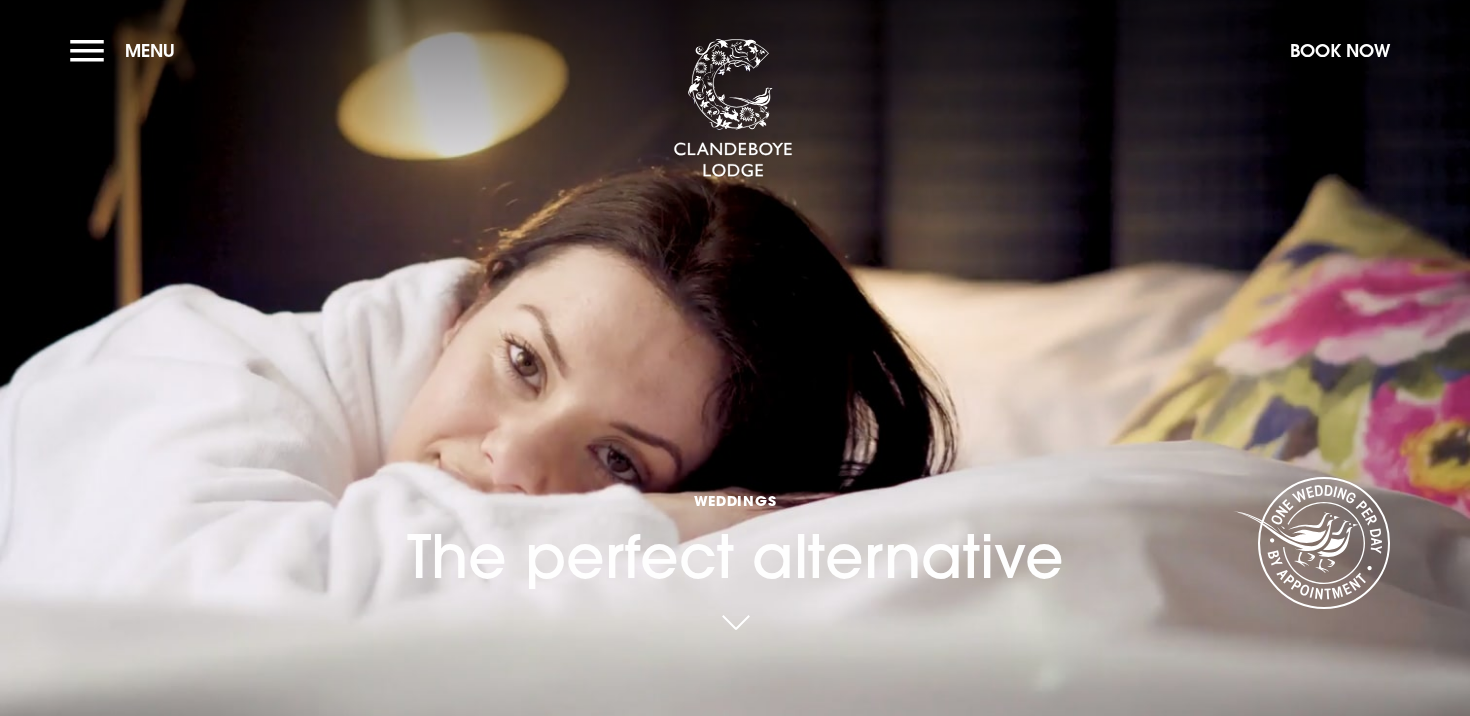 scroll, scrollTop: 0, scrollLeft: 0, axis: both 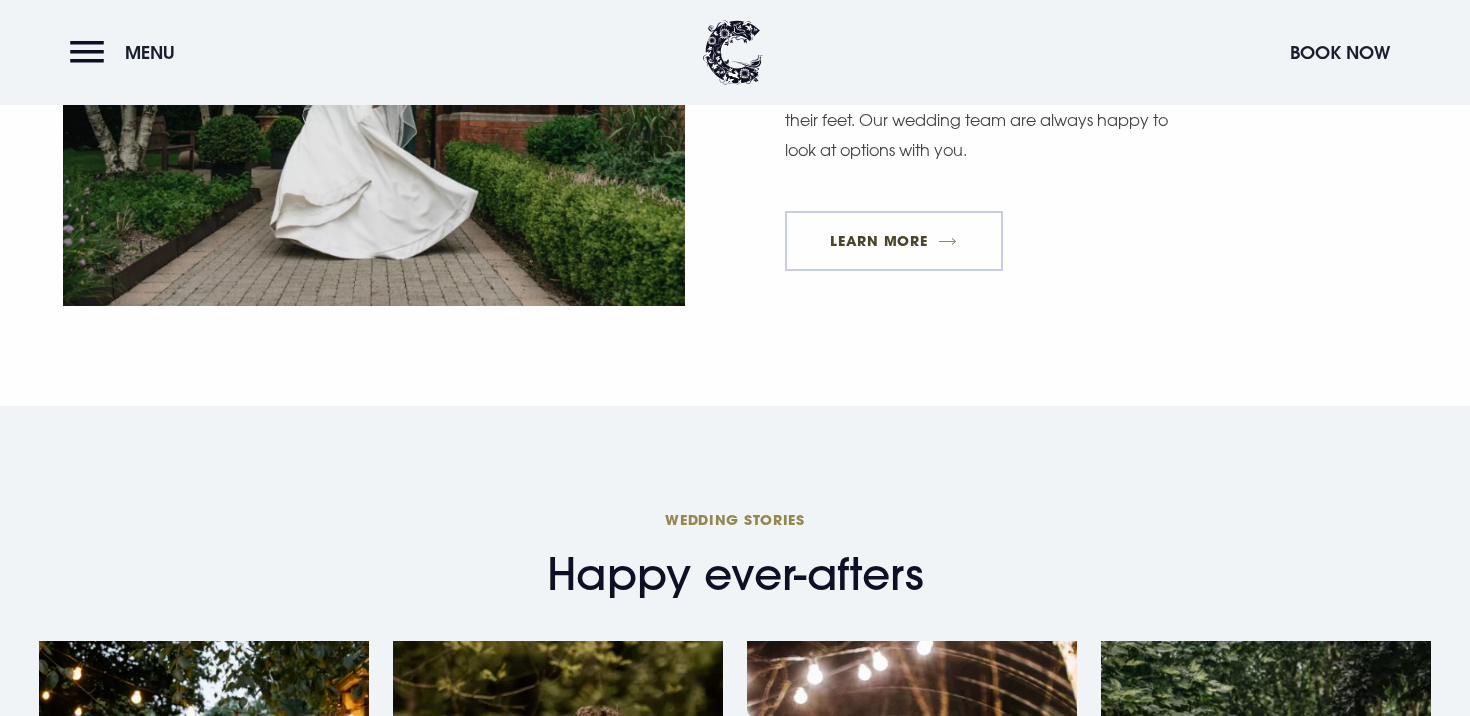 click on "Learn More" at bounding box center (894, 241) 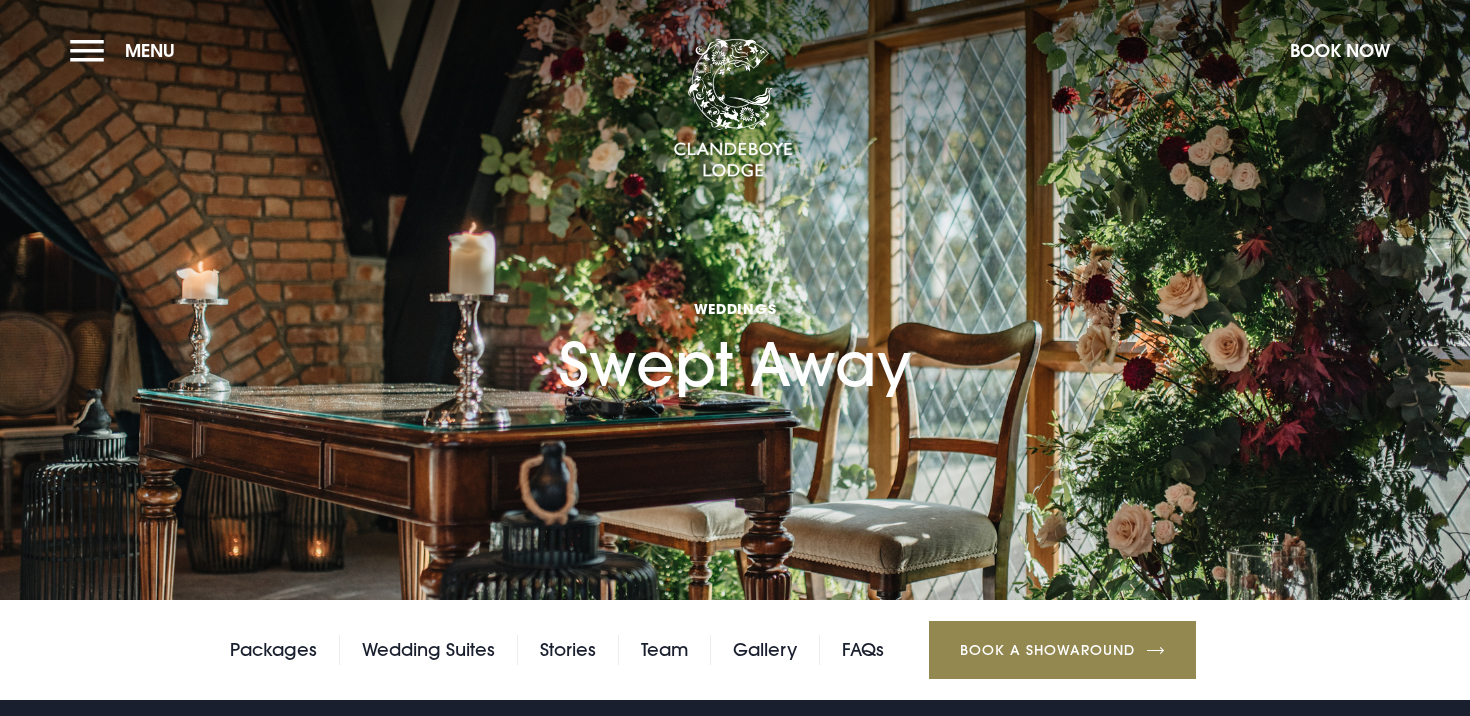 scroll, scrollTop: 0, scrollLeft: 0, axis: both 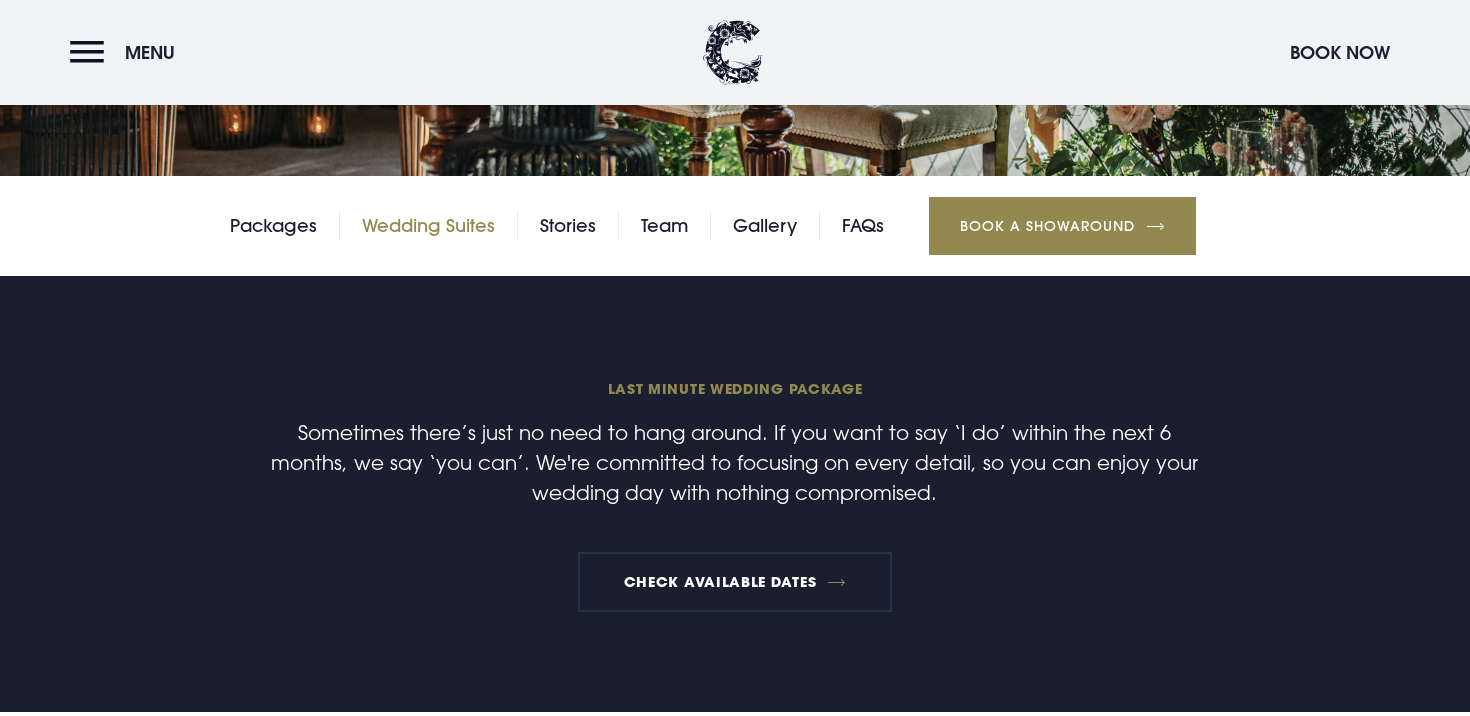 click on "Wedding Suites" at bounding box center (428, 226) 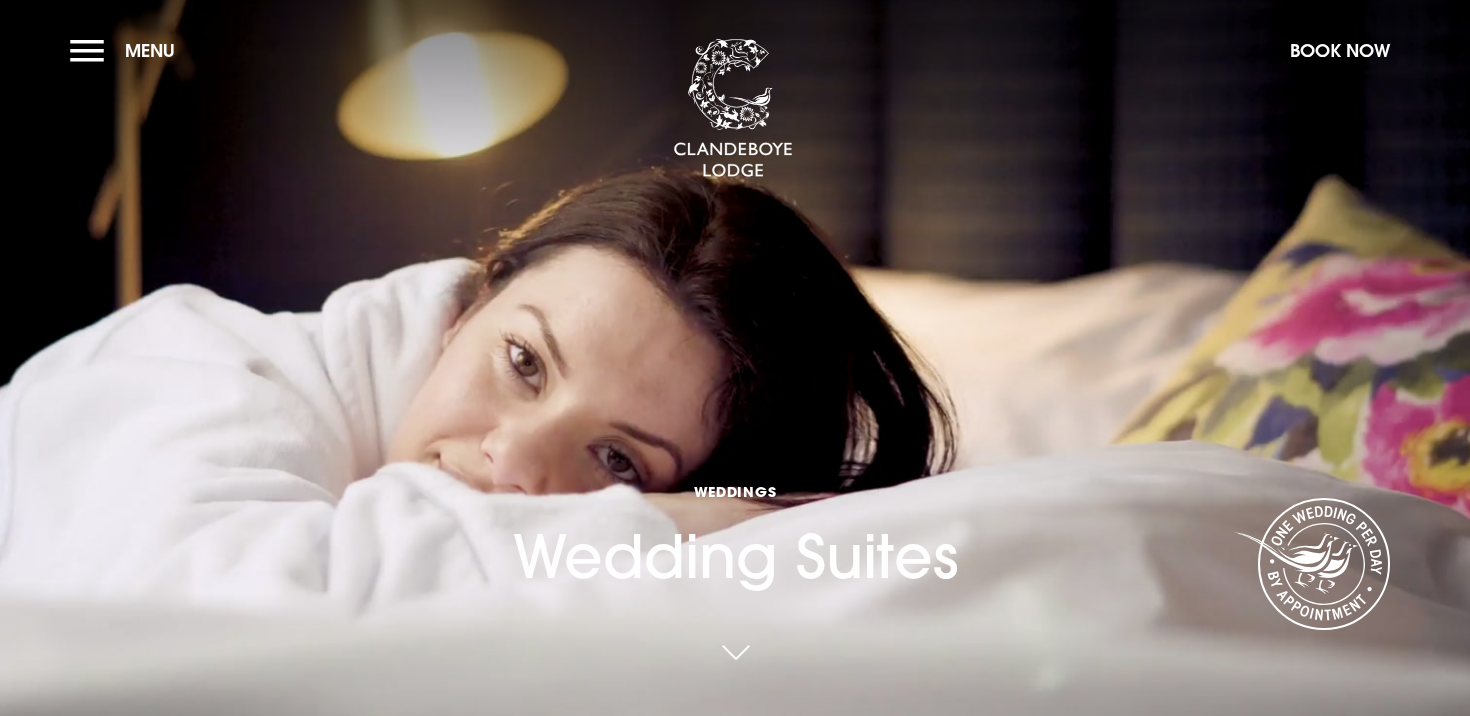 scroll, scrollTop: 0, scrollLeft: 0, axis: both 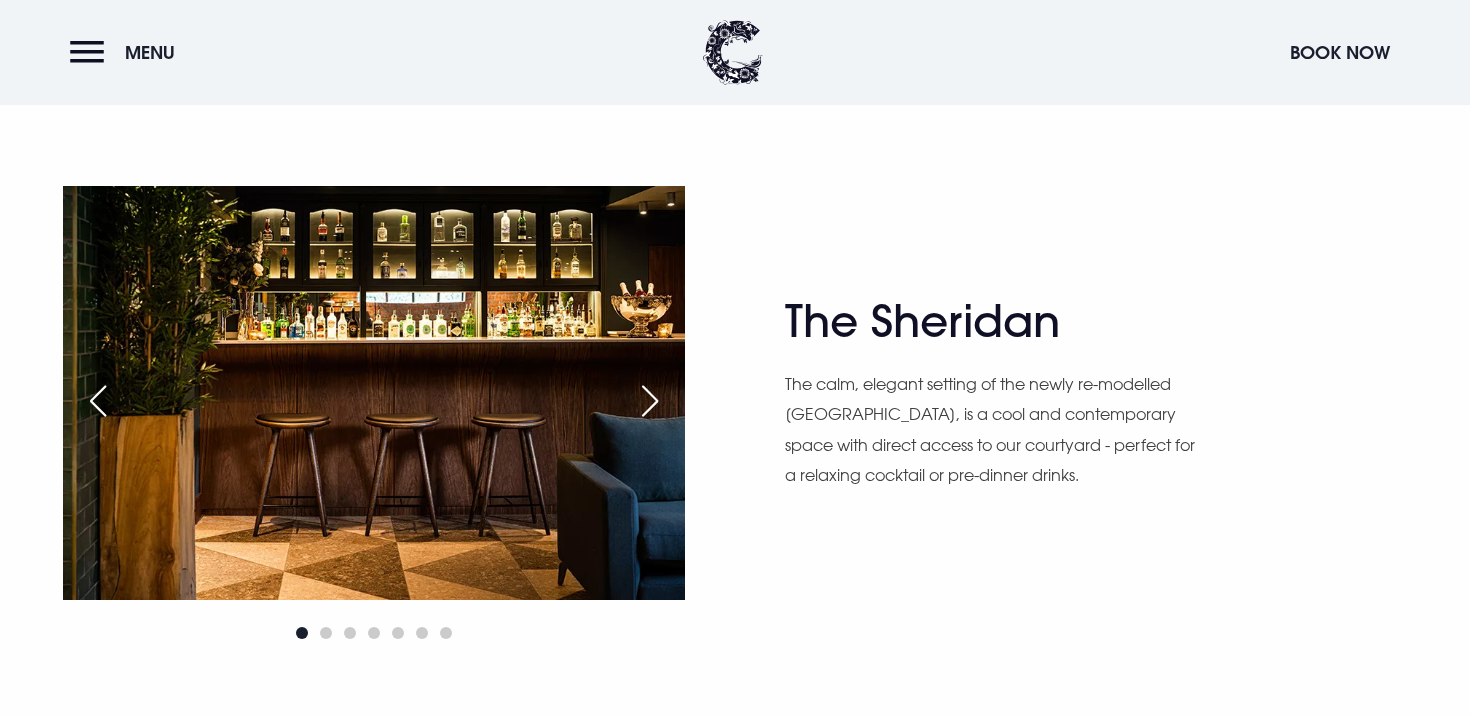 click at bounding box center [650, 401] 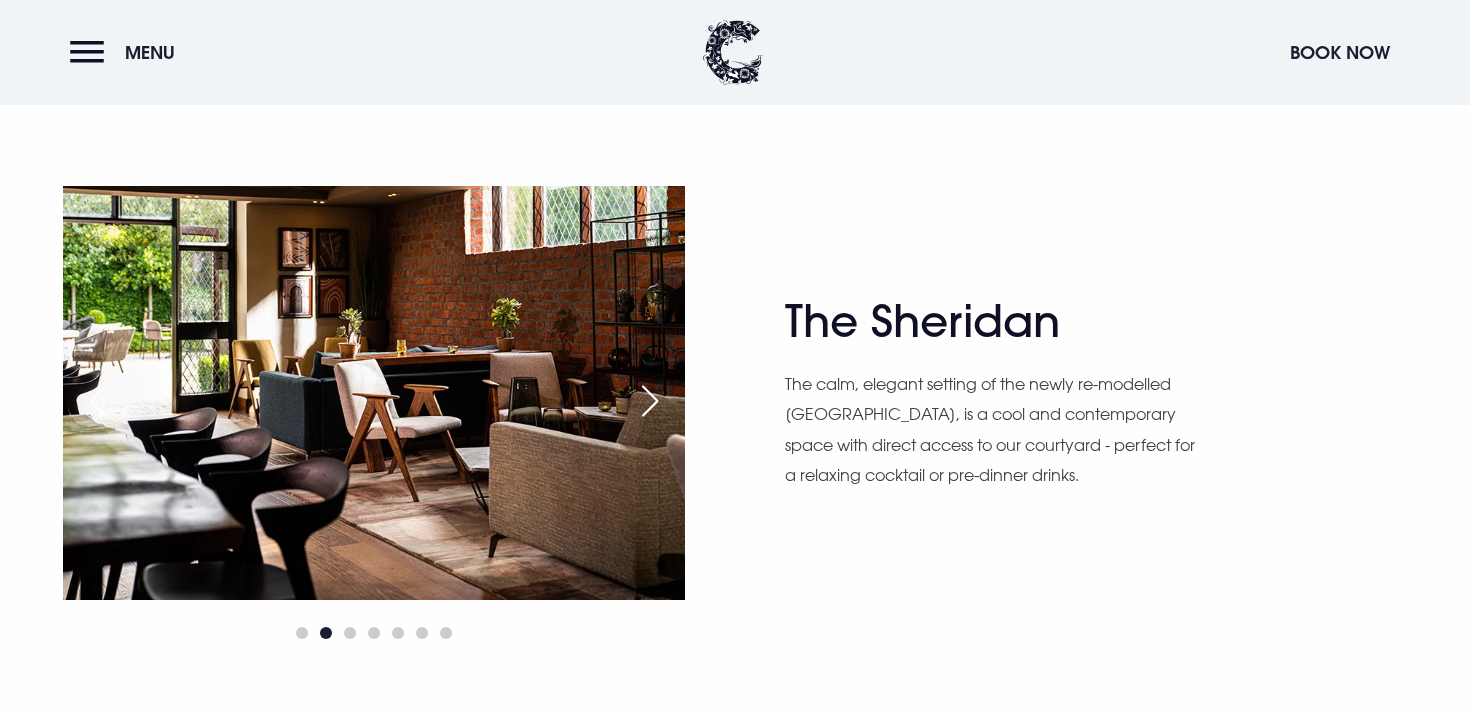 click at bounding box center (650, 401) 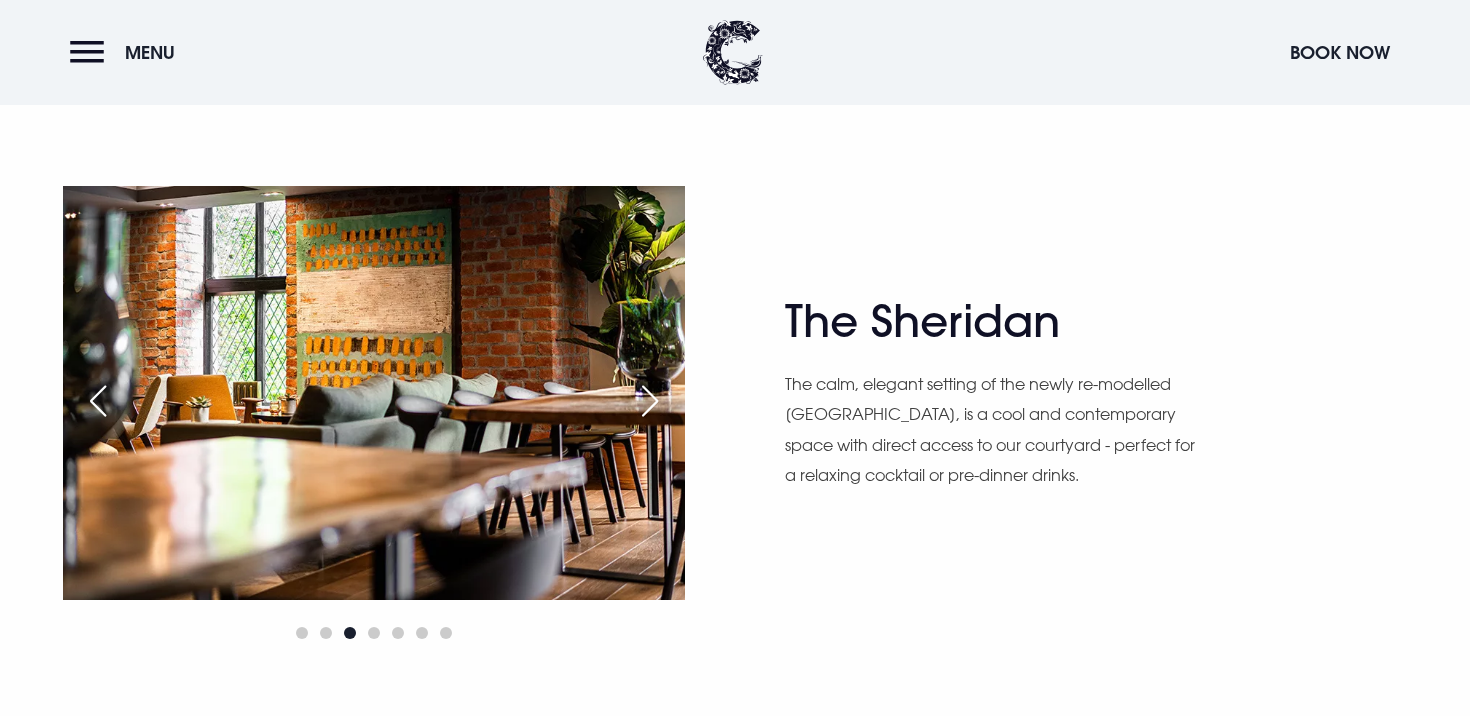 click at bounding box center [650, 401] 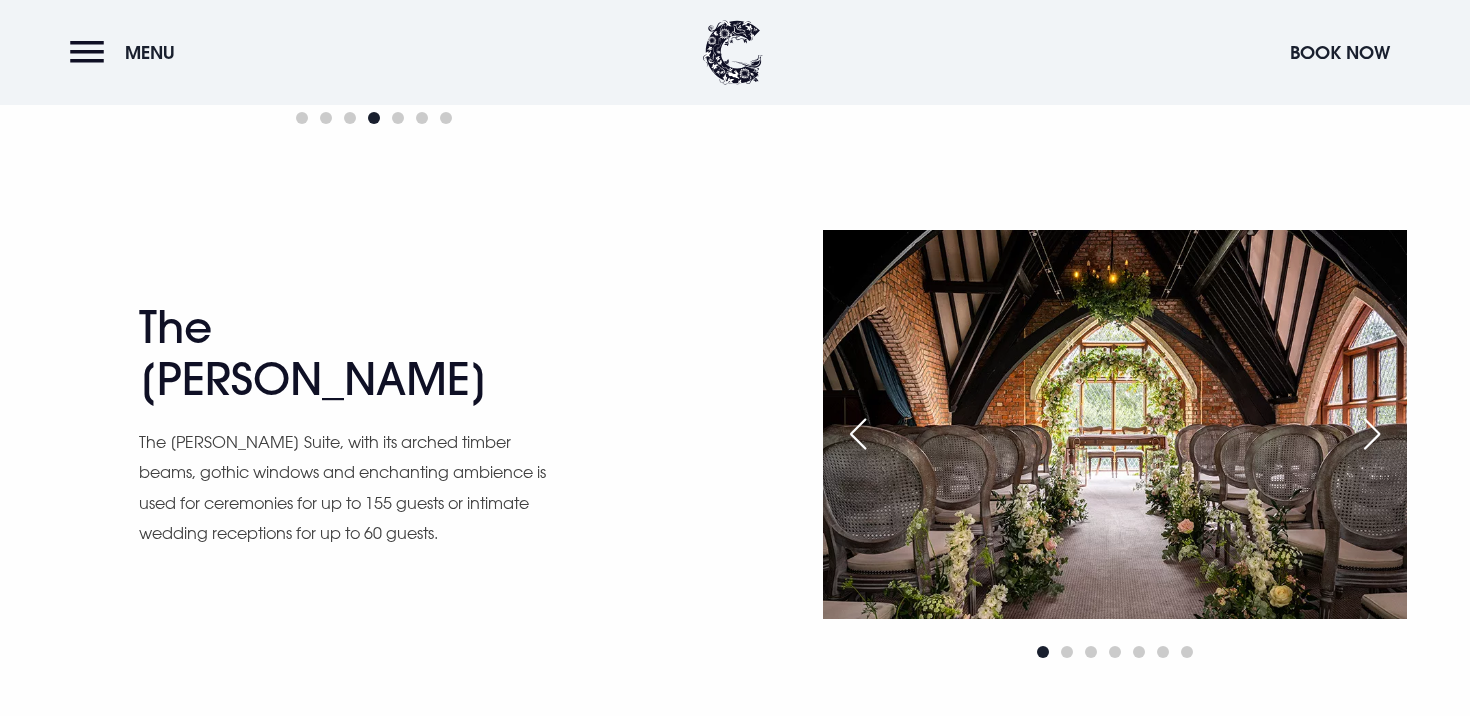 scroll, scrollTop: 2834, scrollLeft: 0, axis: vertical 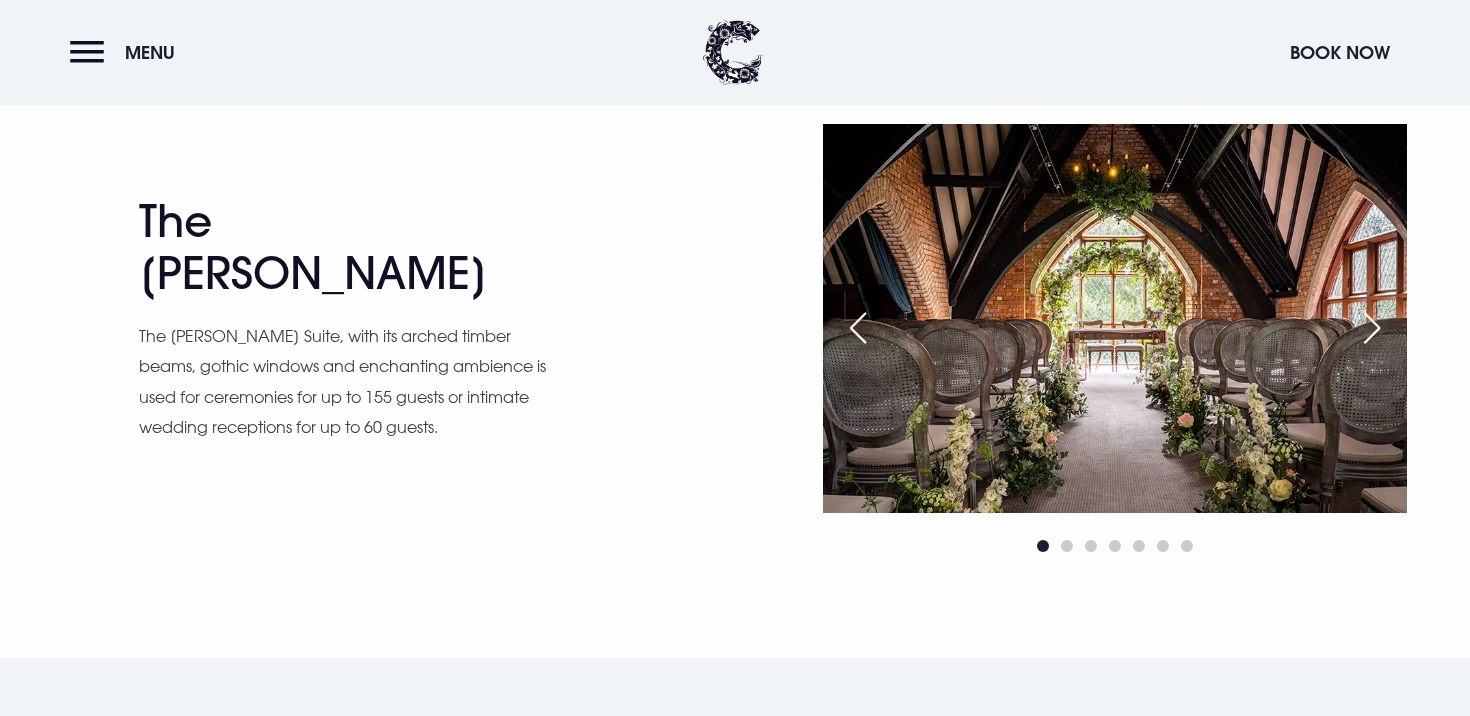 click at bounding box center [858, 328] 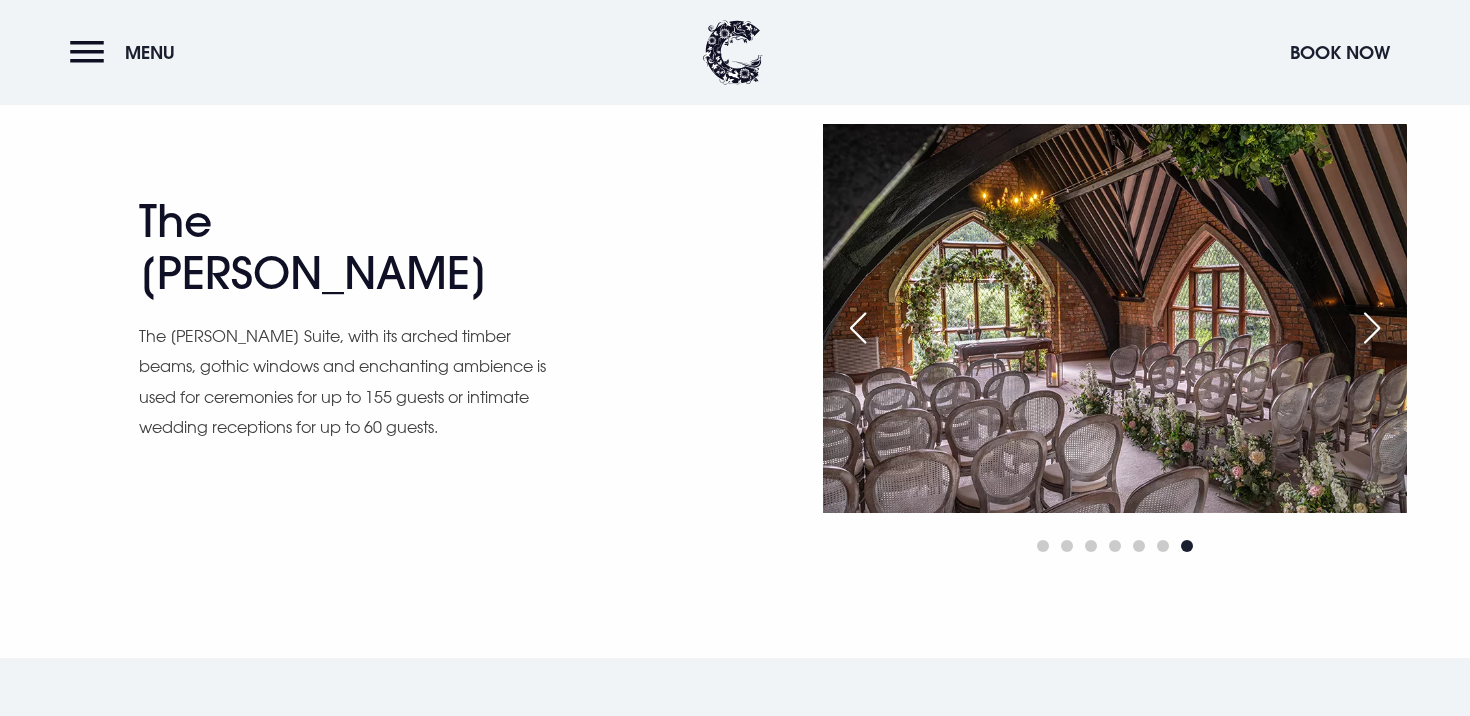 click at bounding box center (858, 328) 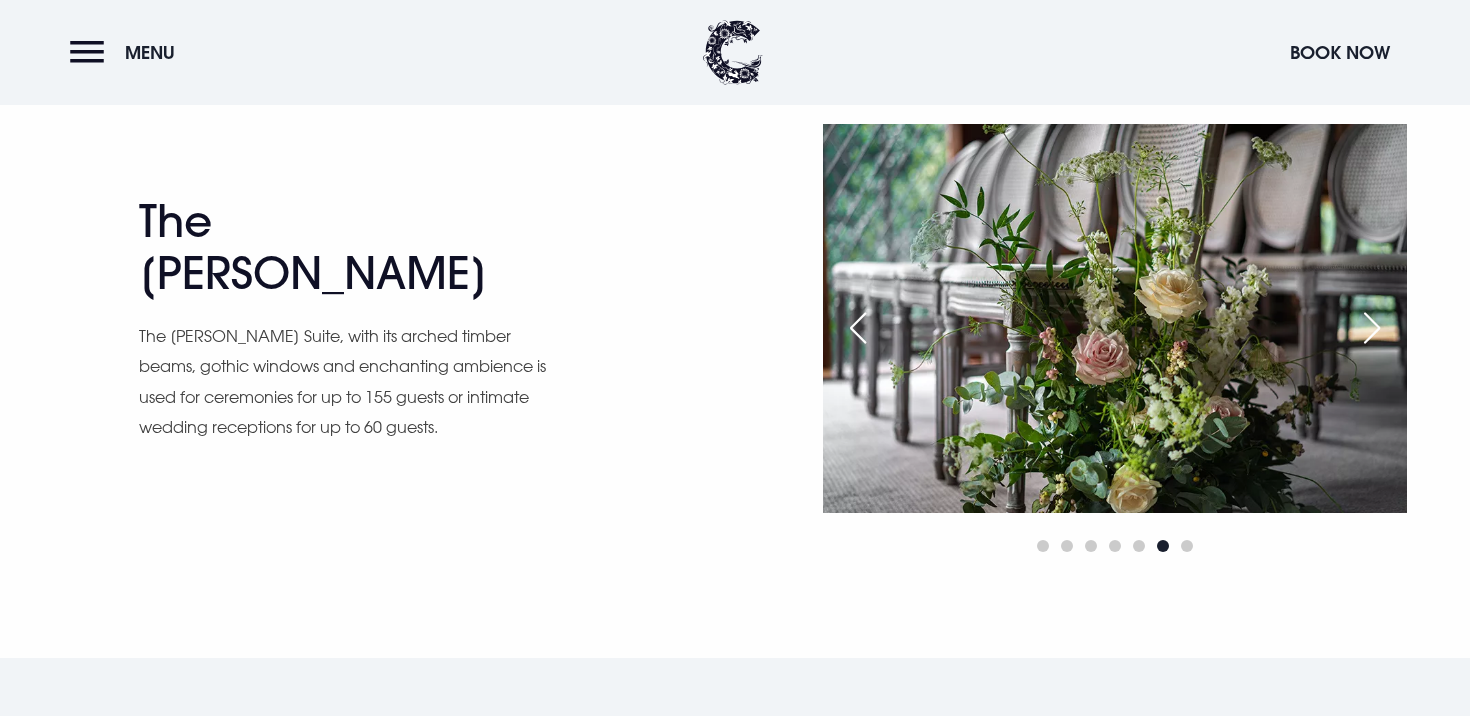 click at bounding box center (858, 328) 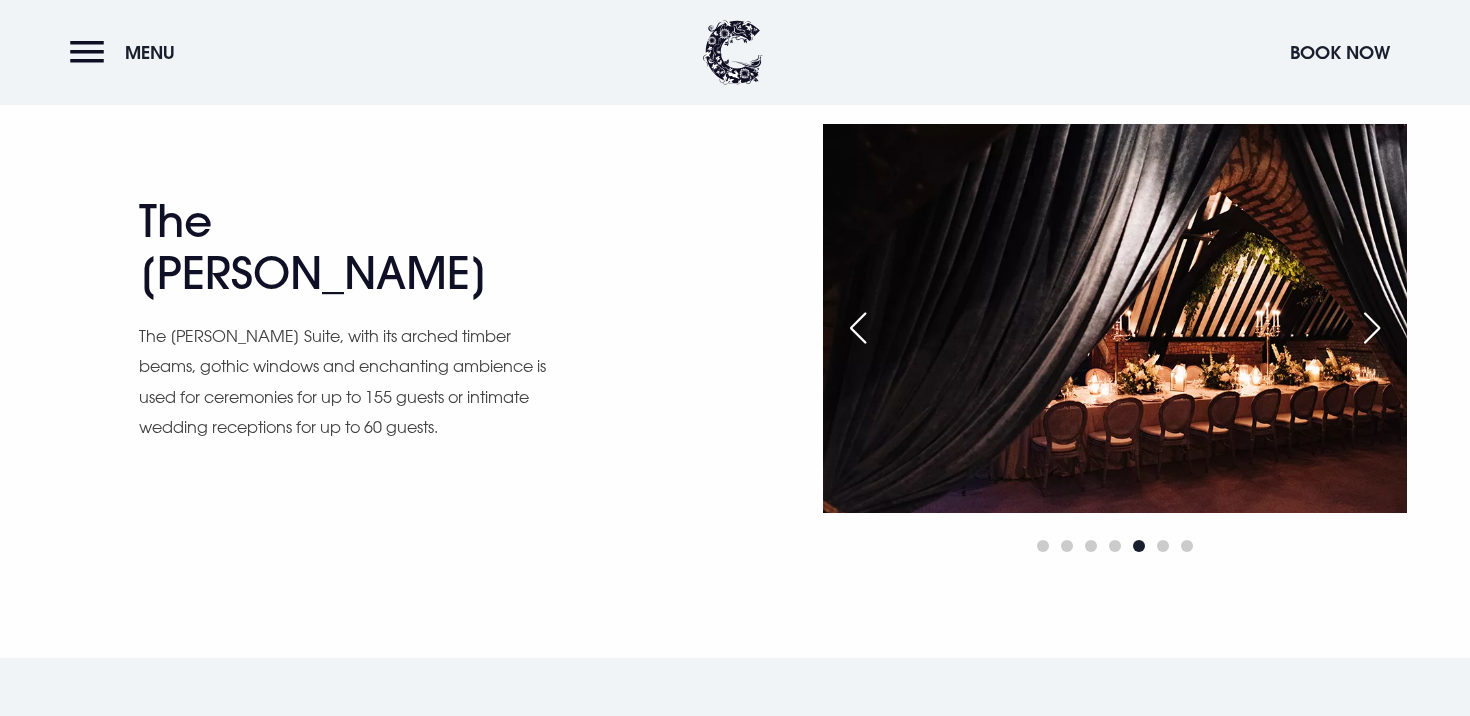 click at bounding box center (858, 328) 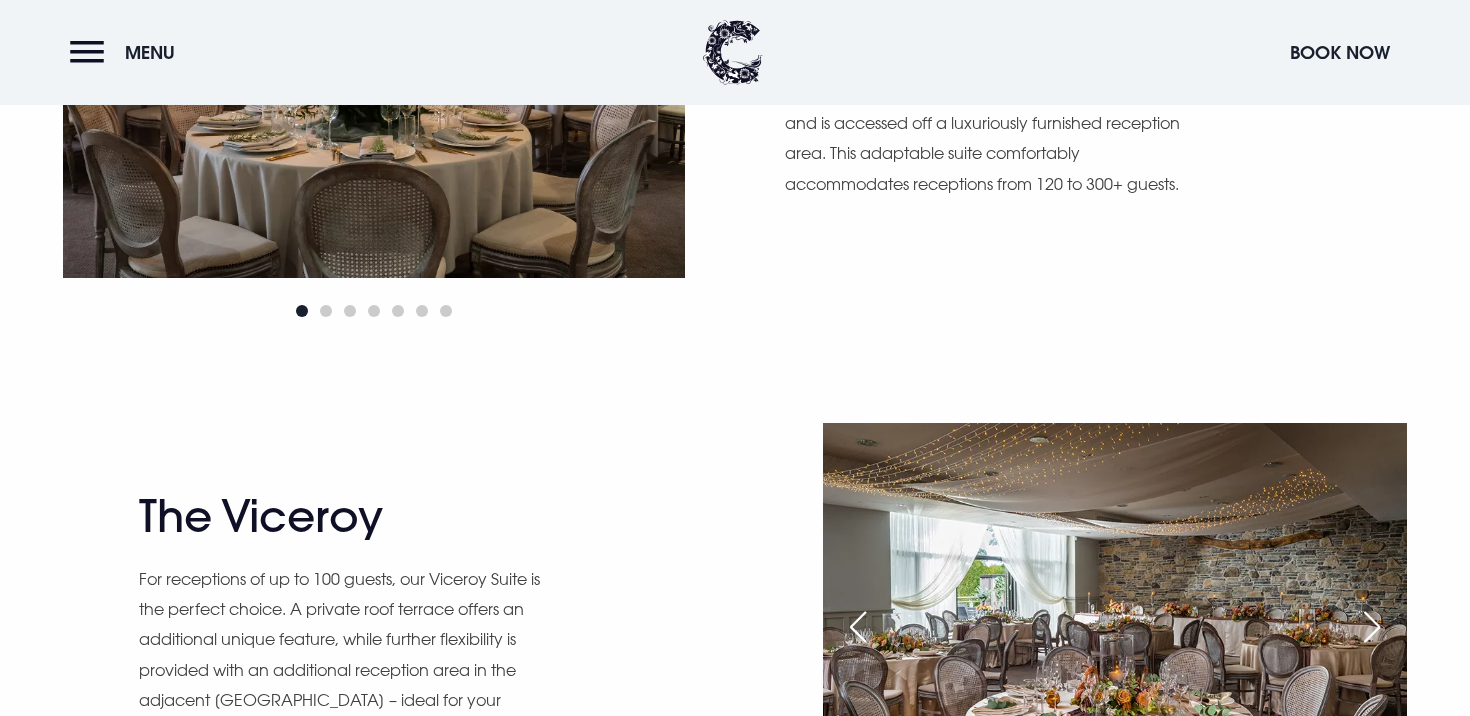 scroll, scrollTop: 1634, scrollLeft: 0, axis: vertical 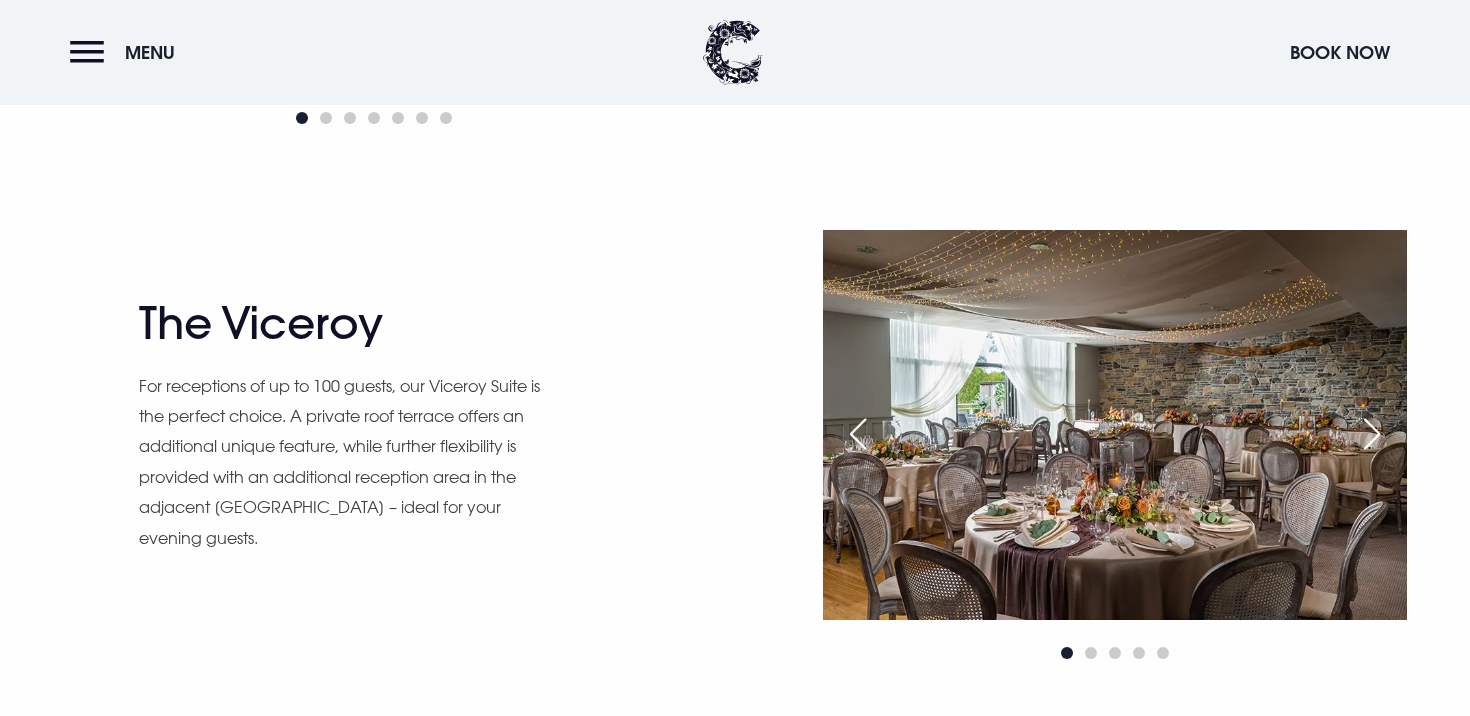 click at bounding box center [858, 434] 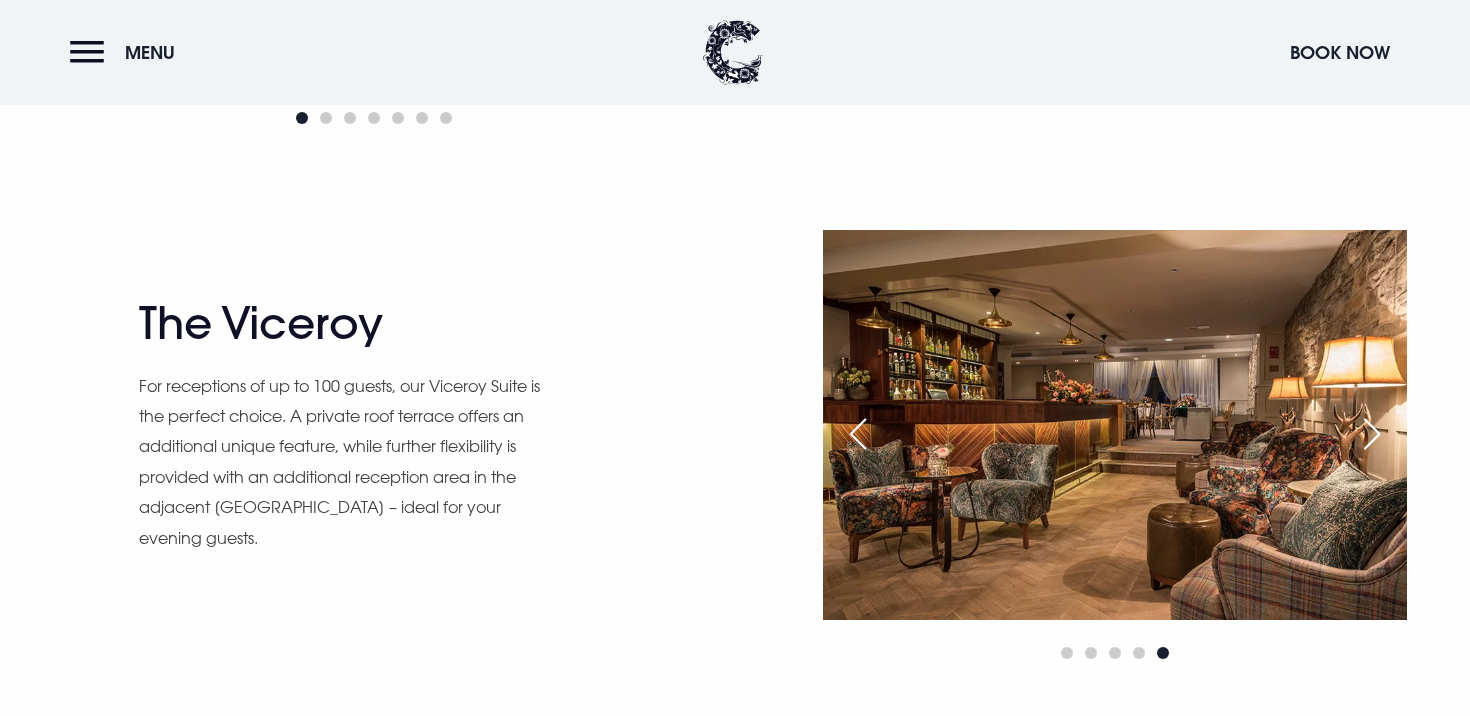 click at bounding box center (858, 434) 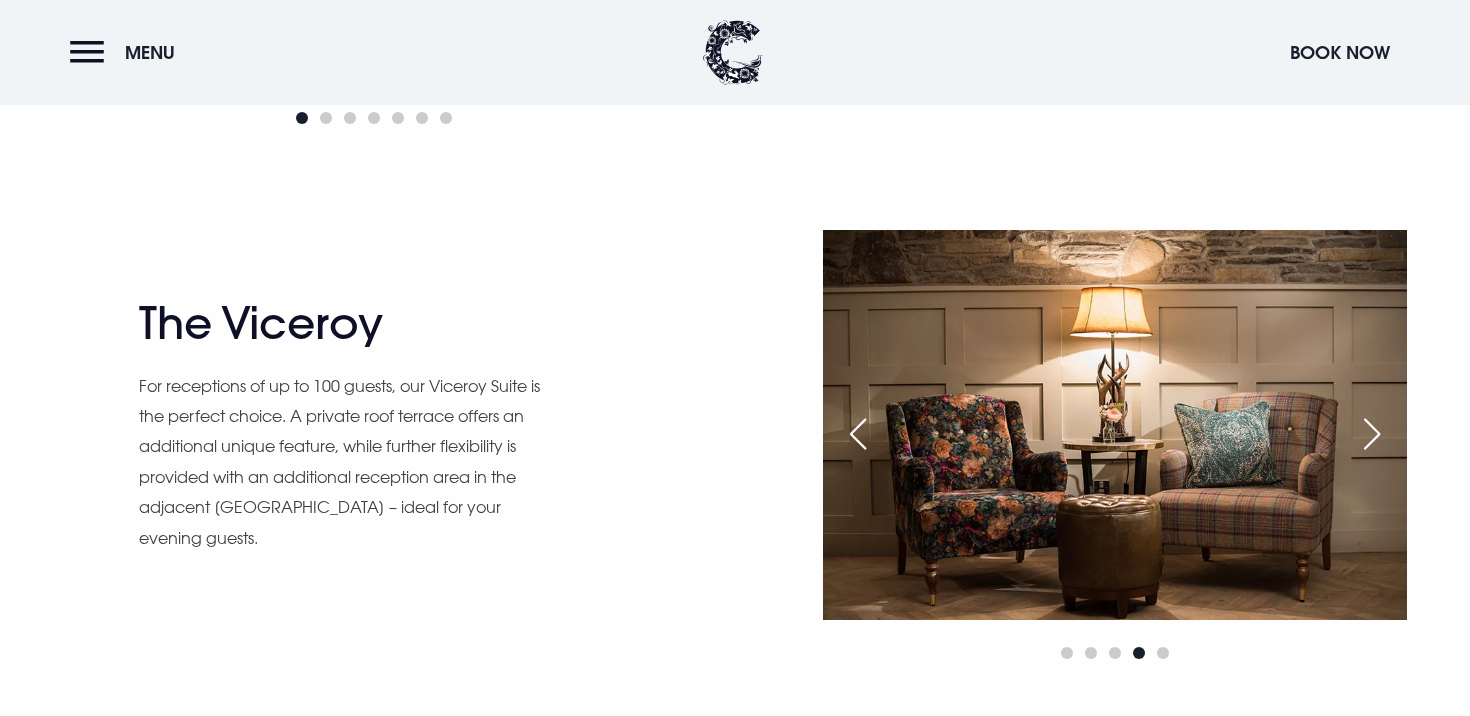 click at bounding box center [858, 434] 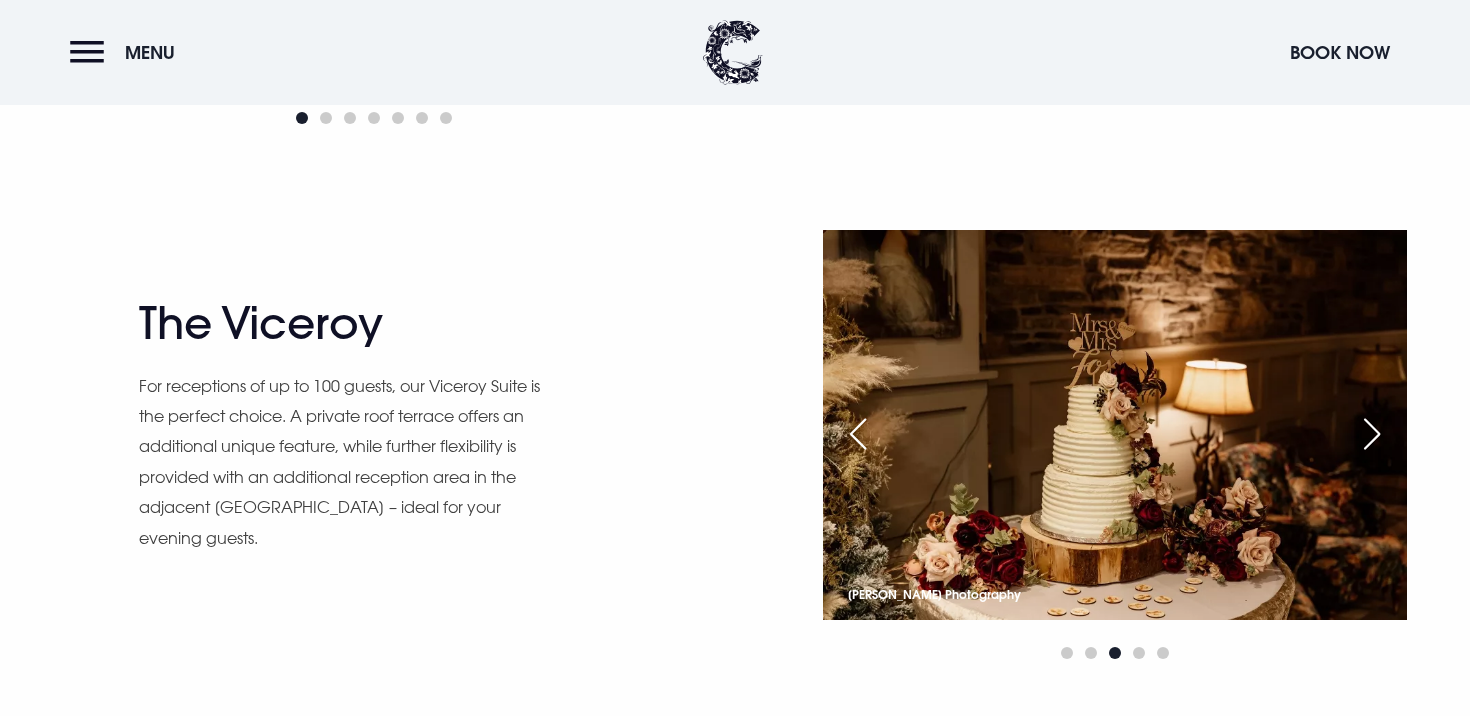 click at bounding box center (858, 434) 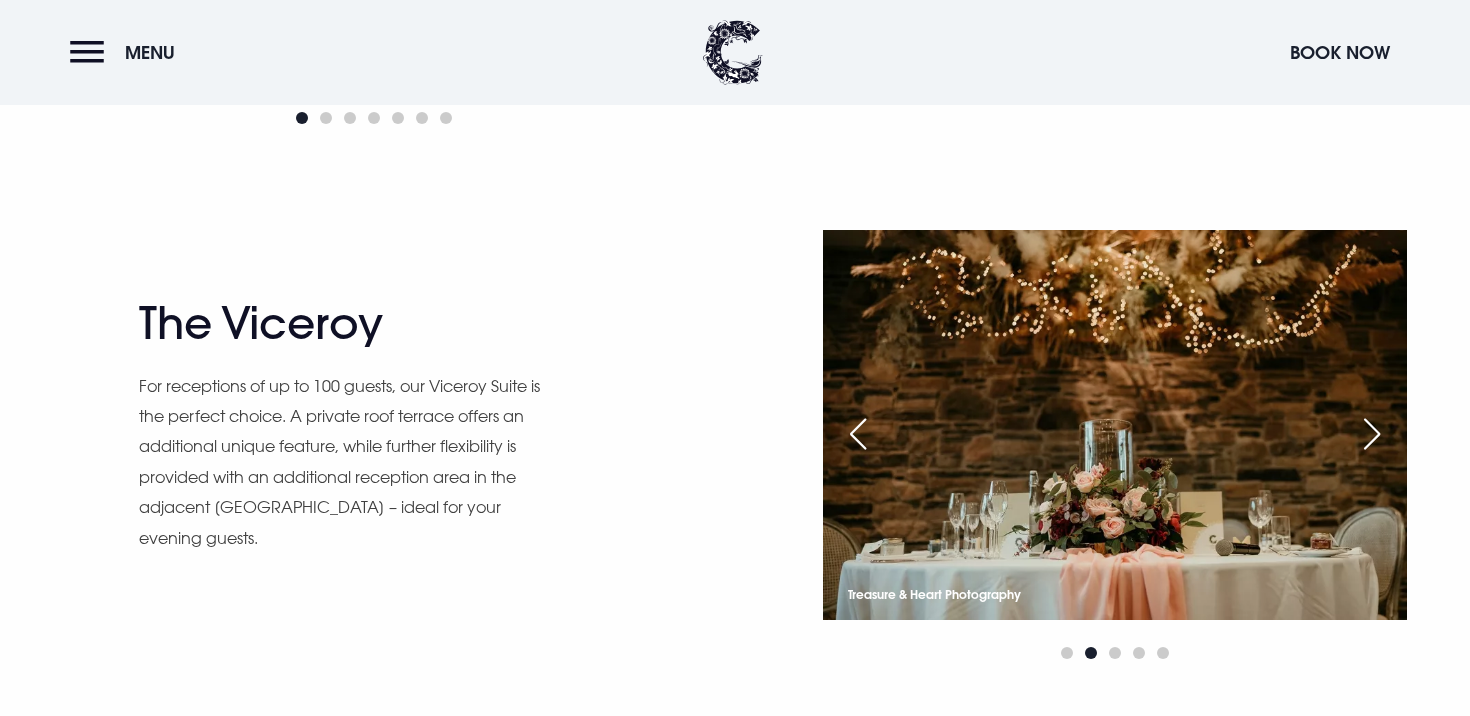 click at bounding box center [858, 434] 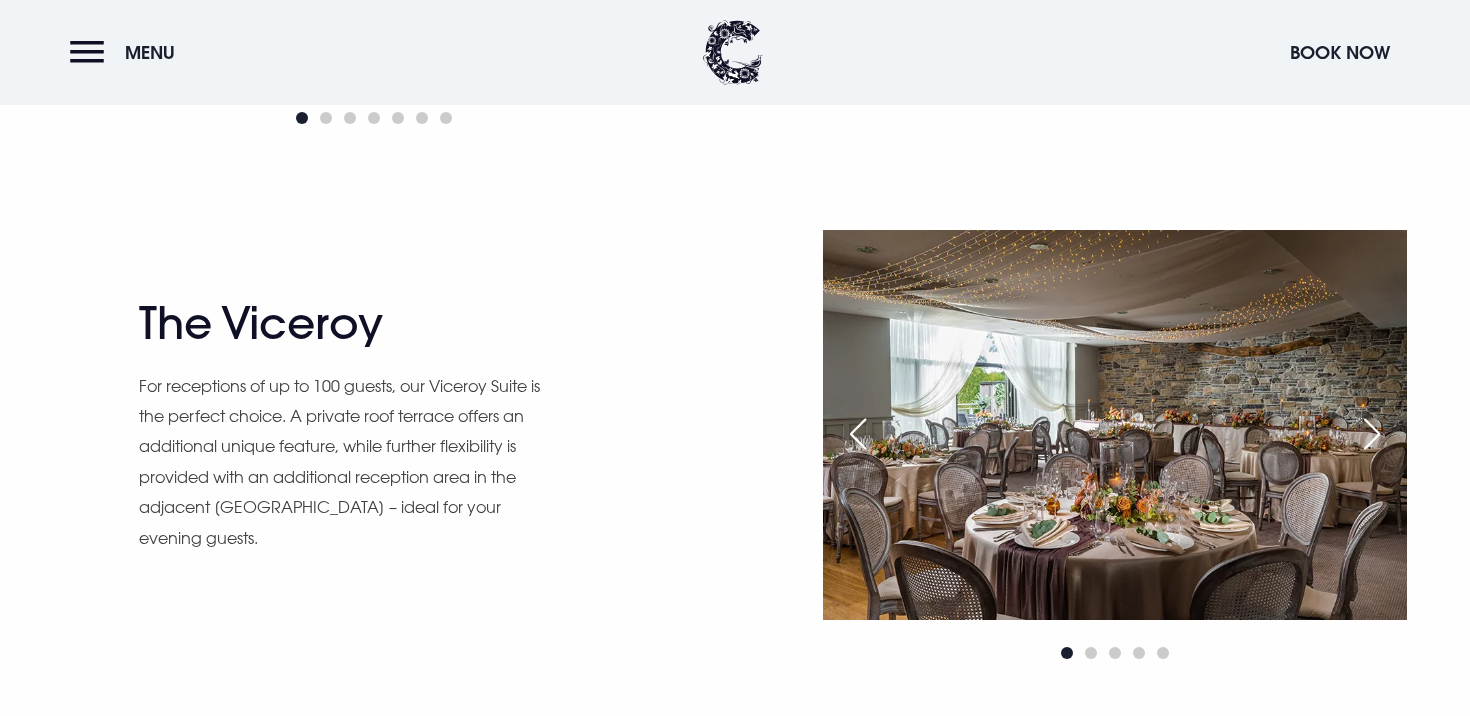 scroll, scrollTop: 1655, scrollLeft: 0, axis: vertical 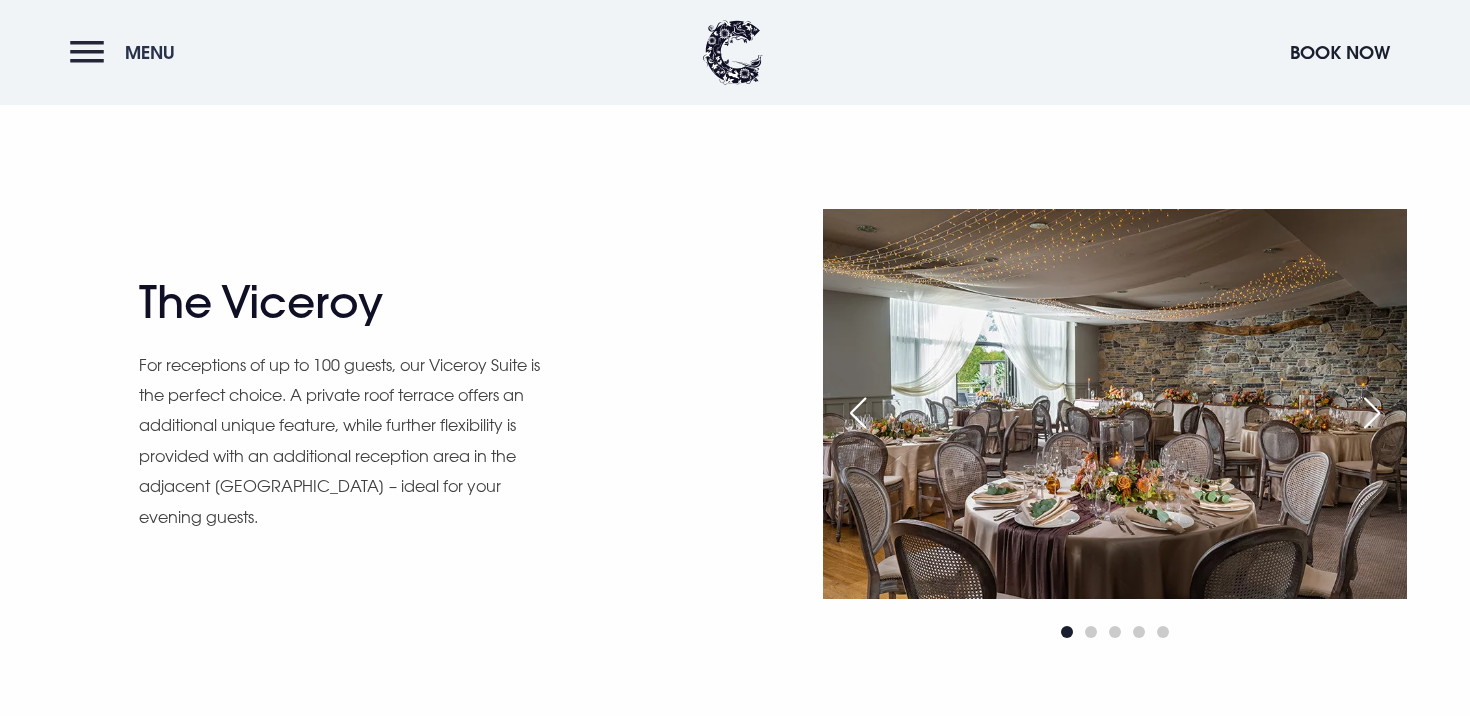 click on "Menu" at bounding box center [127, 52] 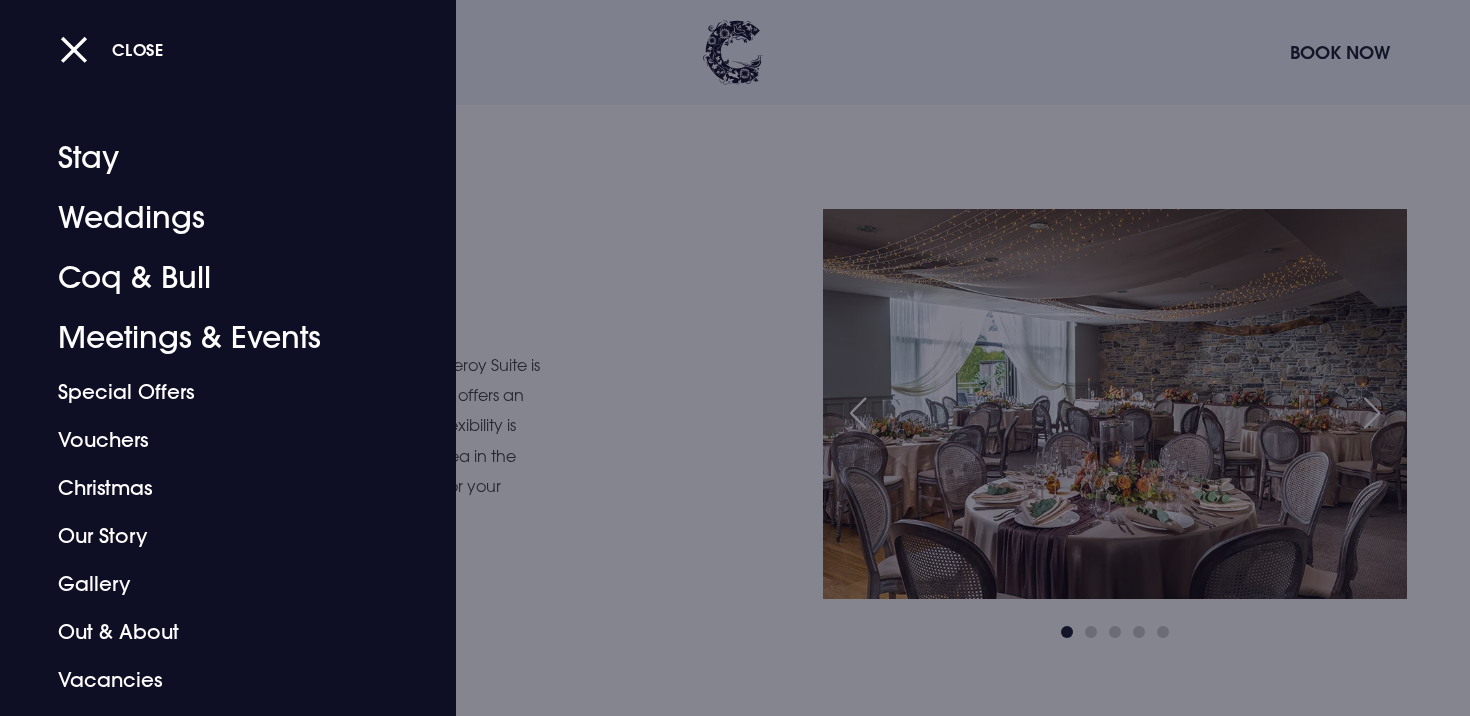 click at bounding box center [735, 358] 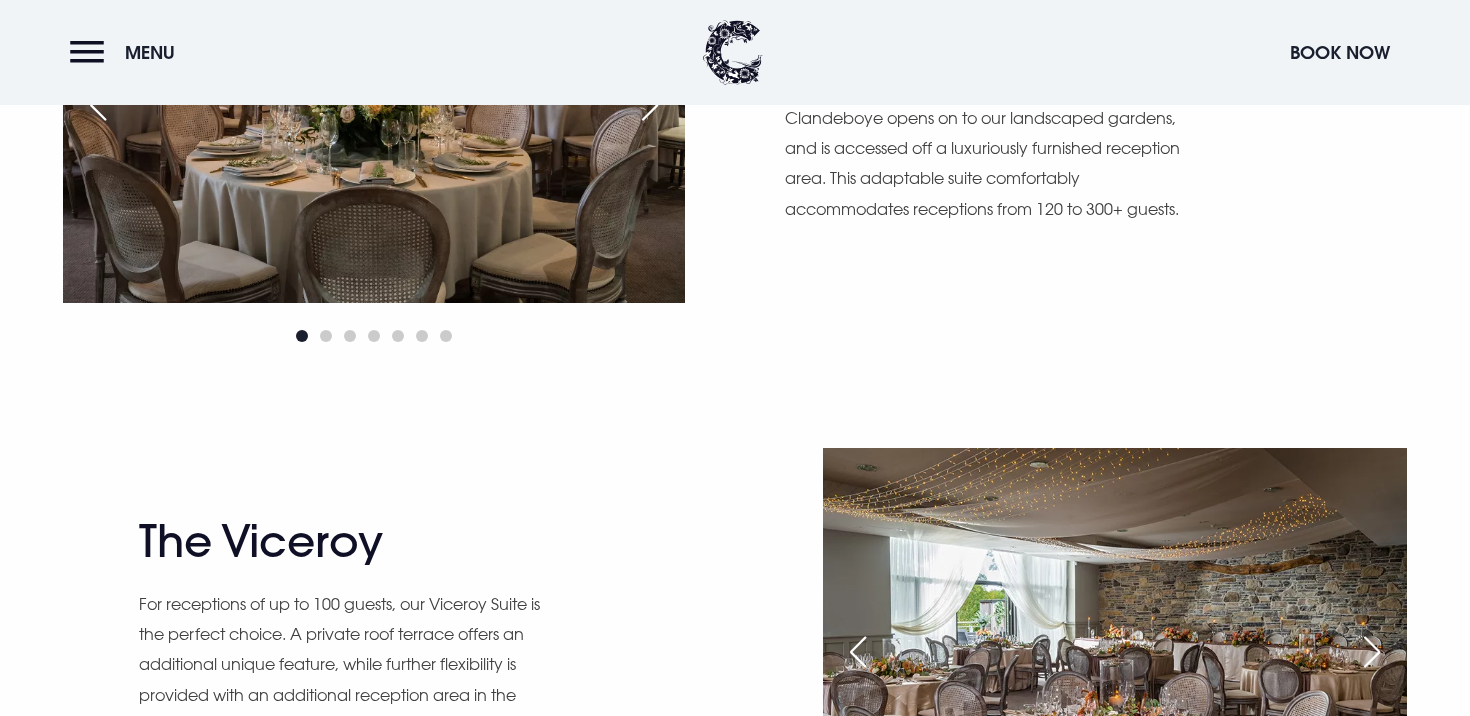 scroll, scrollTop: 1766, scrollLeft: 0, axis: vertical 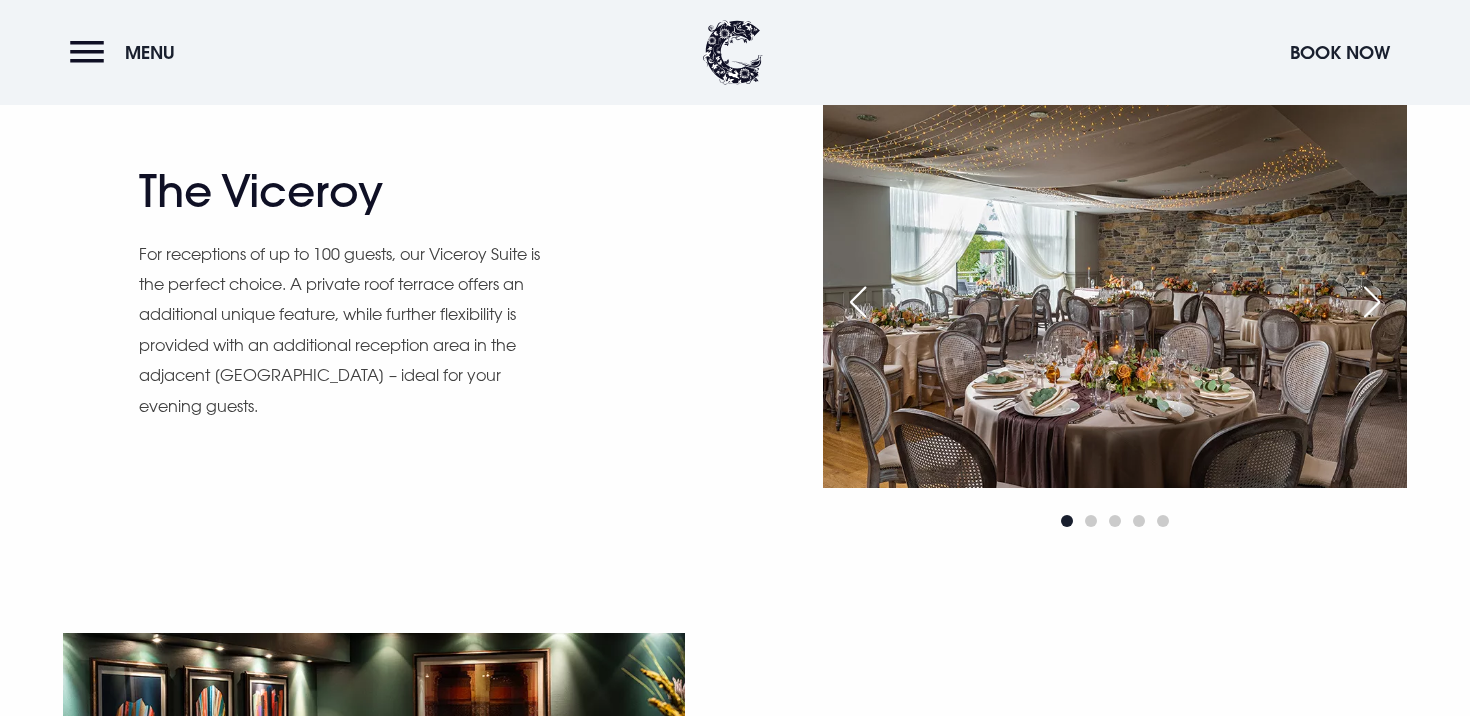 click at bounding box center [1372, 302] 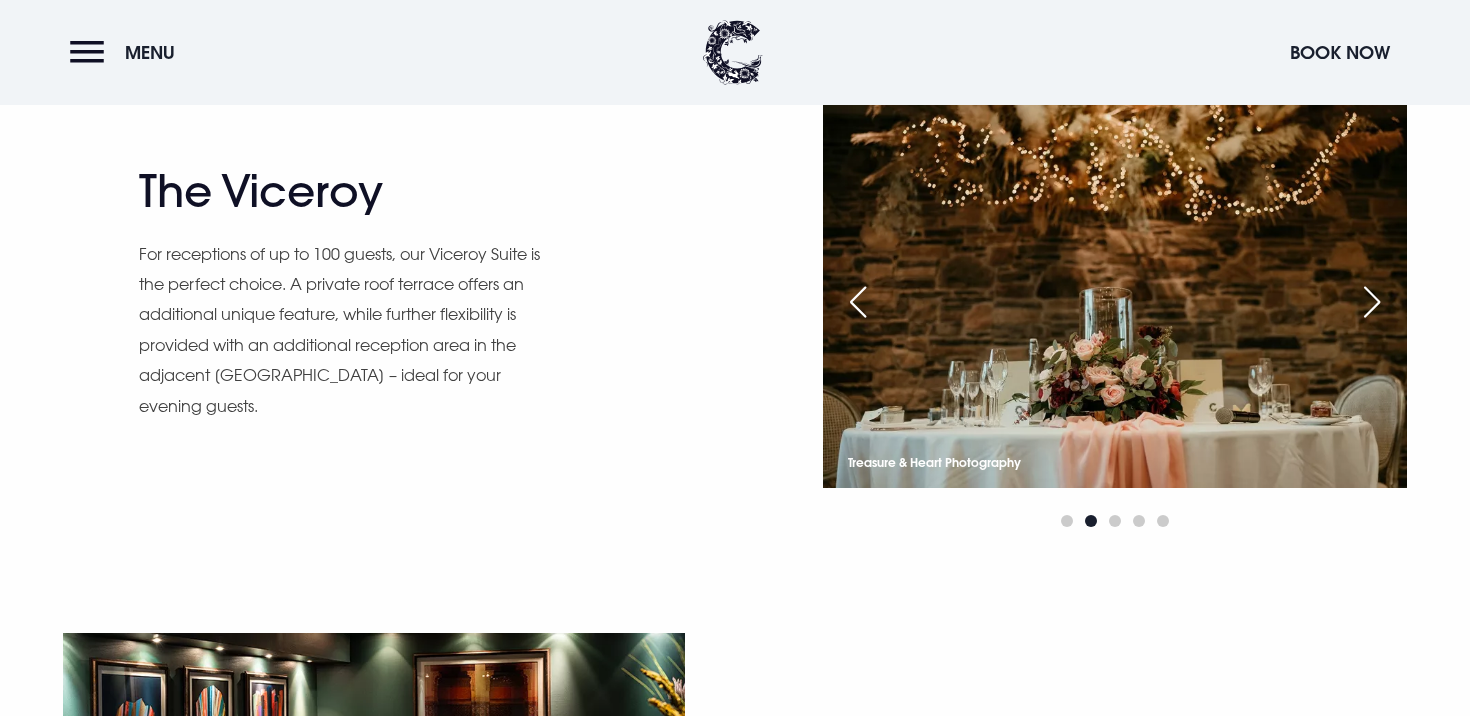 click at bounding box center (1372, 302) 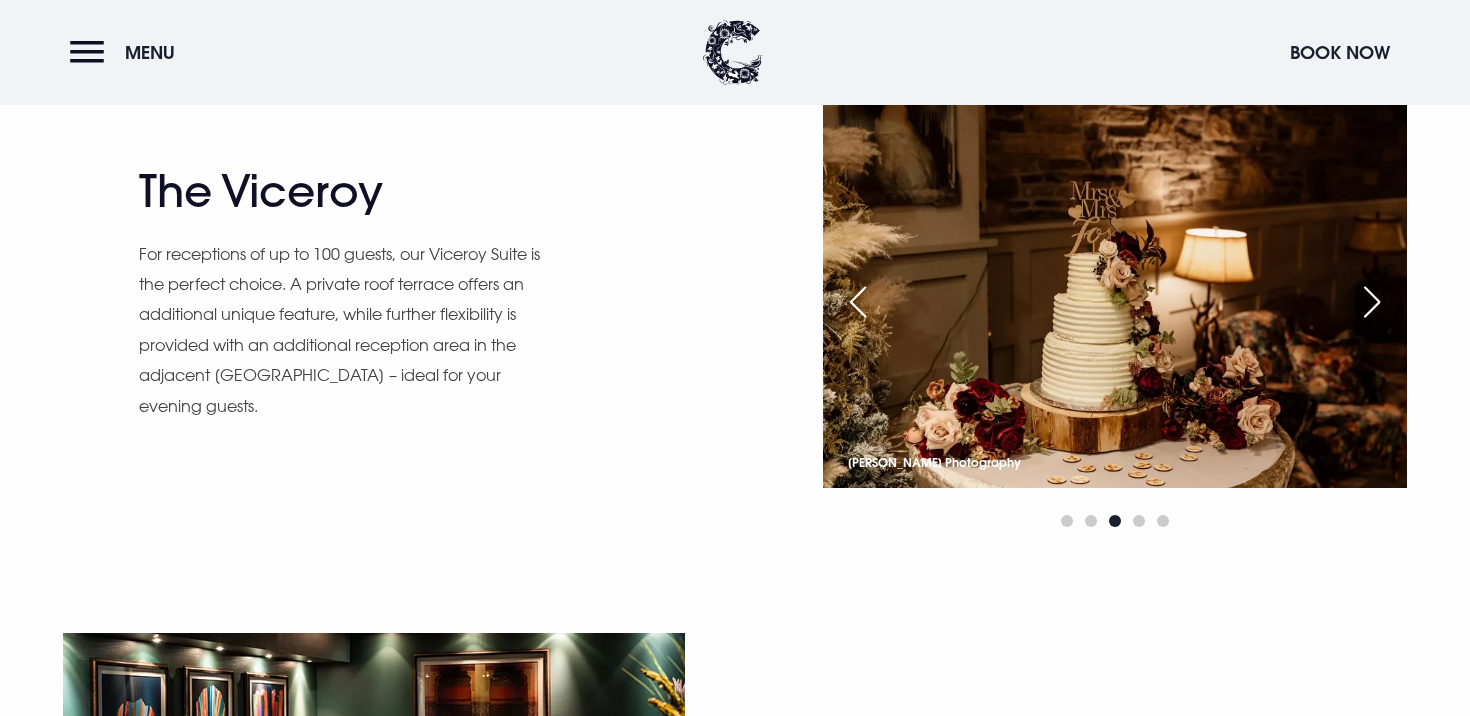 click at bounding box center [1372, 302] 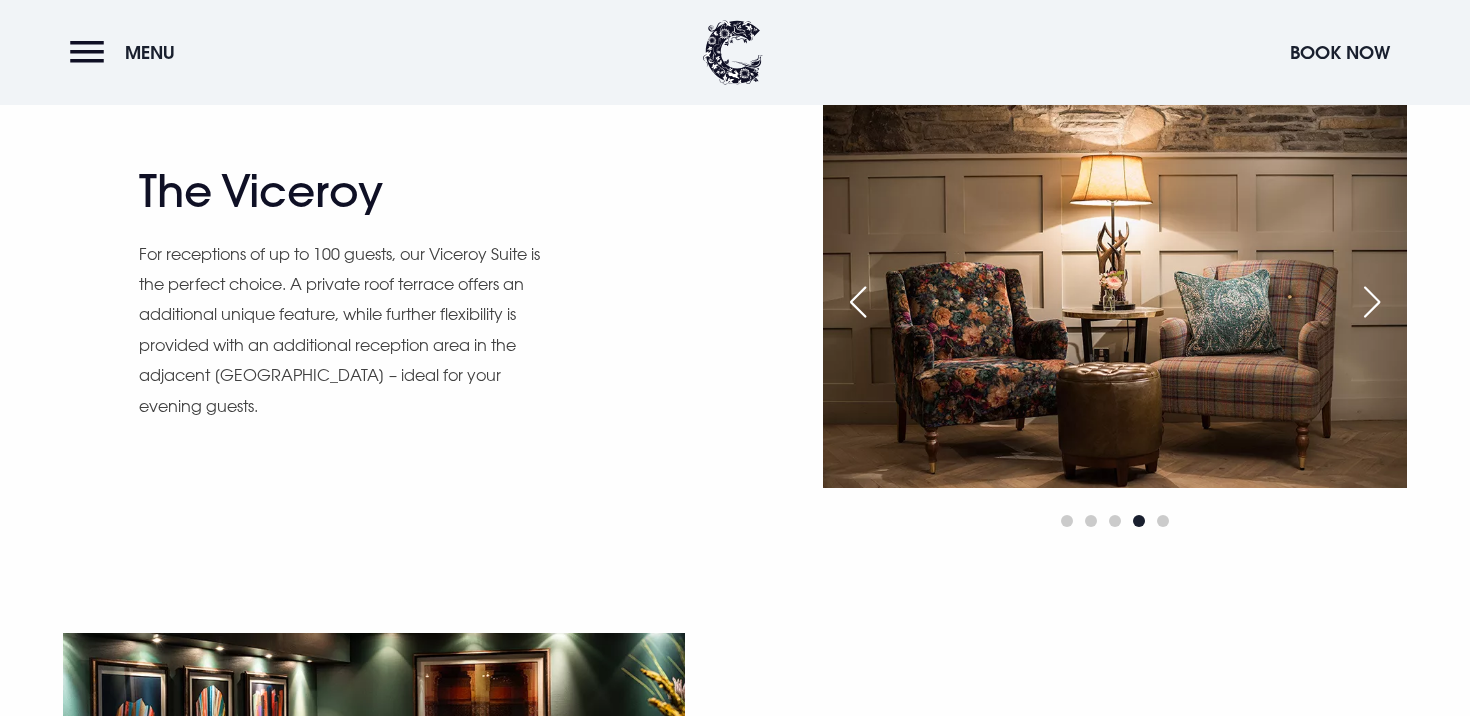 click at bounding box center (1372, 302) 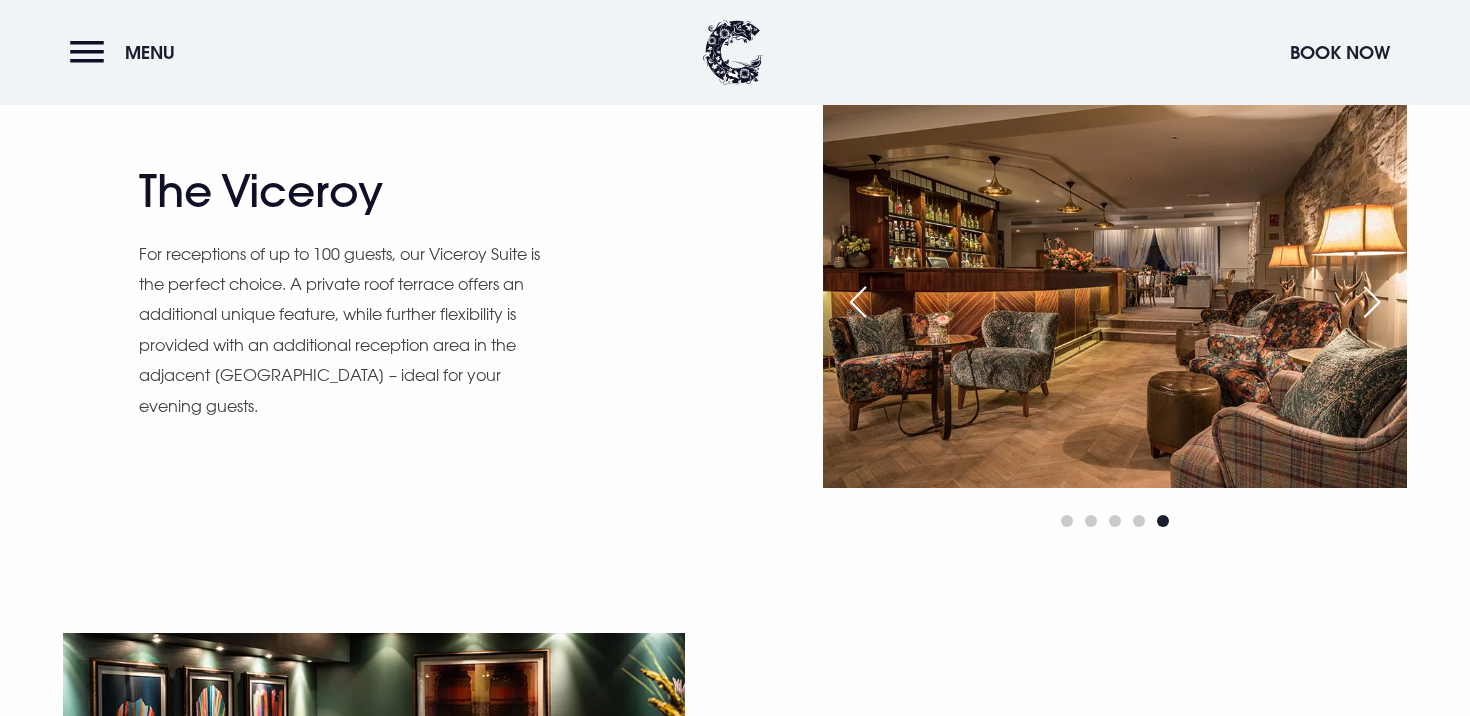 click at bounding box center (1372, 302) 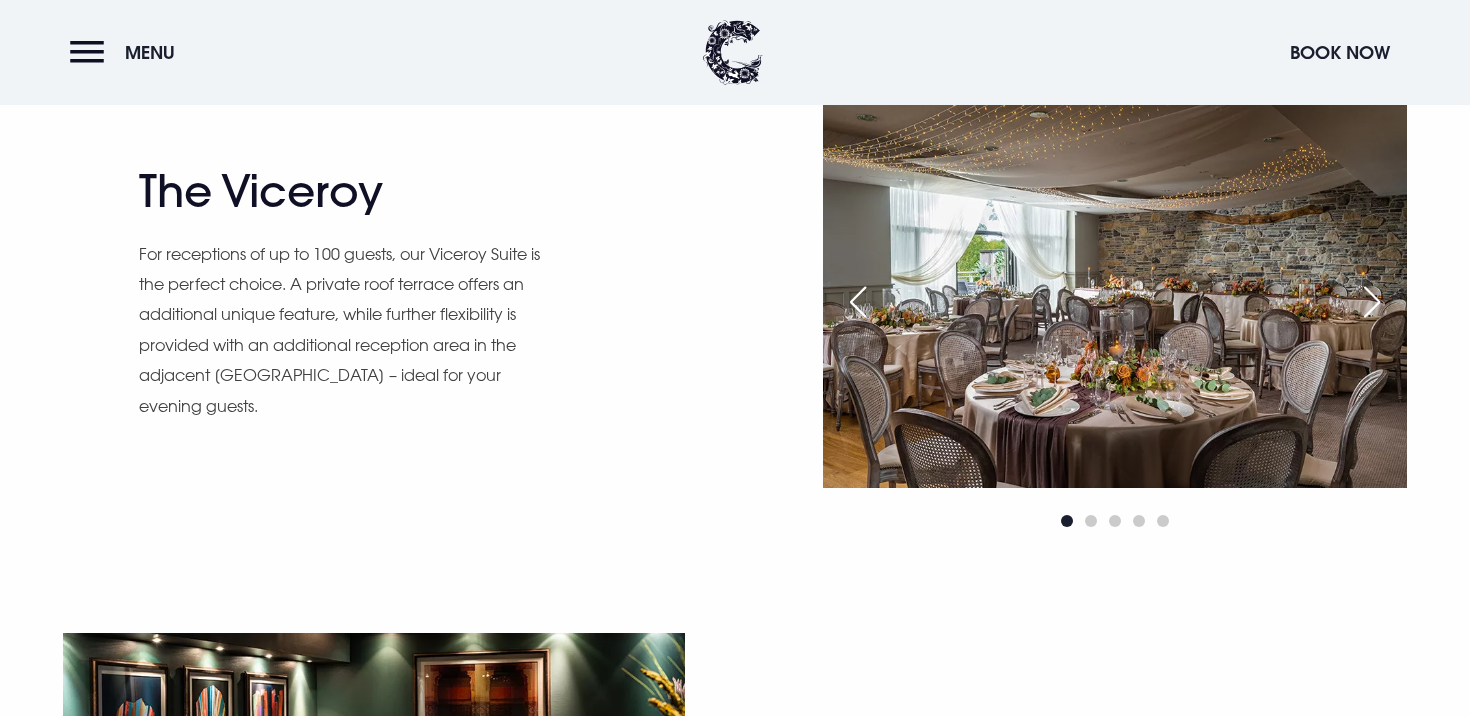 click at bounding box center (1372, 302) 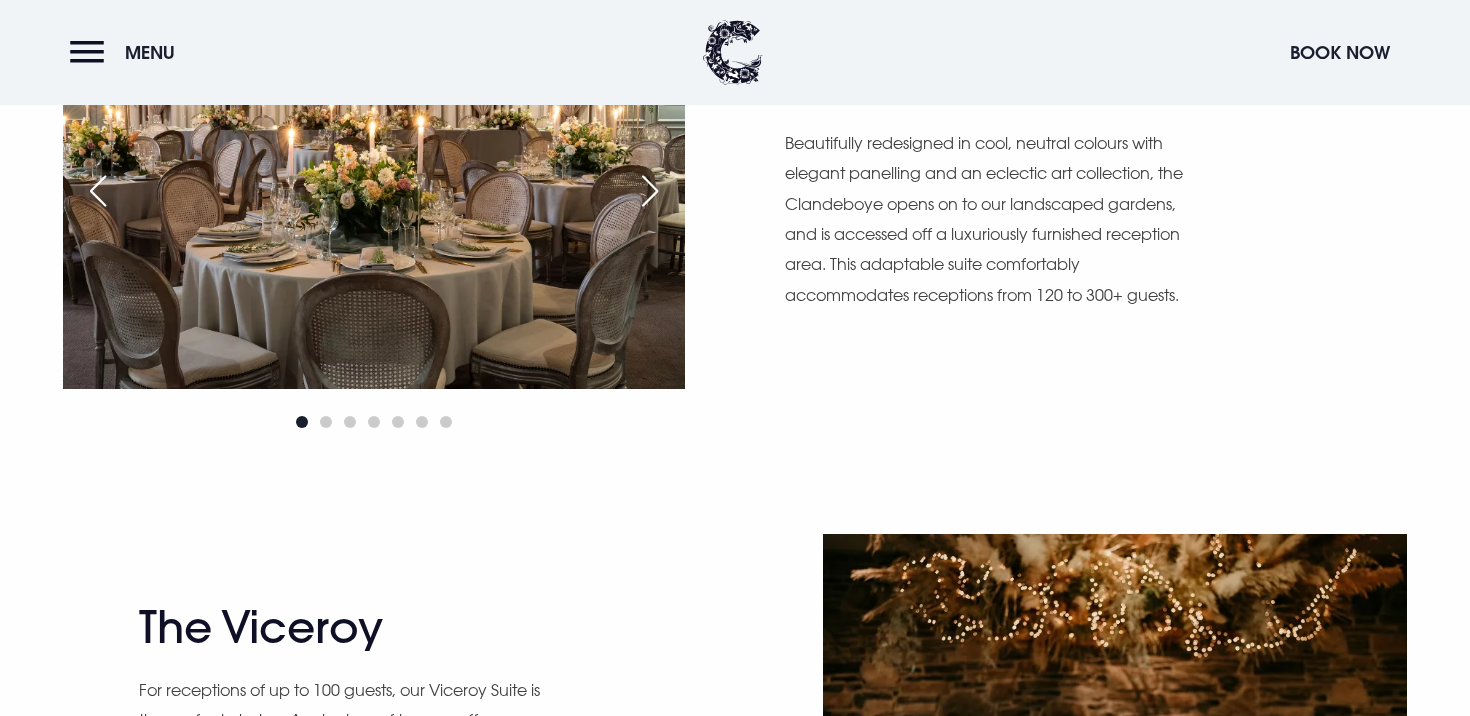scroll, scrollTop: 1182, scrollLeft: 0, axis: vertical 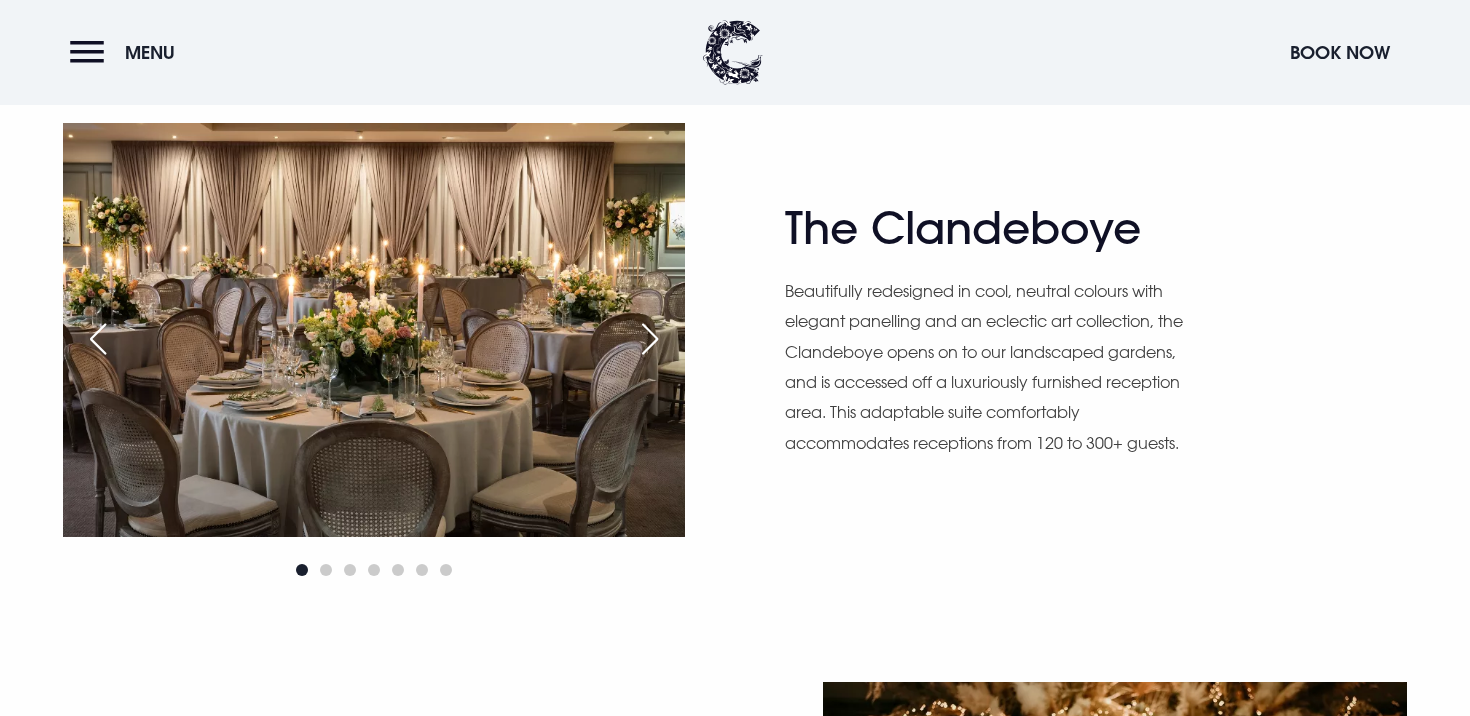 click at bounding box center (650, 339) 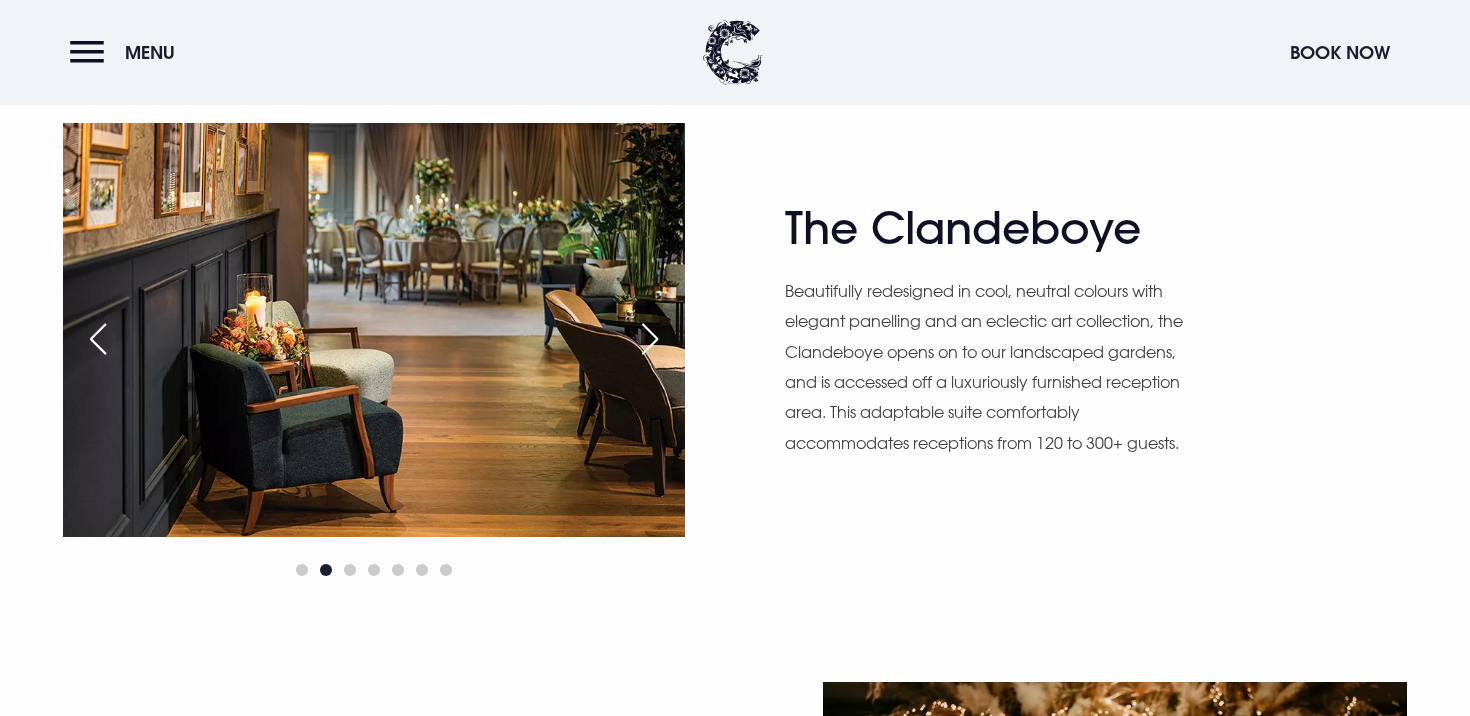 click at bounding box center (650, 339) 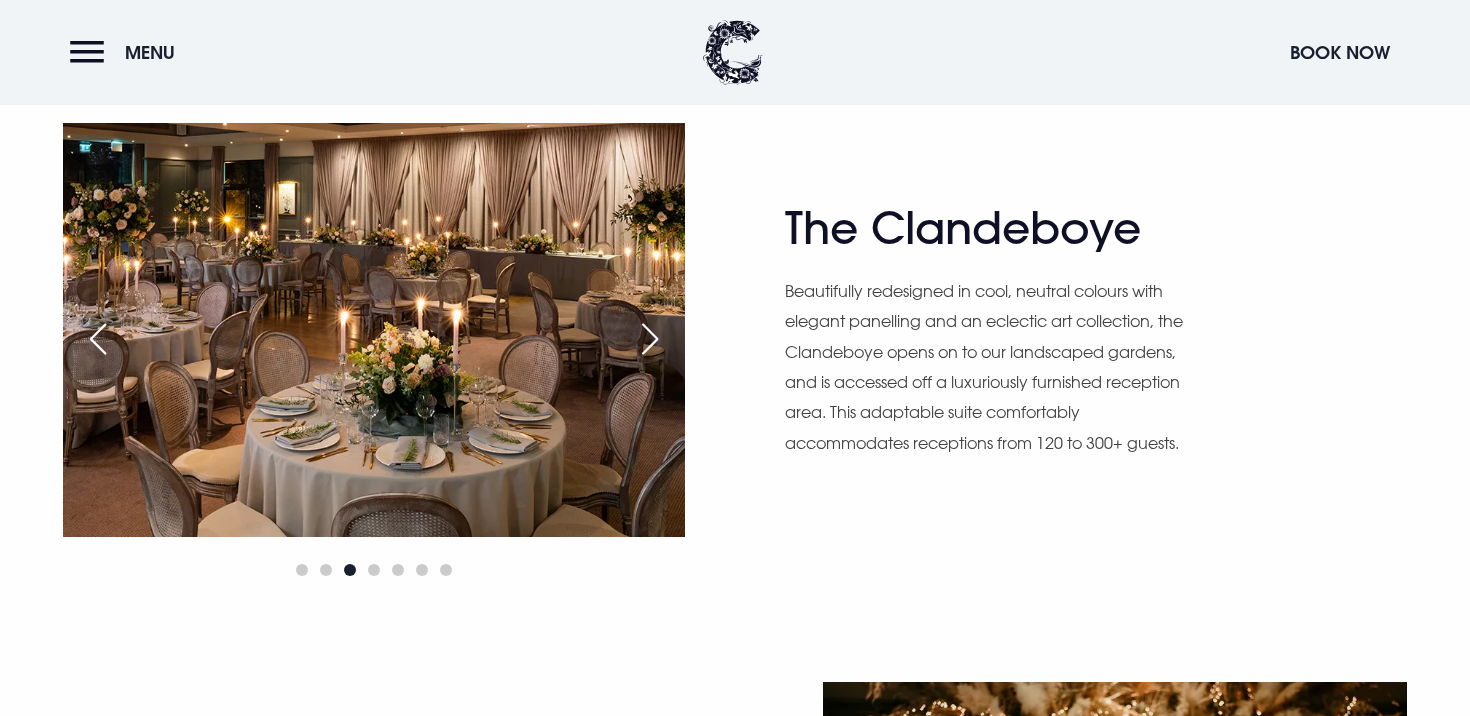 click at bounding box center (650, 339) 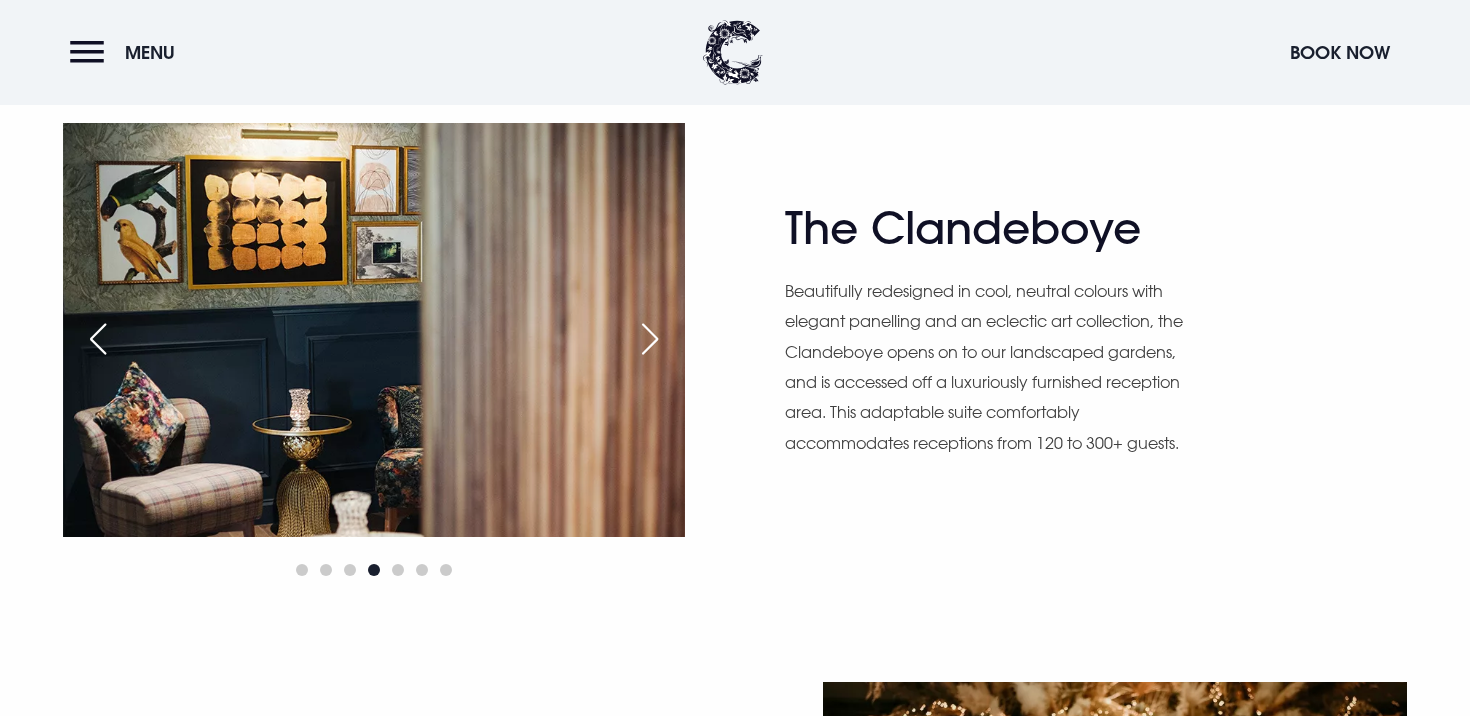 click at bounding box center [650, 339] 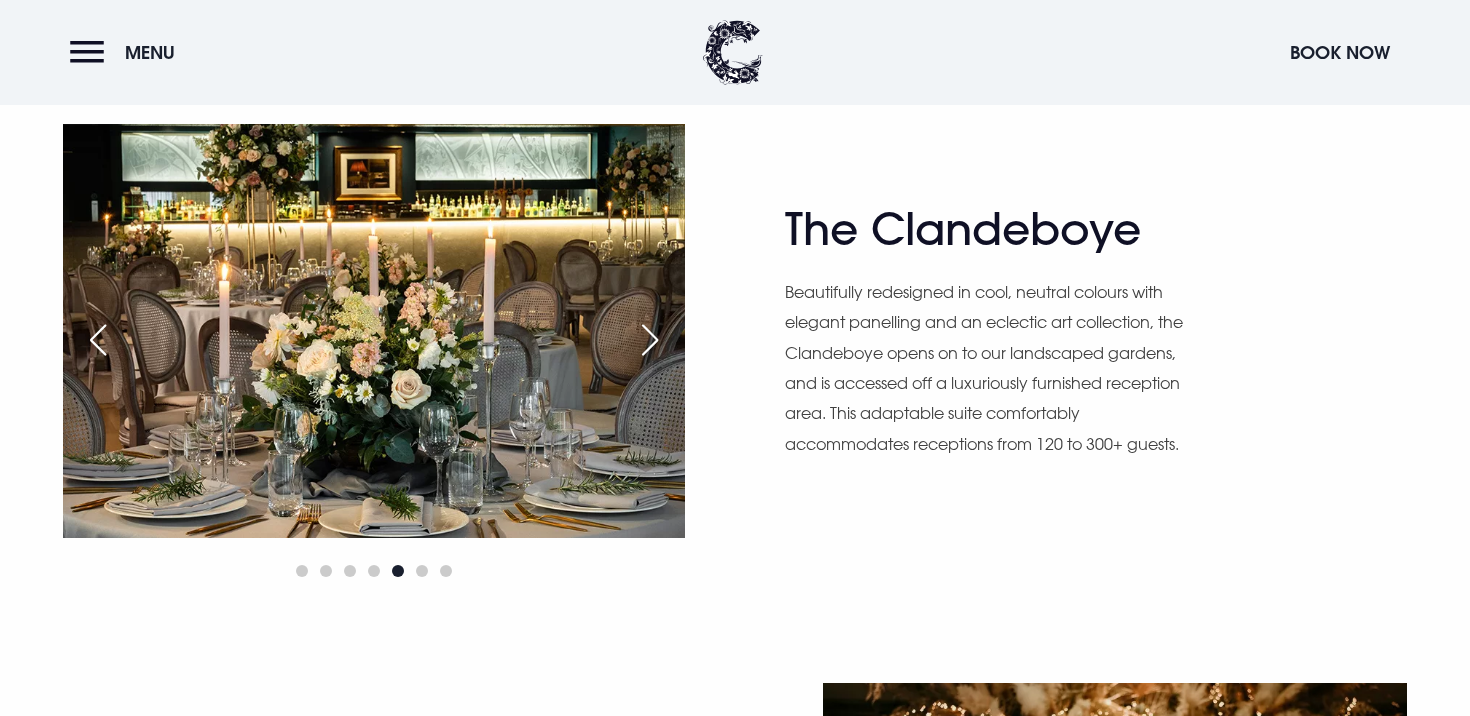 click at bounding box center (650, 340) 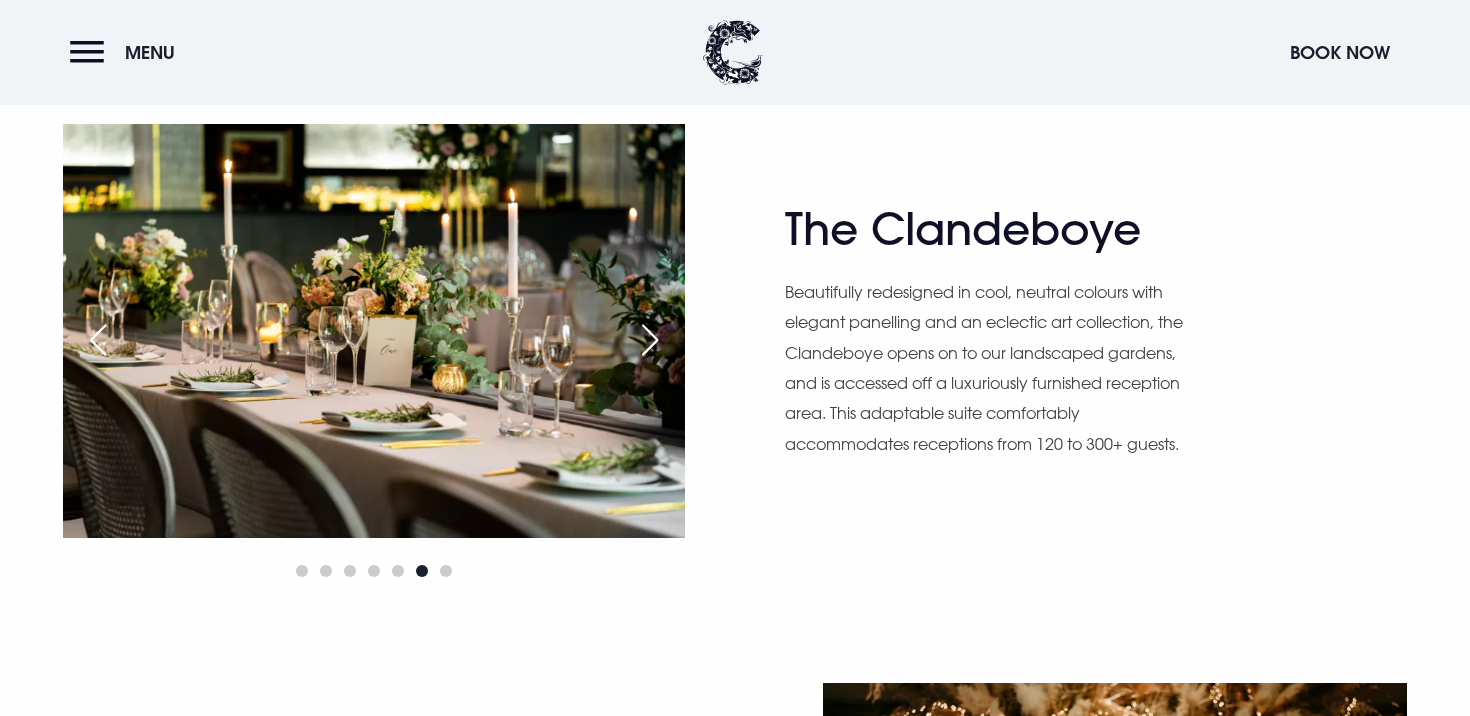 click at bounding box center [650, 340] 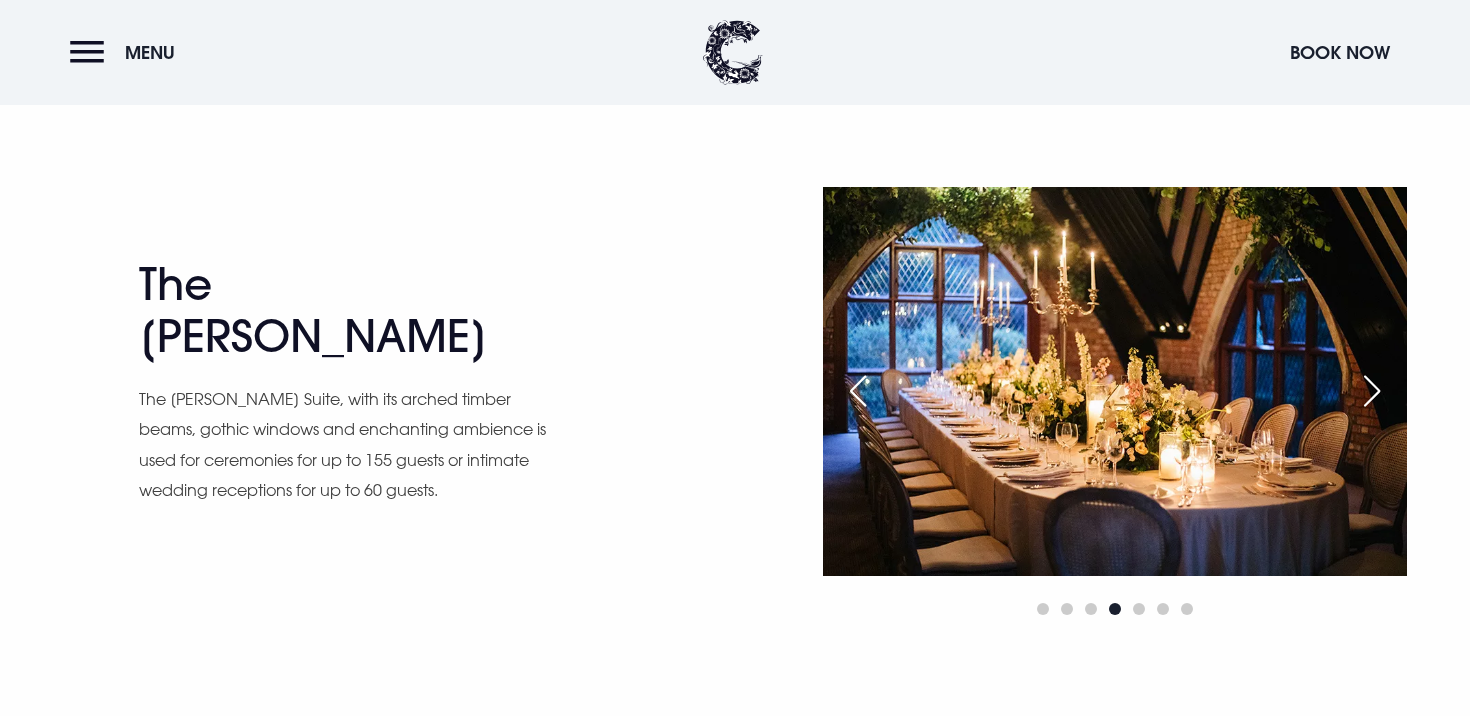 scroll, scrollTop: 2764, scrollLeft: 0, axis: vertical 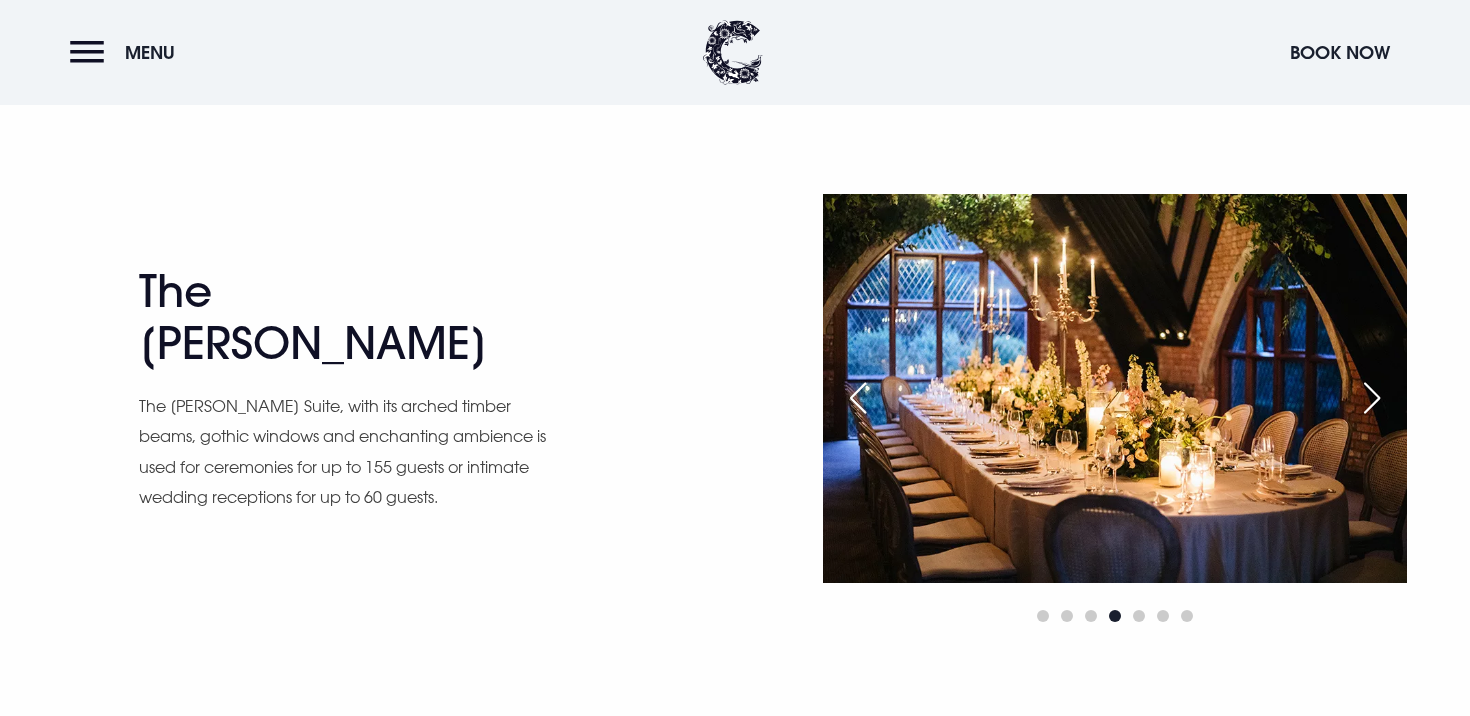 click at bounding box center (1372, 398) 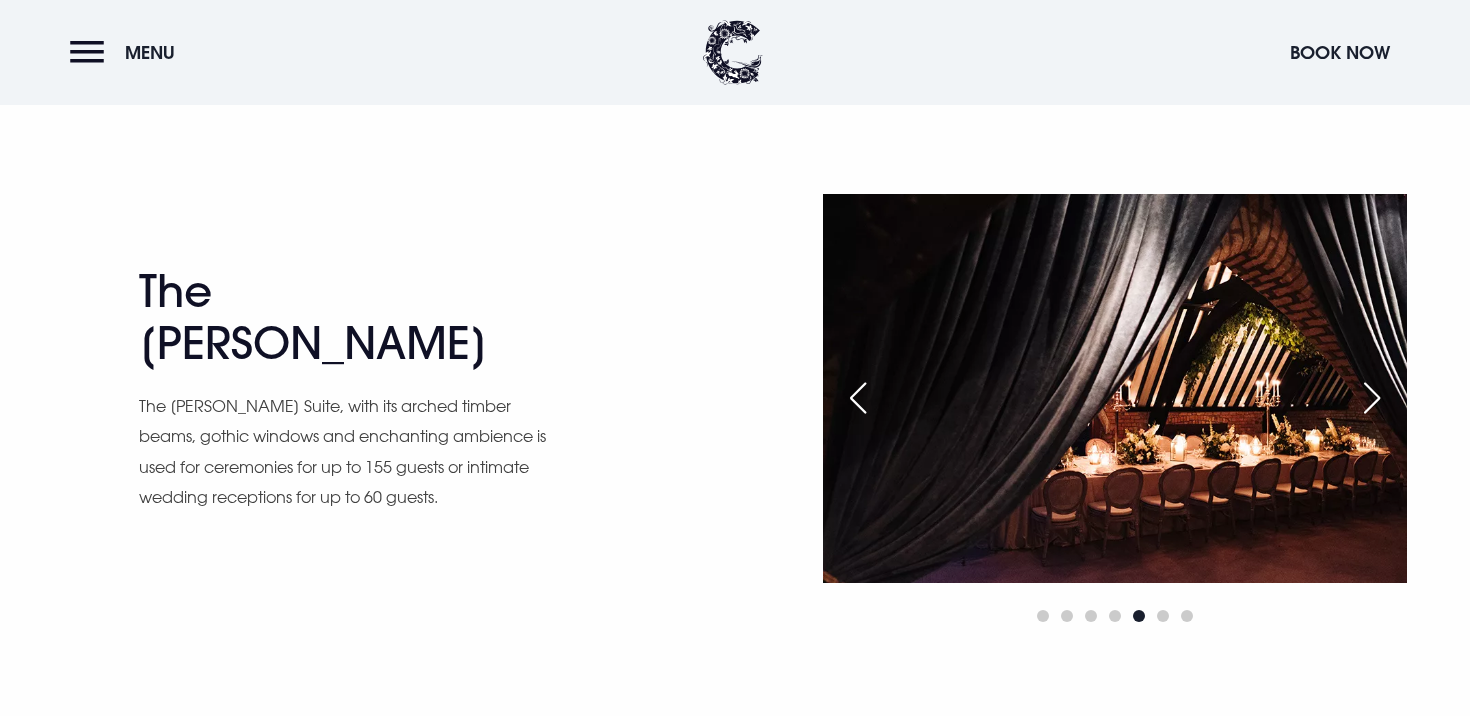 click at bounding box center (1372, 398) 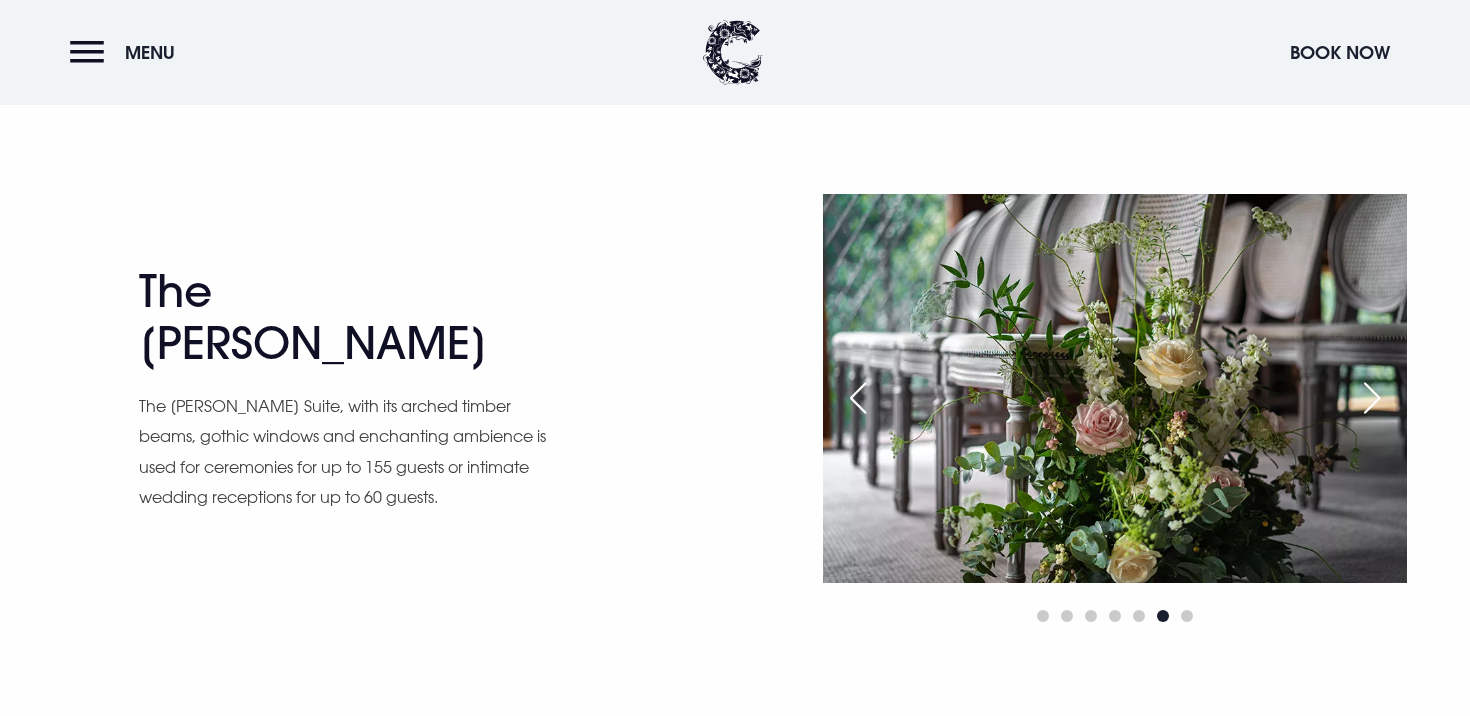 click at bounding box center [1372, 398] 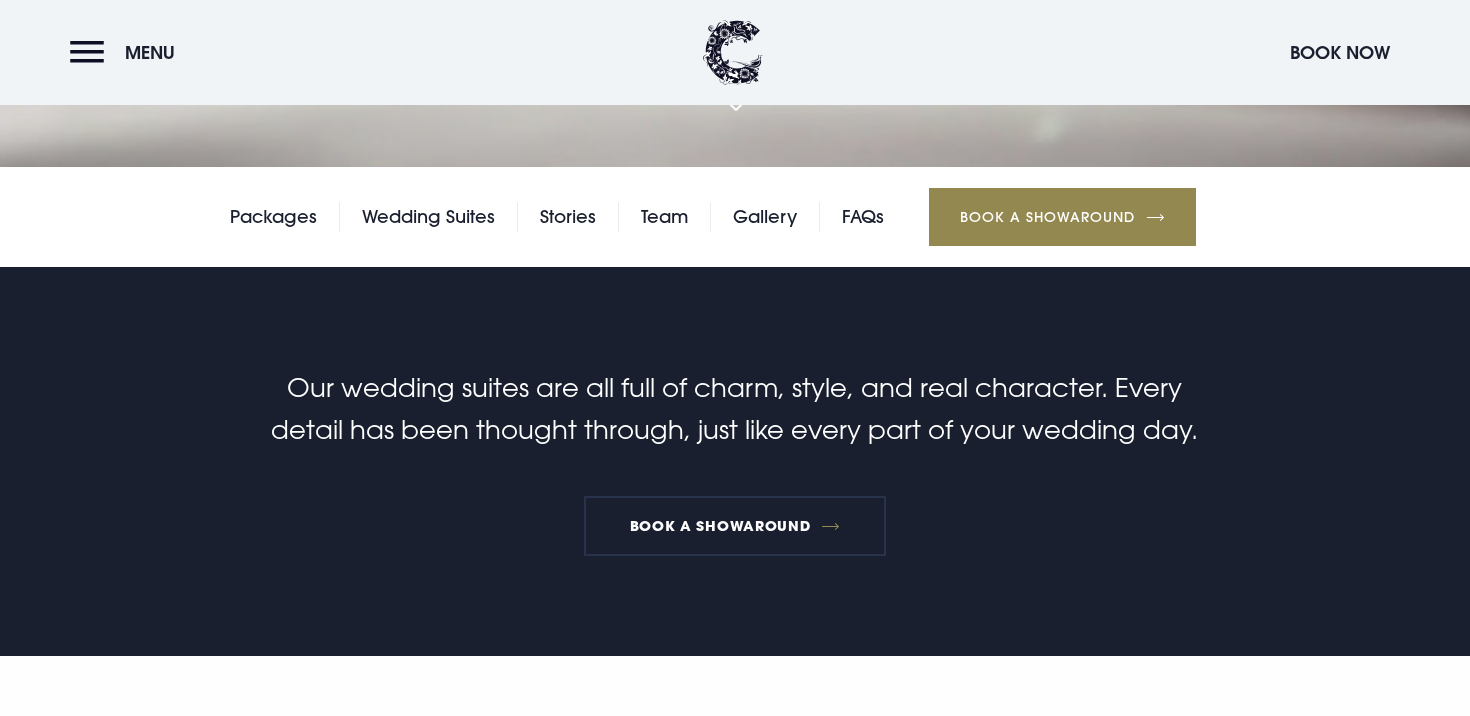 scroll, scrollTop: 0, scrollLeft: 0, axis: both 